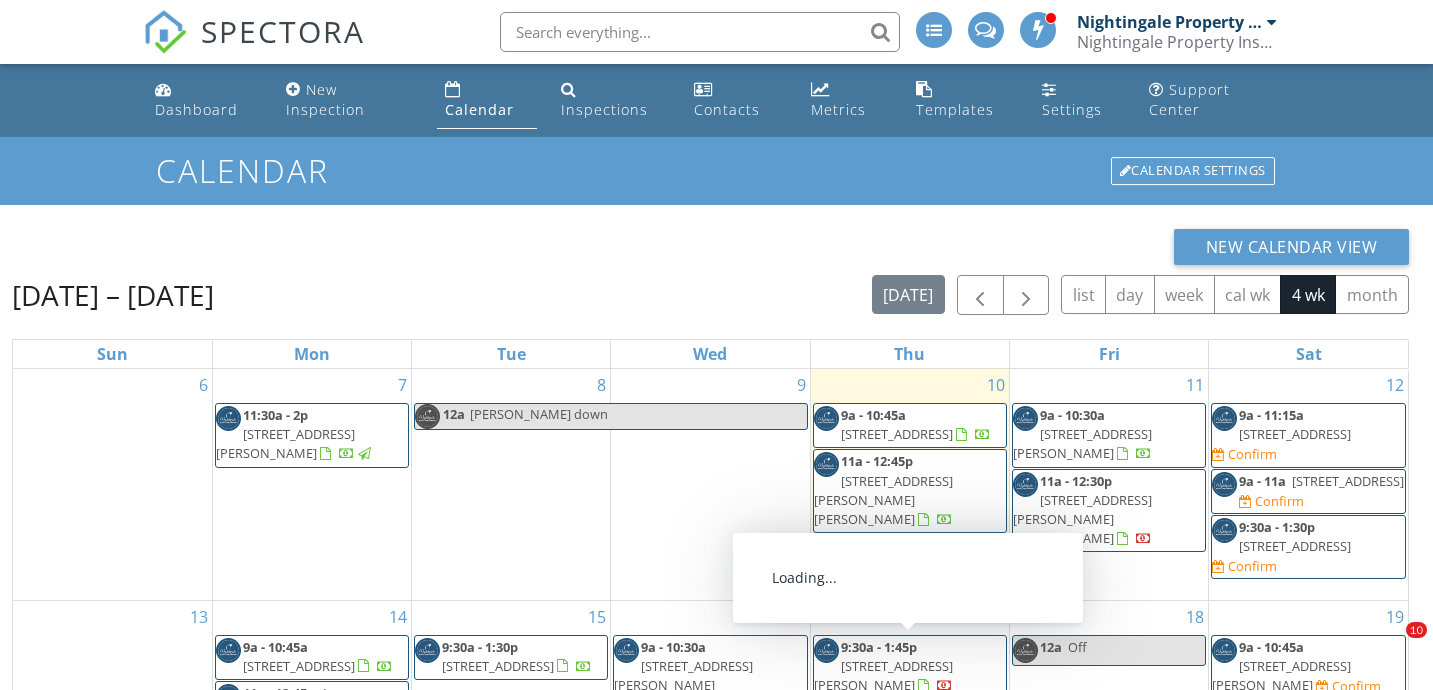 scroll, scrollTop: 286, scrollLeft: 0, axis: vertical 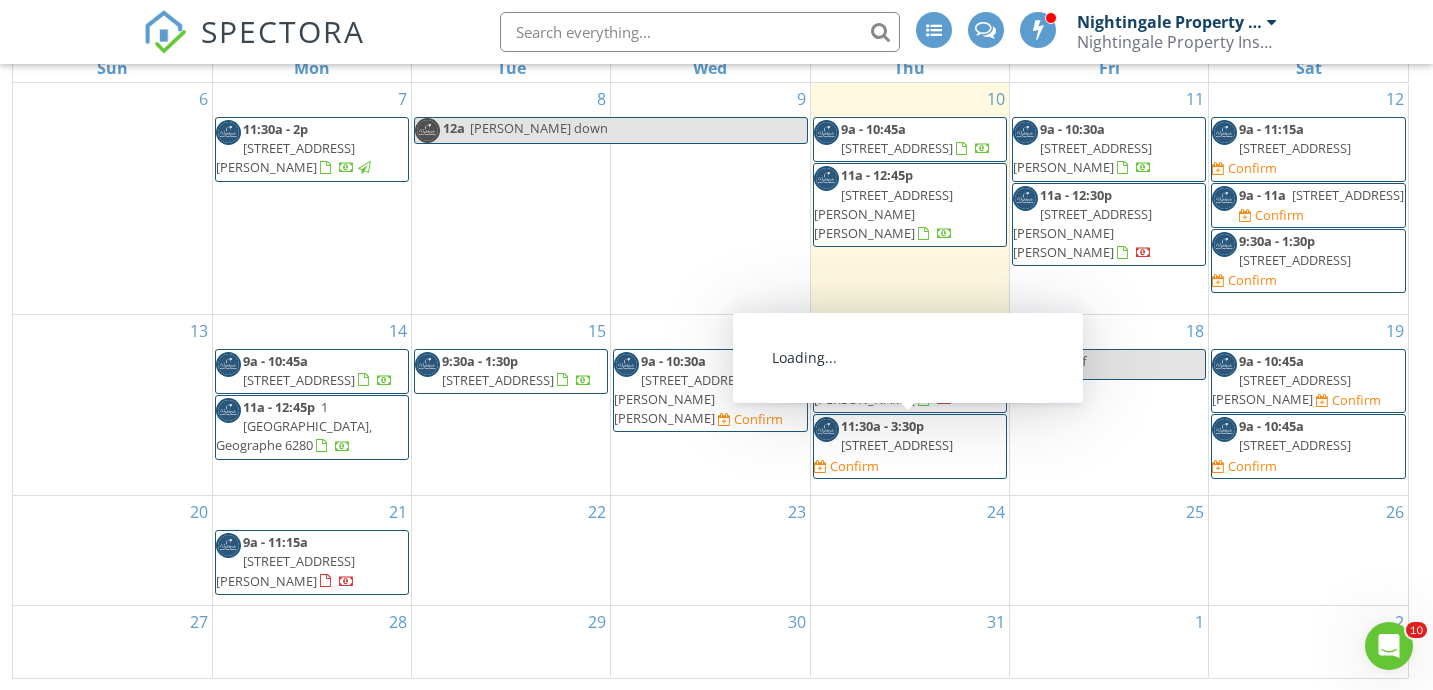 click on "2528 Goodwood Rd, Paynedale 6239" at bounding box center (897, 445) 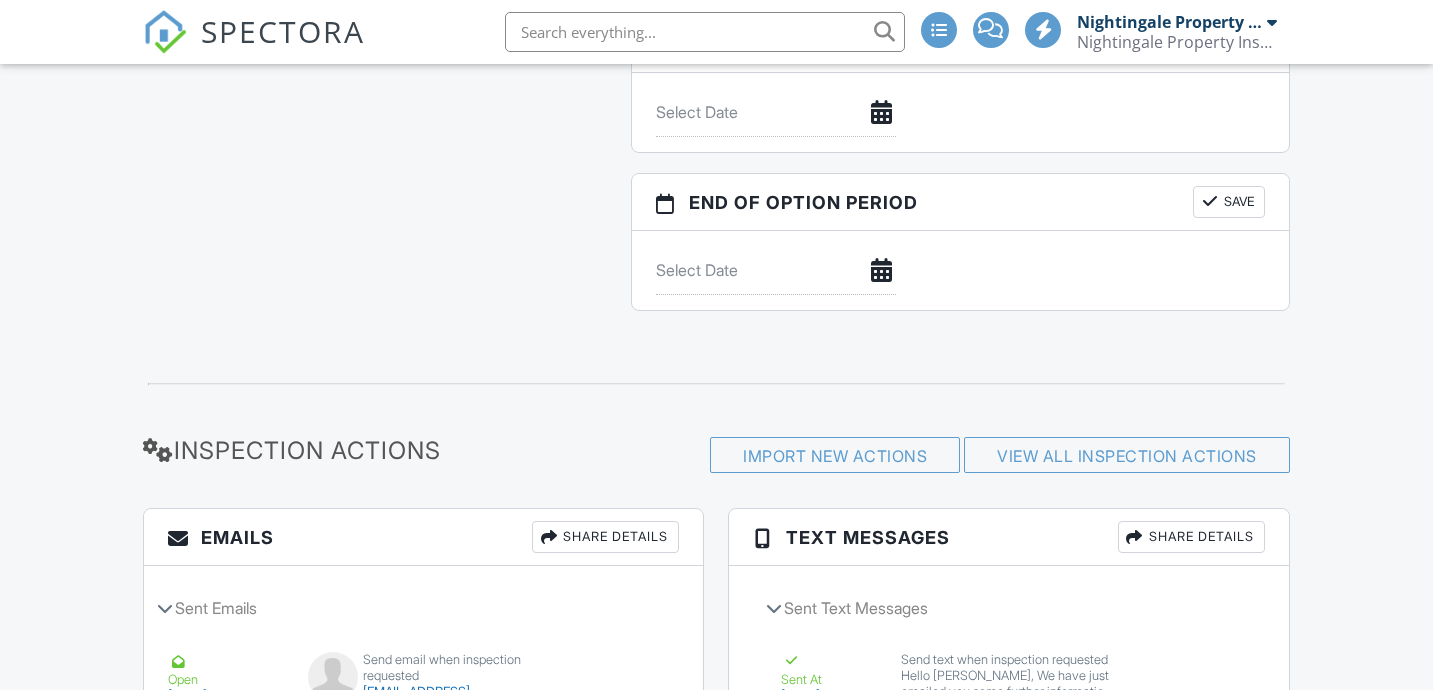 scroll, scrollTop: 2819, scrollLeft: 0, axis: vertical 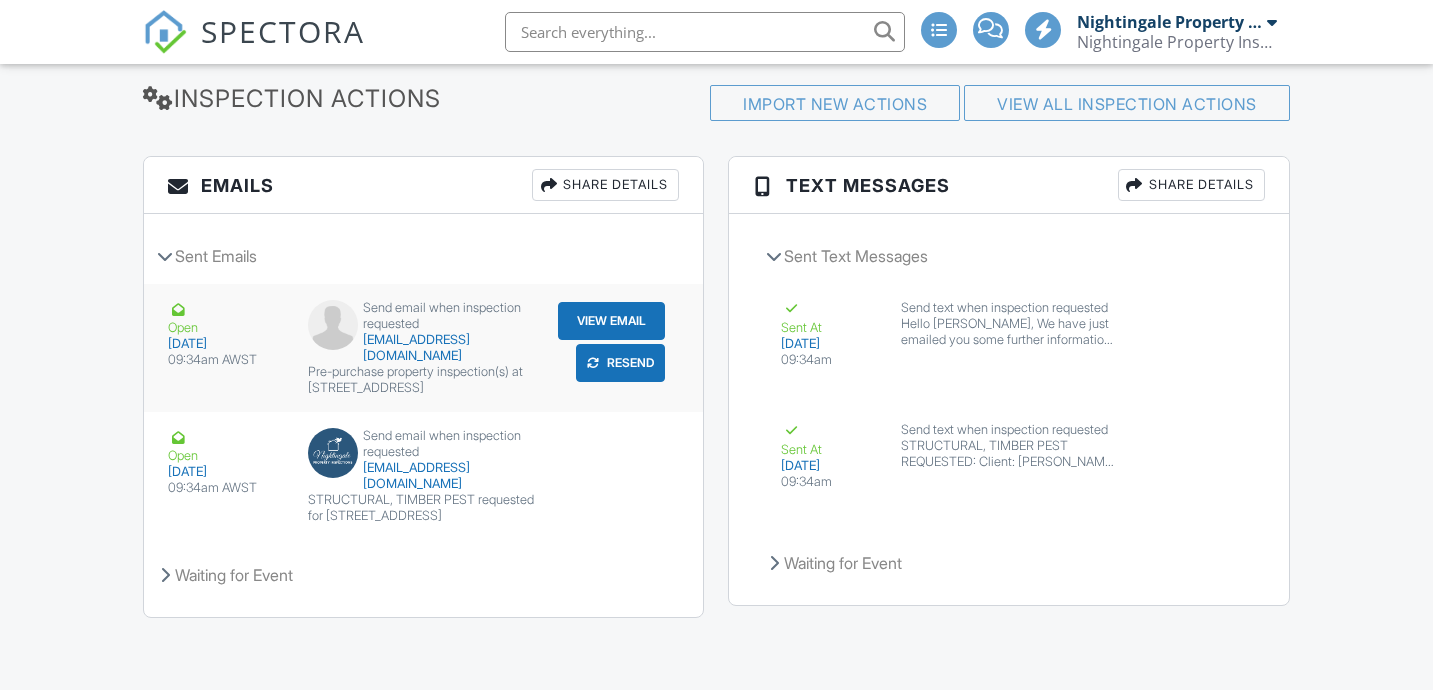 click on "View Email" at bounding box center [611, 321] 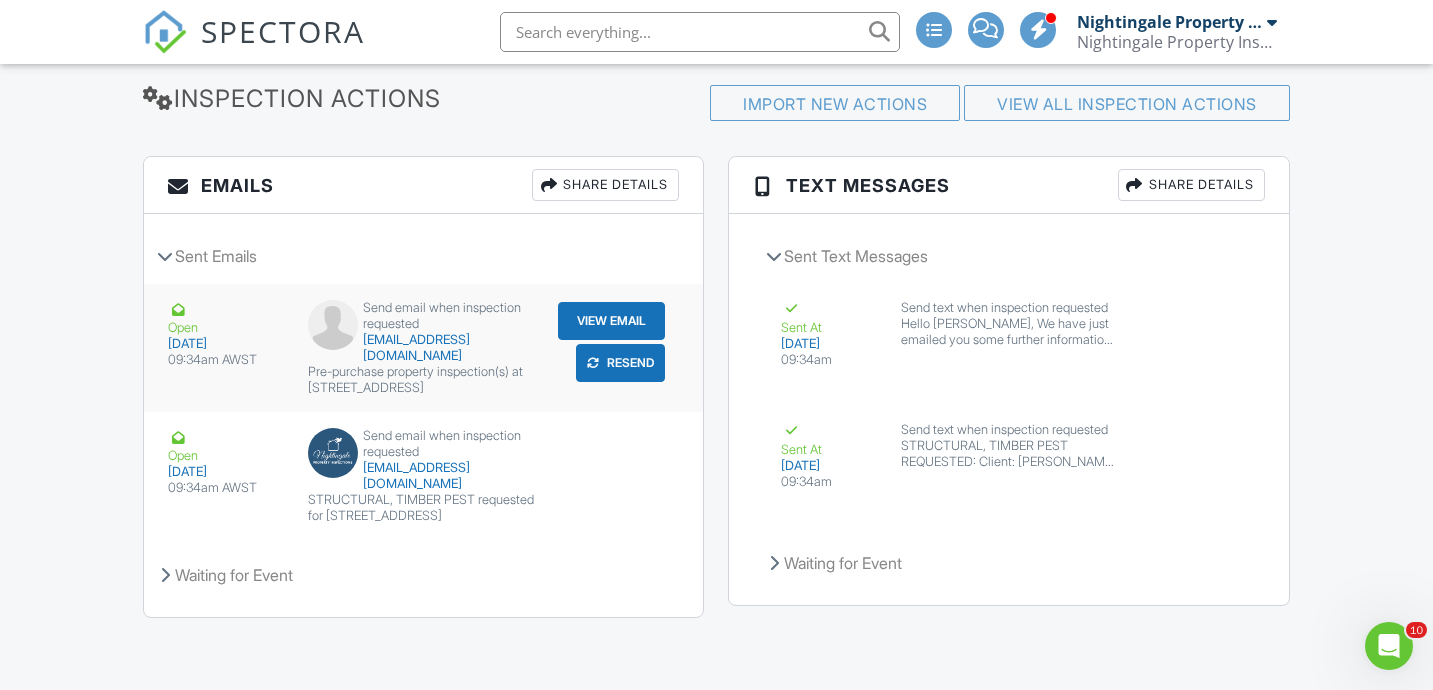 scroll, scrollTop: 0, scrollLeft: 0, axis: both 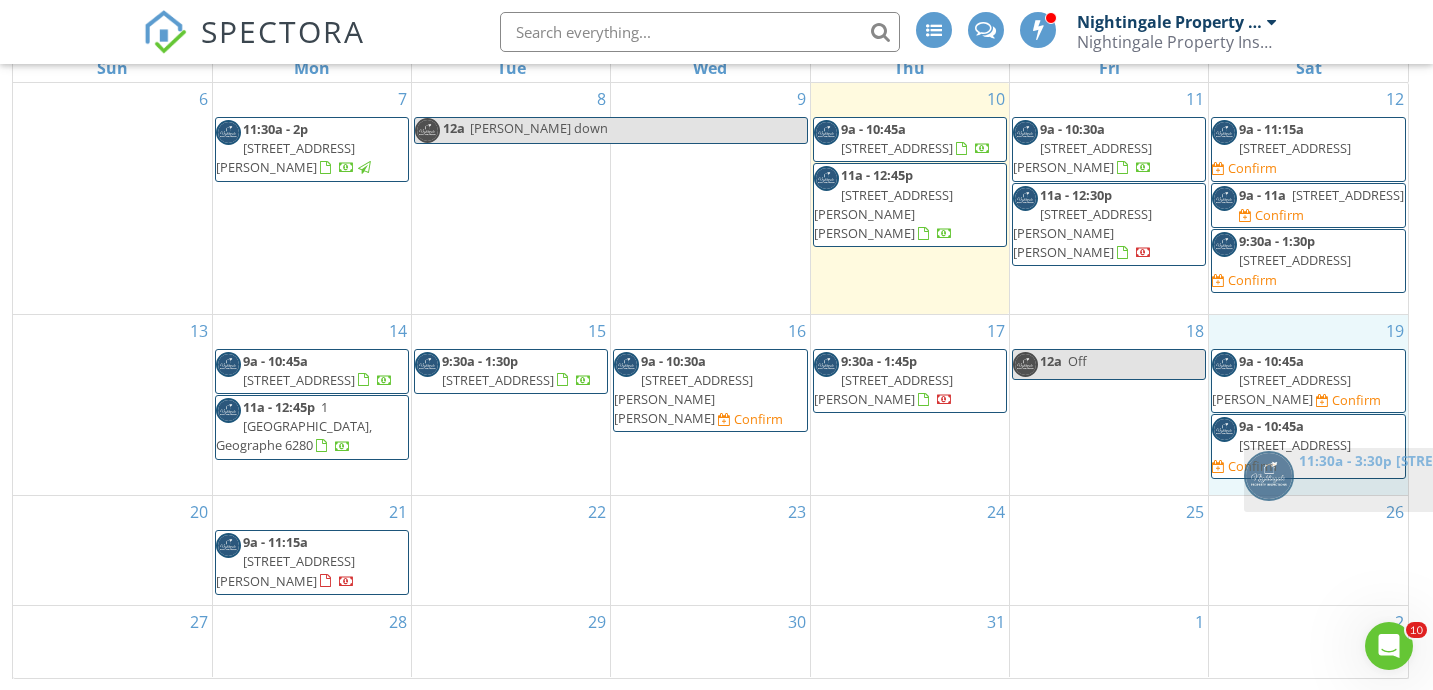 drag, startPoint x: 865, startPoint y: 439, endPoint x: 1296, endPoint y: 478, distance: 432.7609 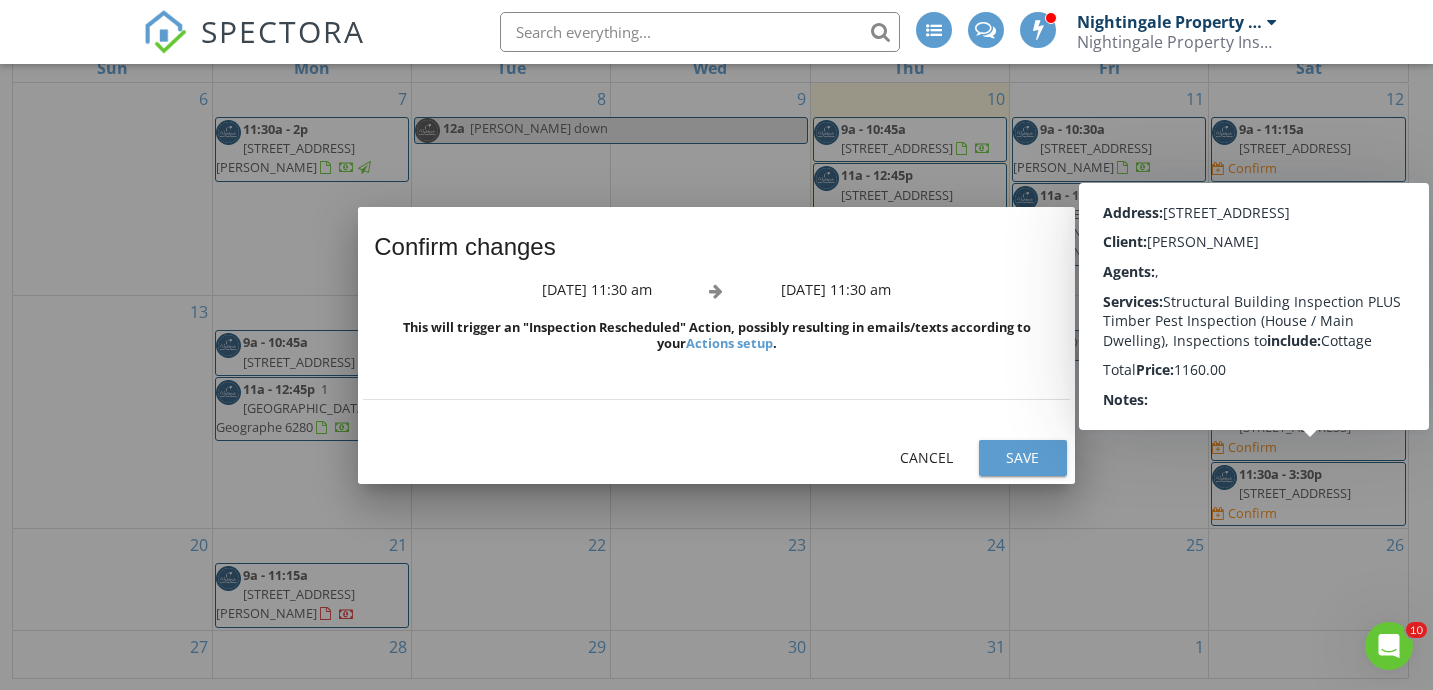 click on "Save" at bounding box center [1023, 457] 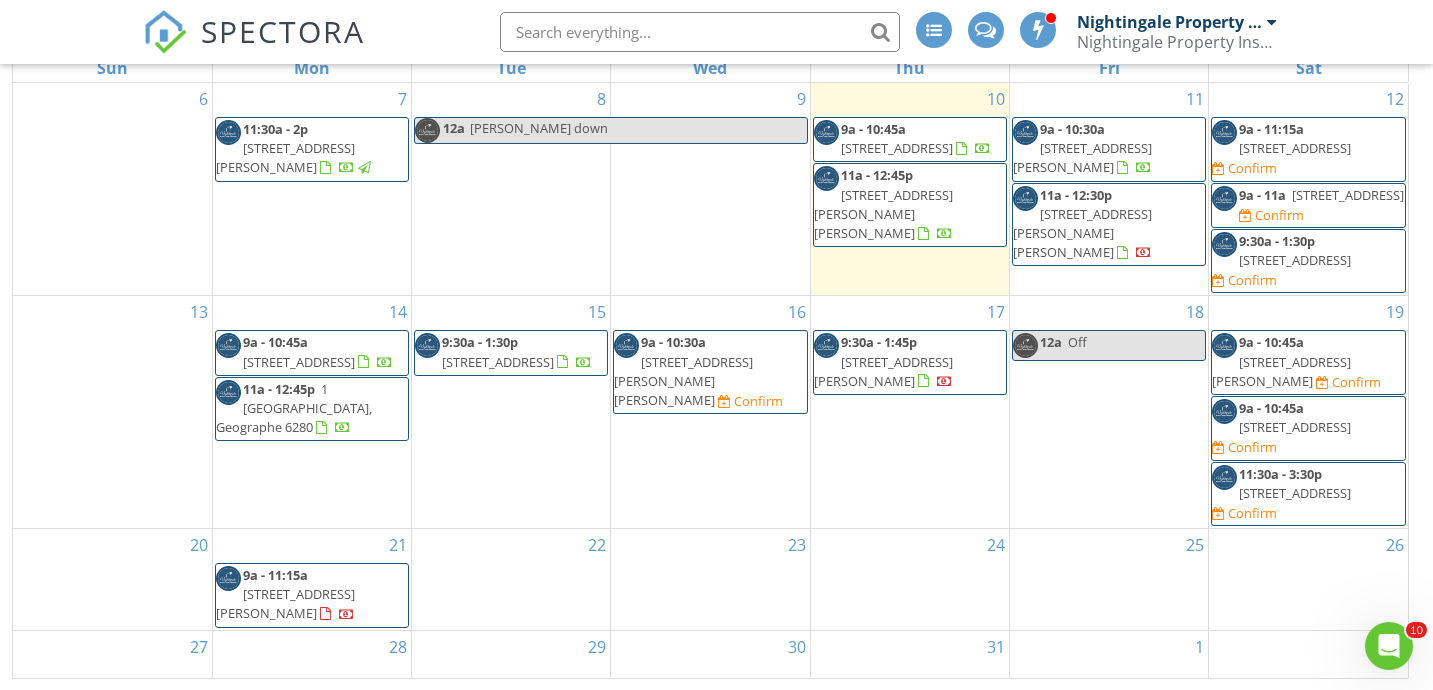click on "16
9a - 10:30a
21 Flora Grove, Molloy Island 6290
Confirm" at bounding box center [710, 412] 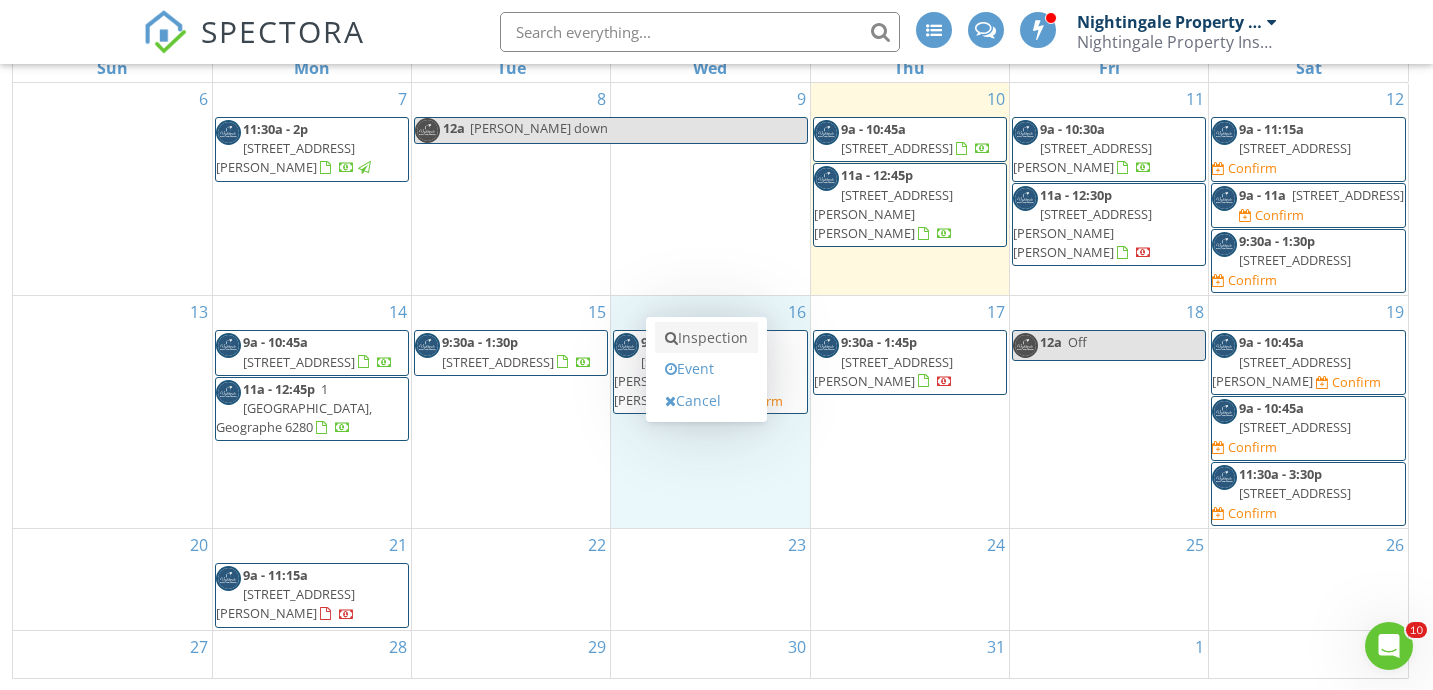 click on "Inspection" at bounding box center (706, 338) 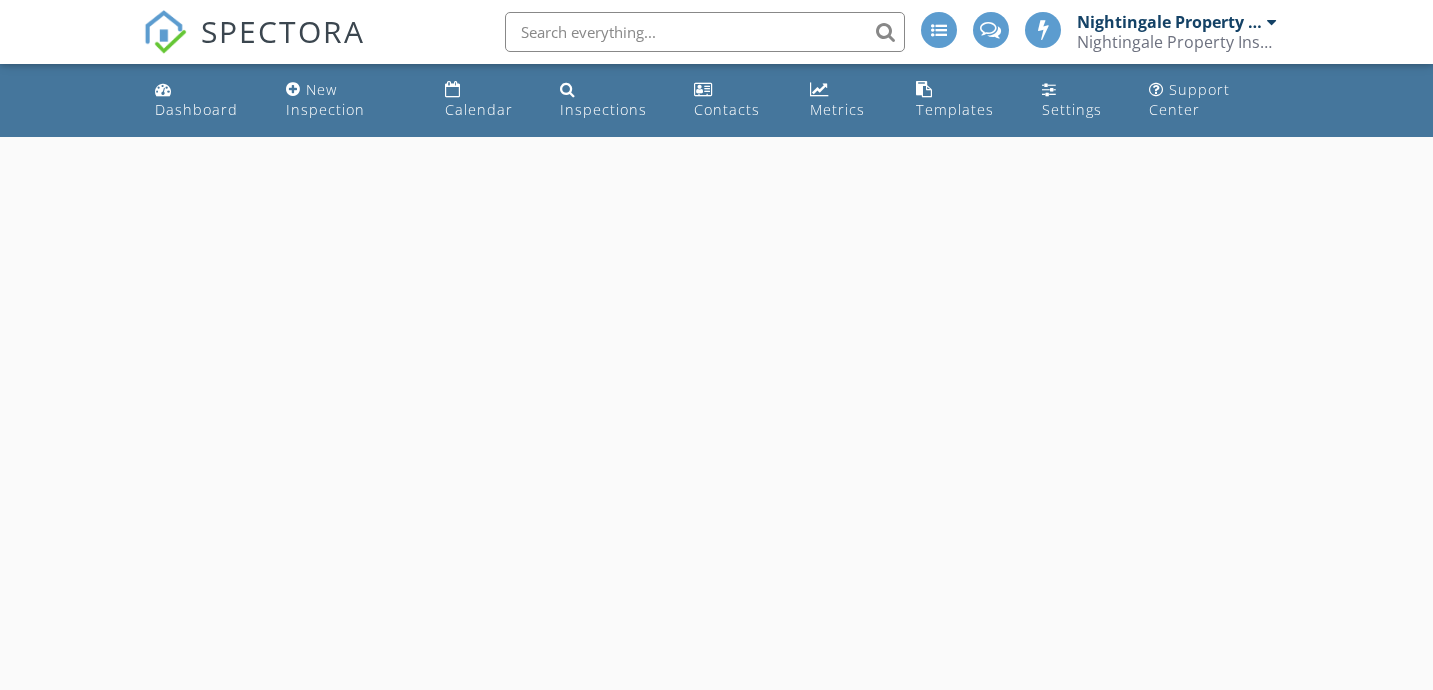 scroll, scrollTop: 0, scrollLeft: 0, axis: both 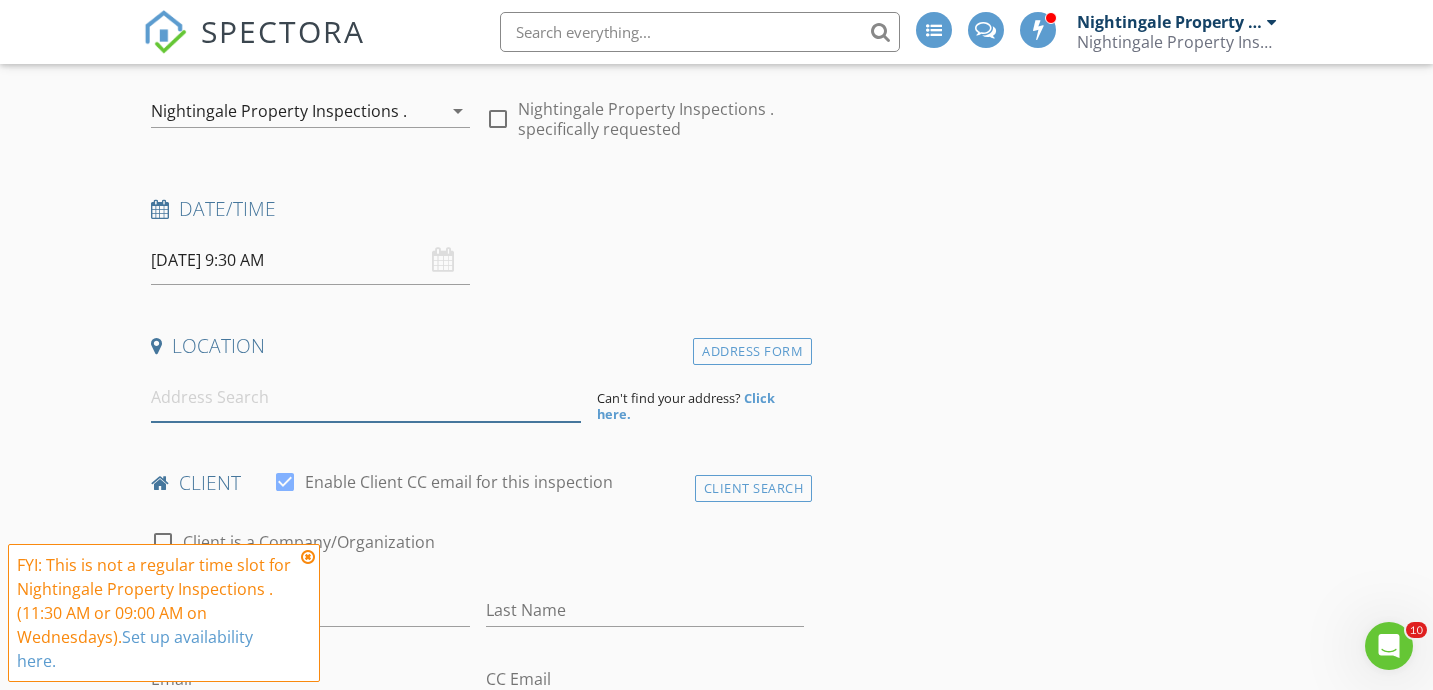 click at bounding box center [366, 397] 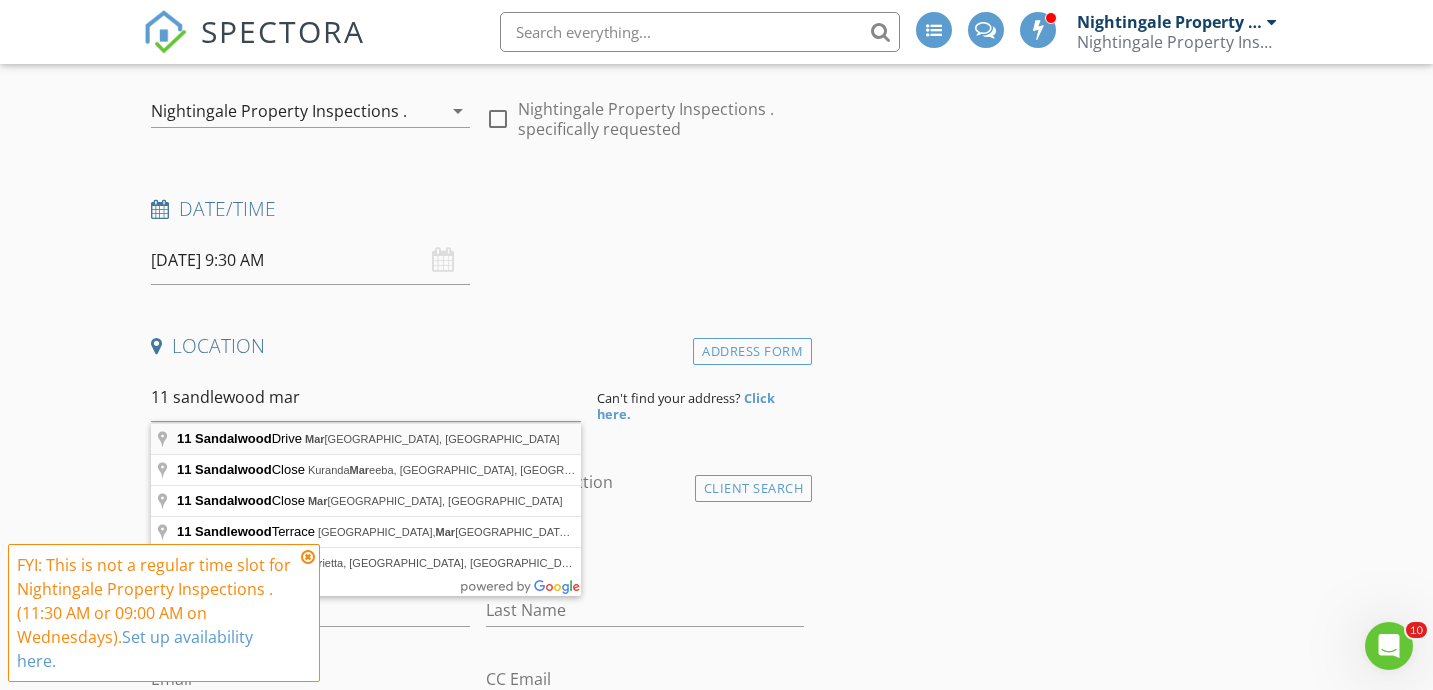 type on "11 Sandalwood Drive, Margaret River WA, Australia" 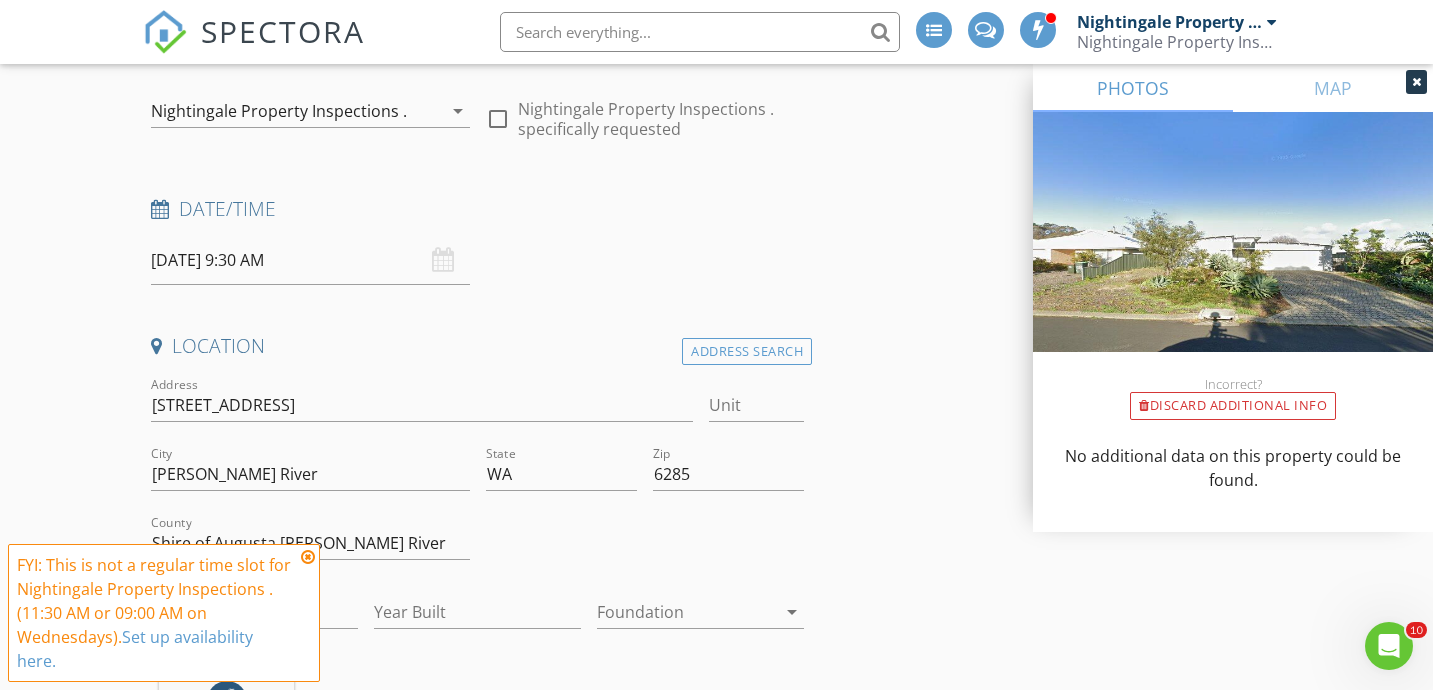click at bounding box center [308, 557] 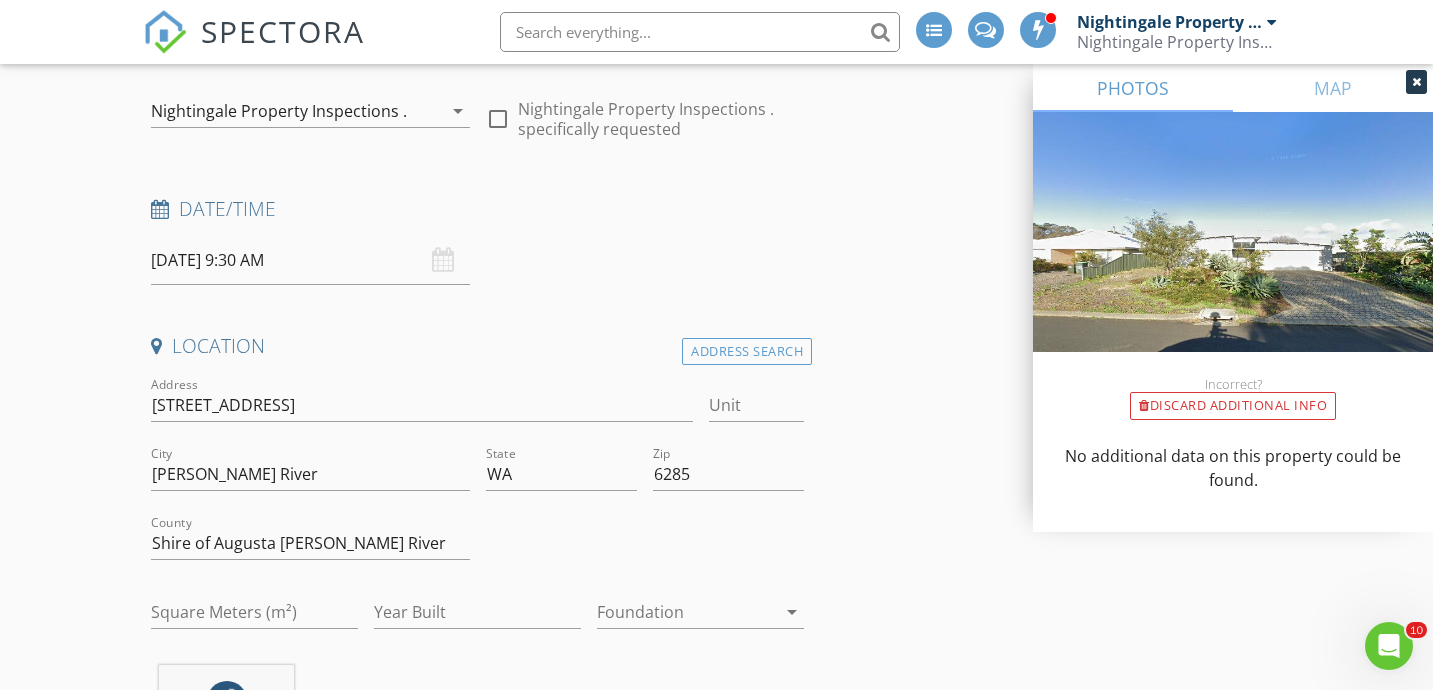 click on "16/07/2025 9:30 AM" at bounding box center [310, 260] 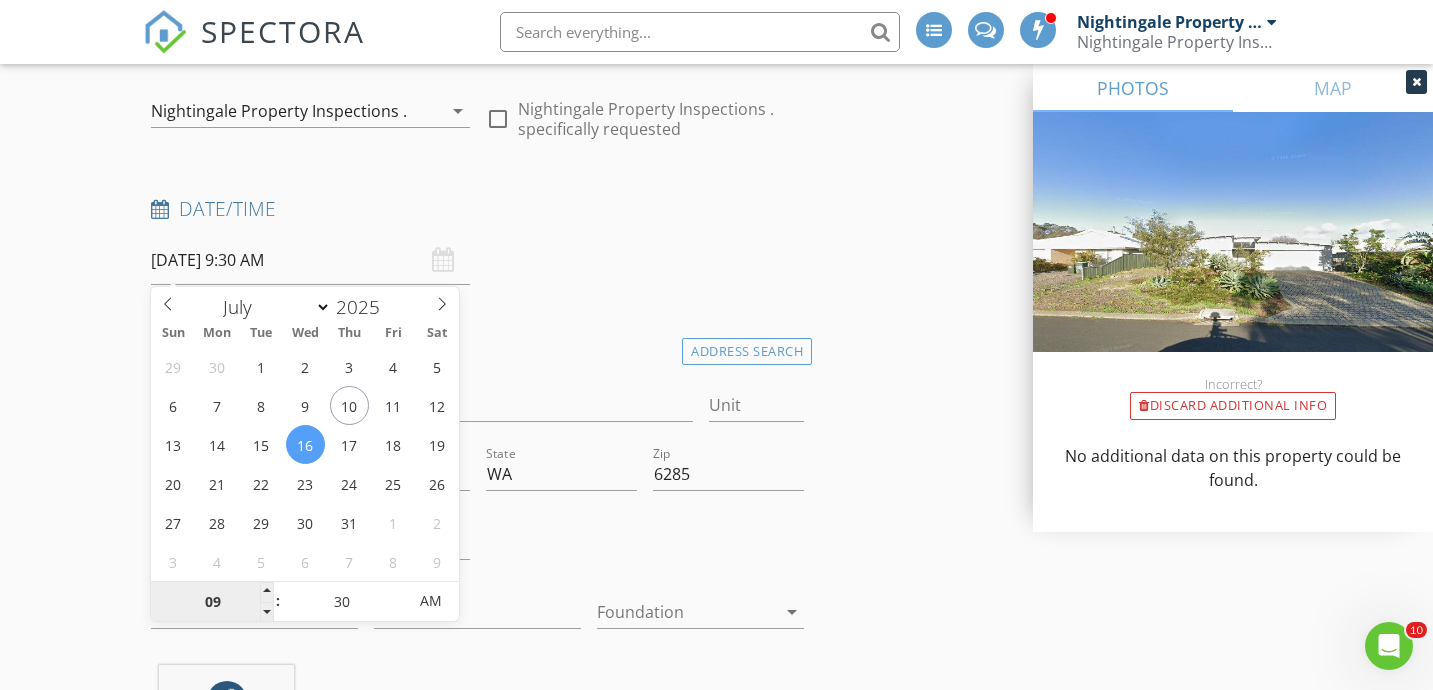 click on "09" at bounding box center (212, 602) 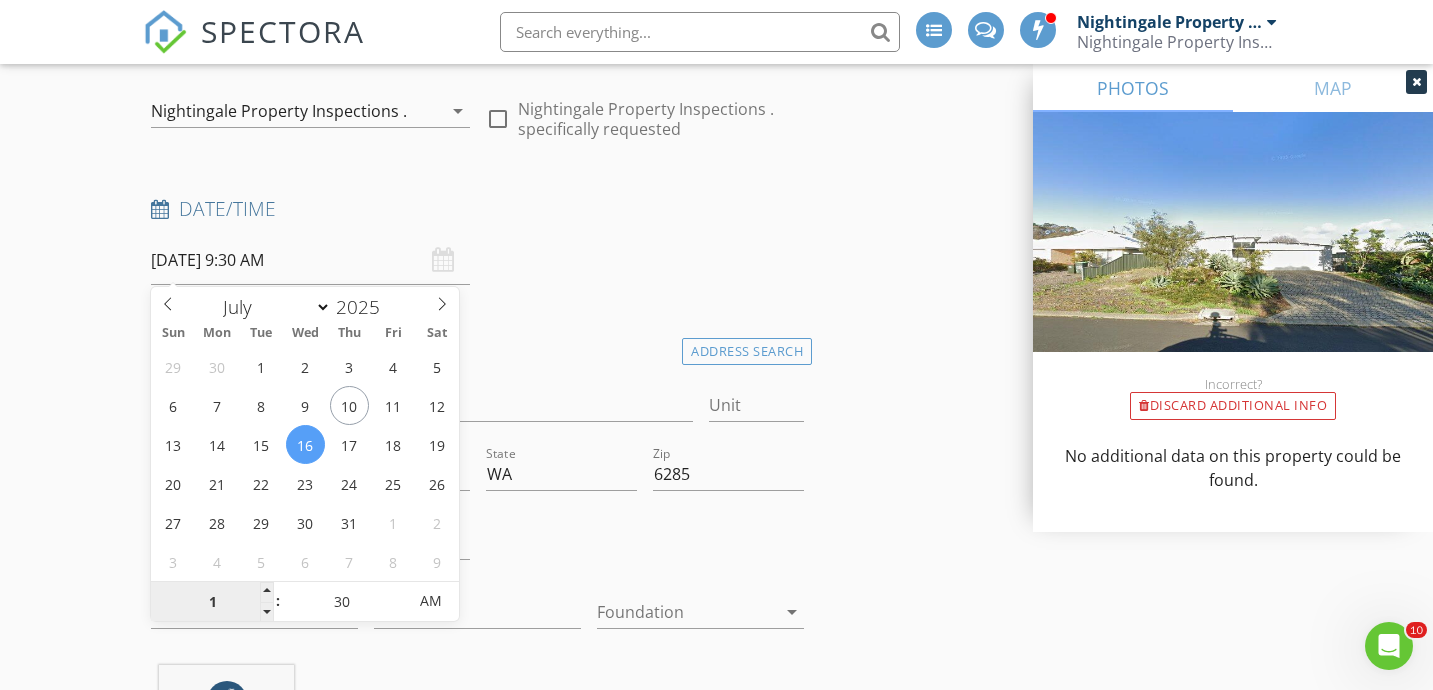 type on "11" 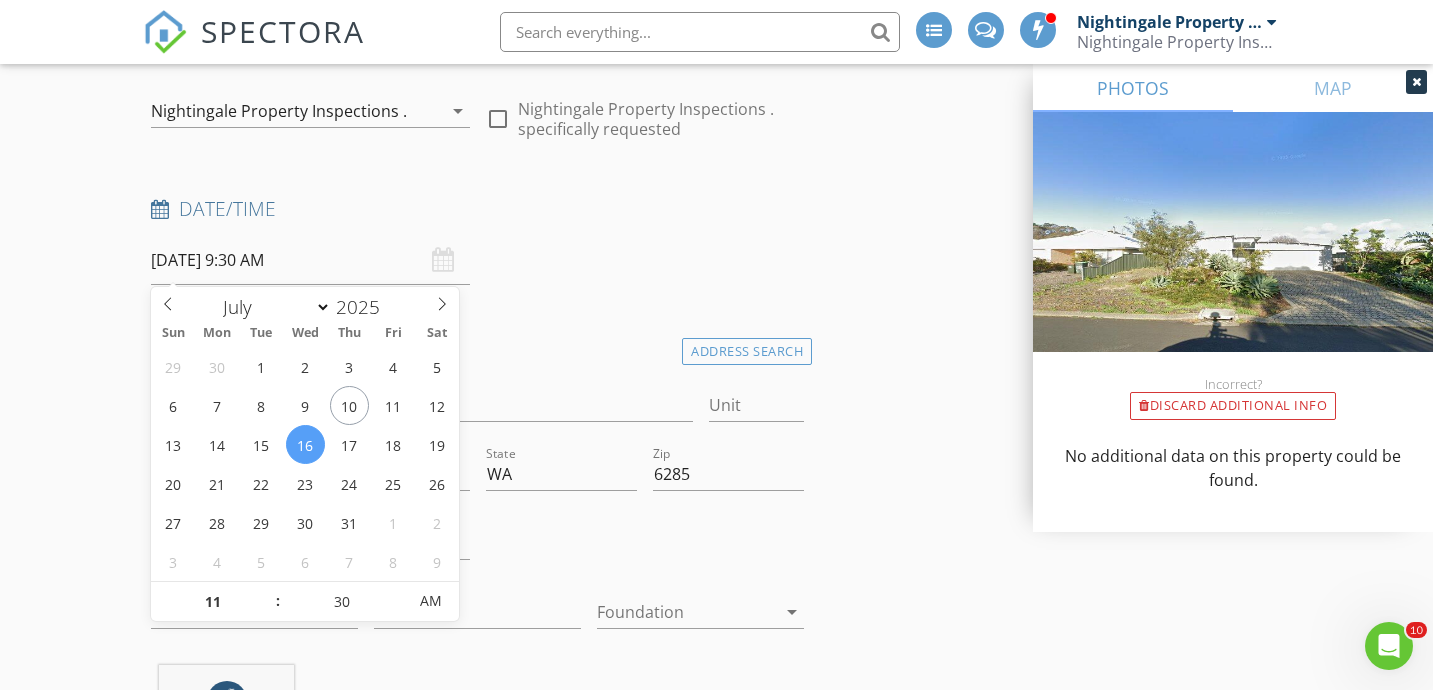 type on "16/07/2025 11:30 AM" 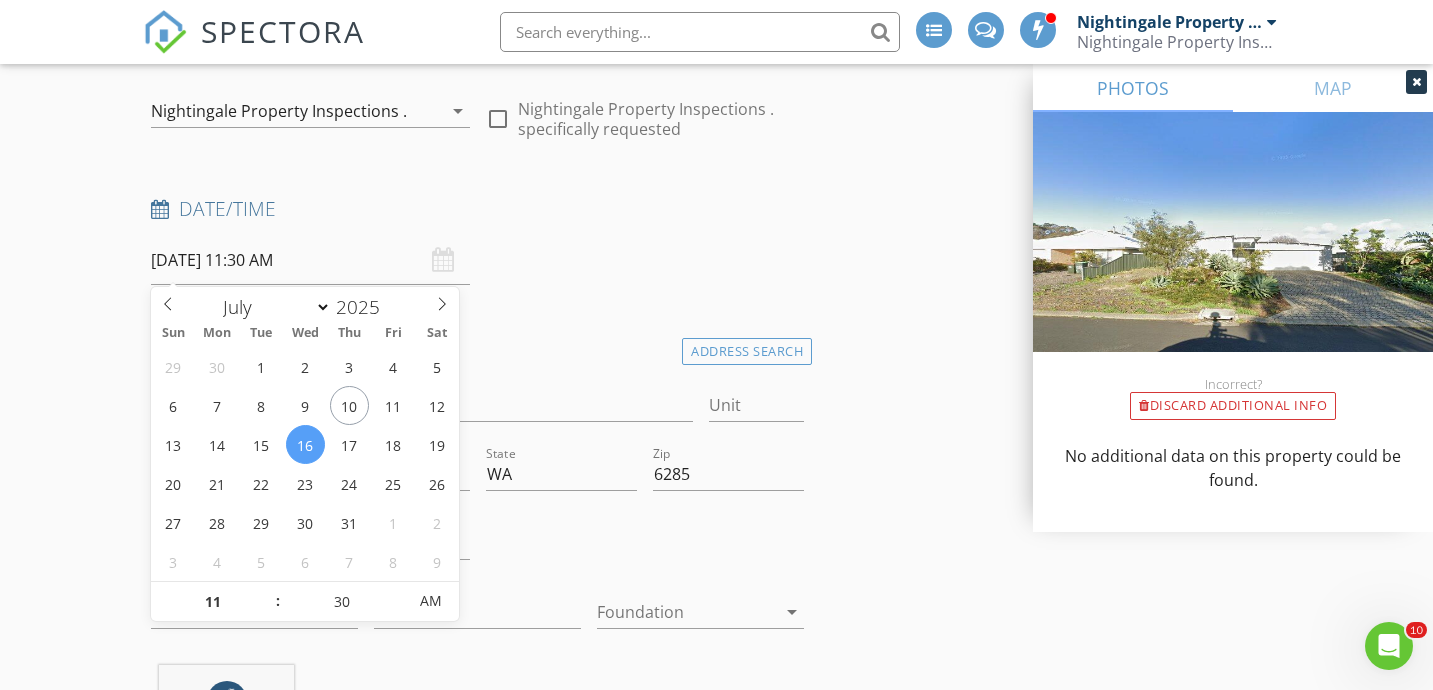 click on "New Inspection
INSPECTOR(S)
check_box   Nightingale Property Inspections .   PRIMARY   Nightingale Property Inspections . arrow_drop_down   check_box_outline_blank Nightingale Property Inspections . specifically requested
Date/Time
16/07/2025 11:30 AM
Location
Address Search       Address 11 Sandalwood Dr   Unit   City Margaret River   State WA   Zip 6285   County Shire of Augusta Margaret River     Square Meters (m²)   Year Built   Foundation arrow_drop_down     Nightingale Property Inspections .     43.8 km     (an hour)
client
check_box Enable Client CC email for this inspection   Client Search     check_box_outline_blank Client is a Company/Organization     First Name   Last Name   Email   CC Email   Phone         Tags         Notes   Private Notes
ADD ADDITIONAL client
check_box_outline_blank" at bounding box center (716, 1999) 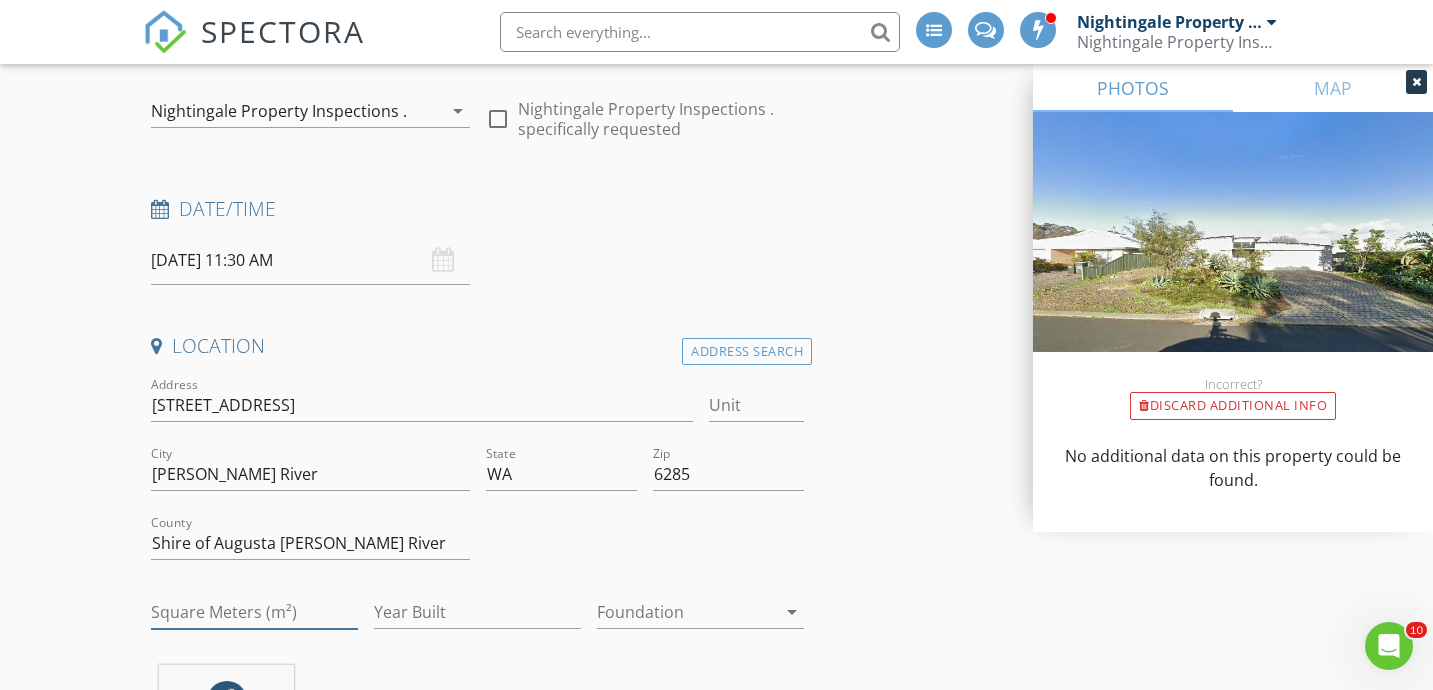 click on "Square Meters (m²)" at bounding box center [254, 612] 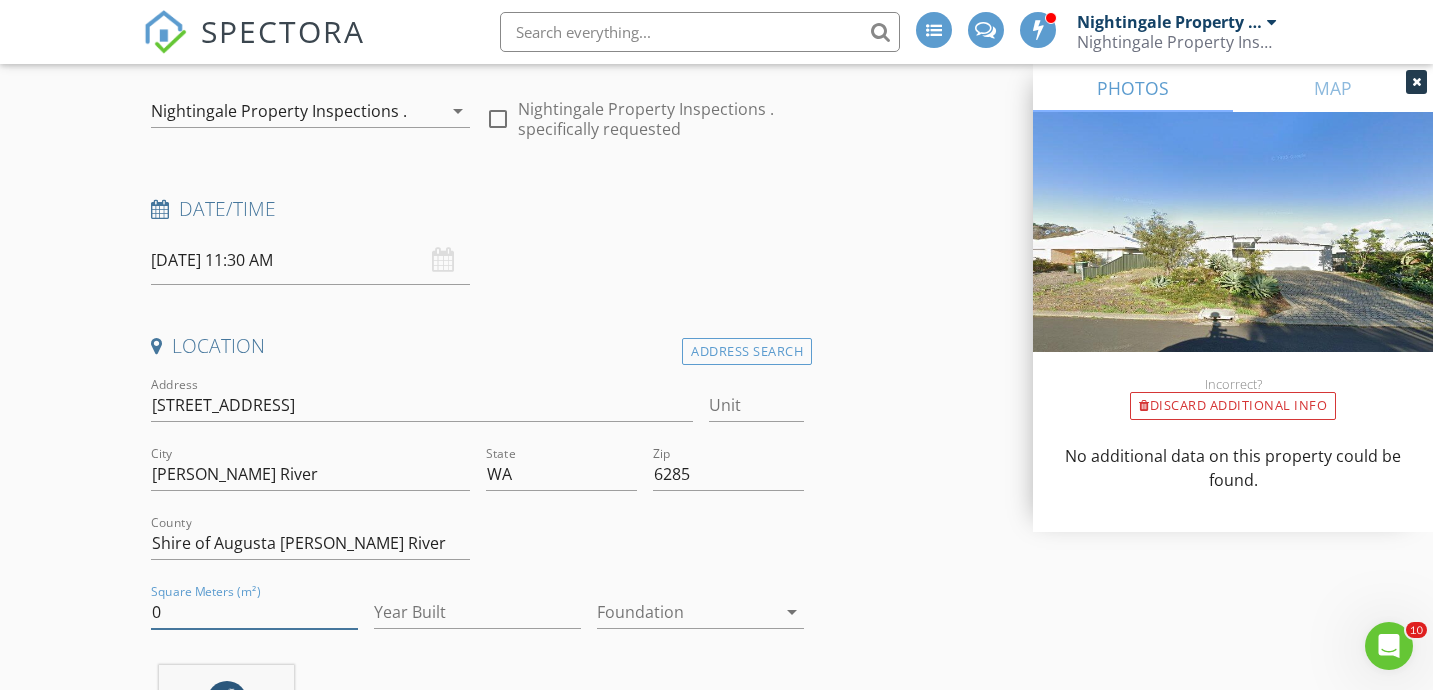 type on "0" 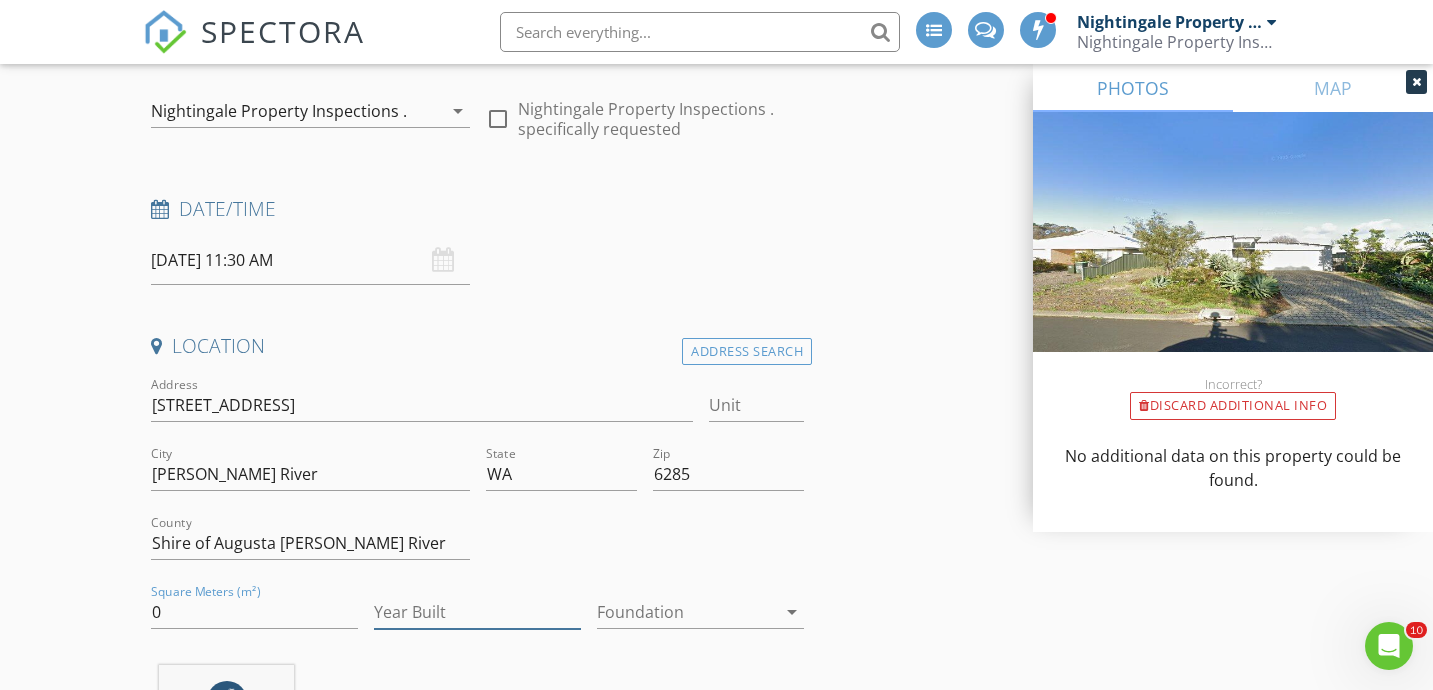 click on "Year Built" at bounding box center [477, 612] 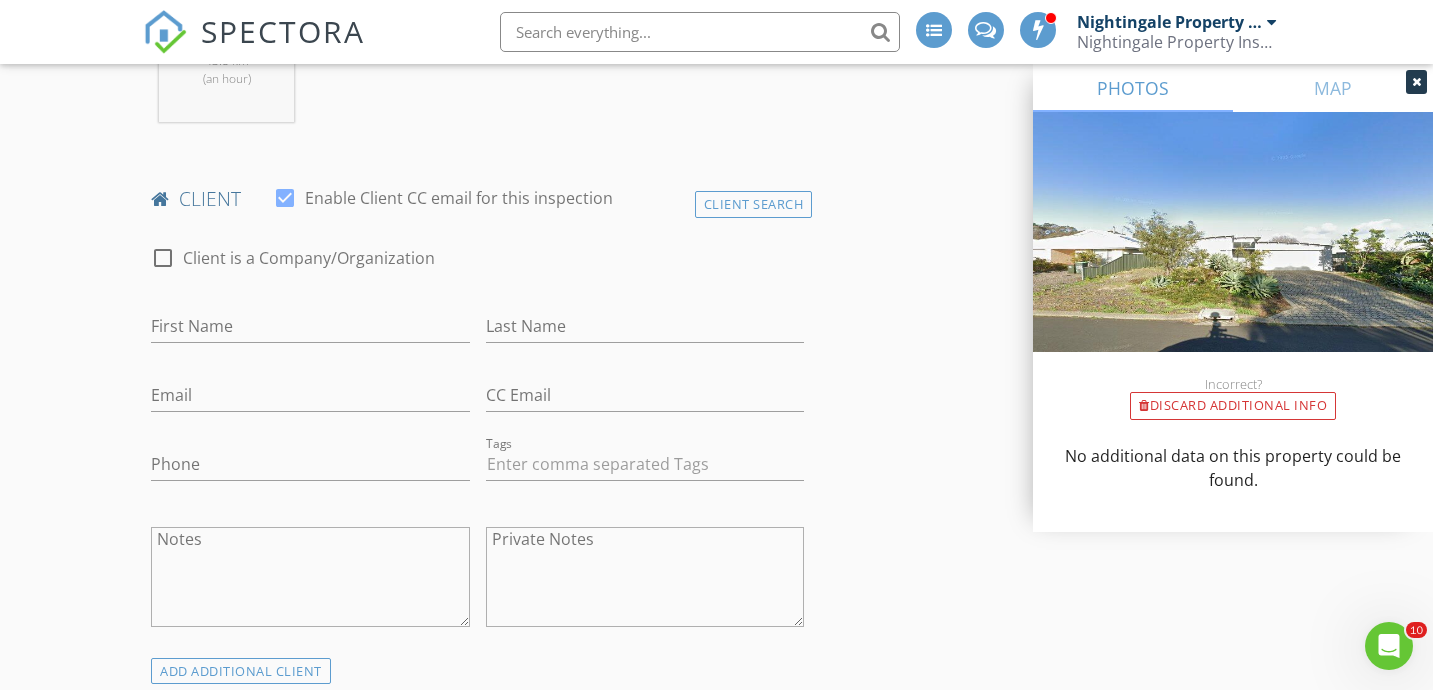 scroll, scrollTop: 948, scrollLeft: 0, axis: vertical 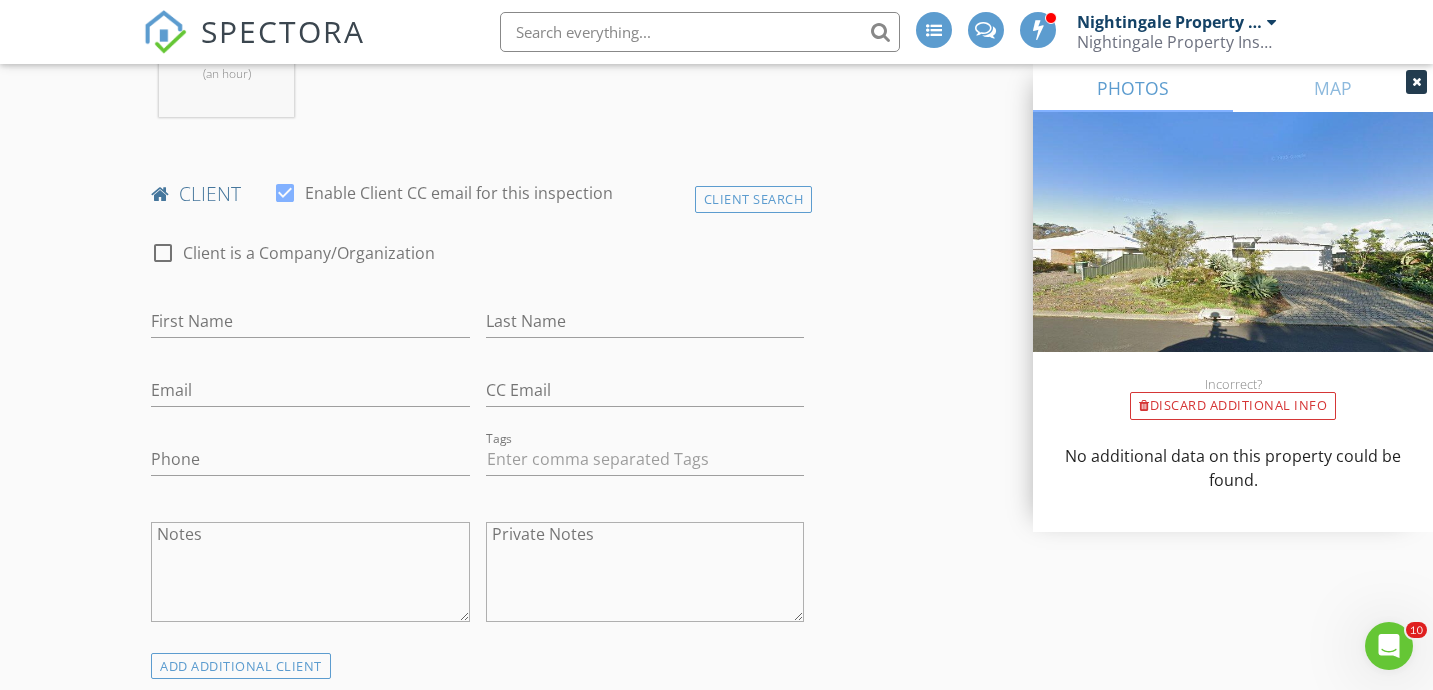 type on "0" 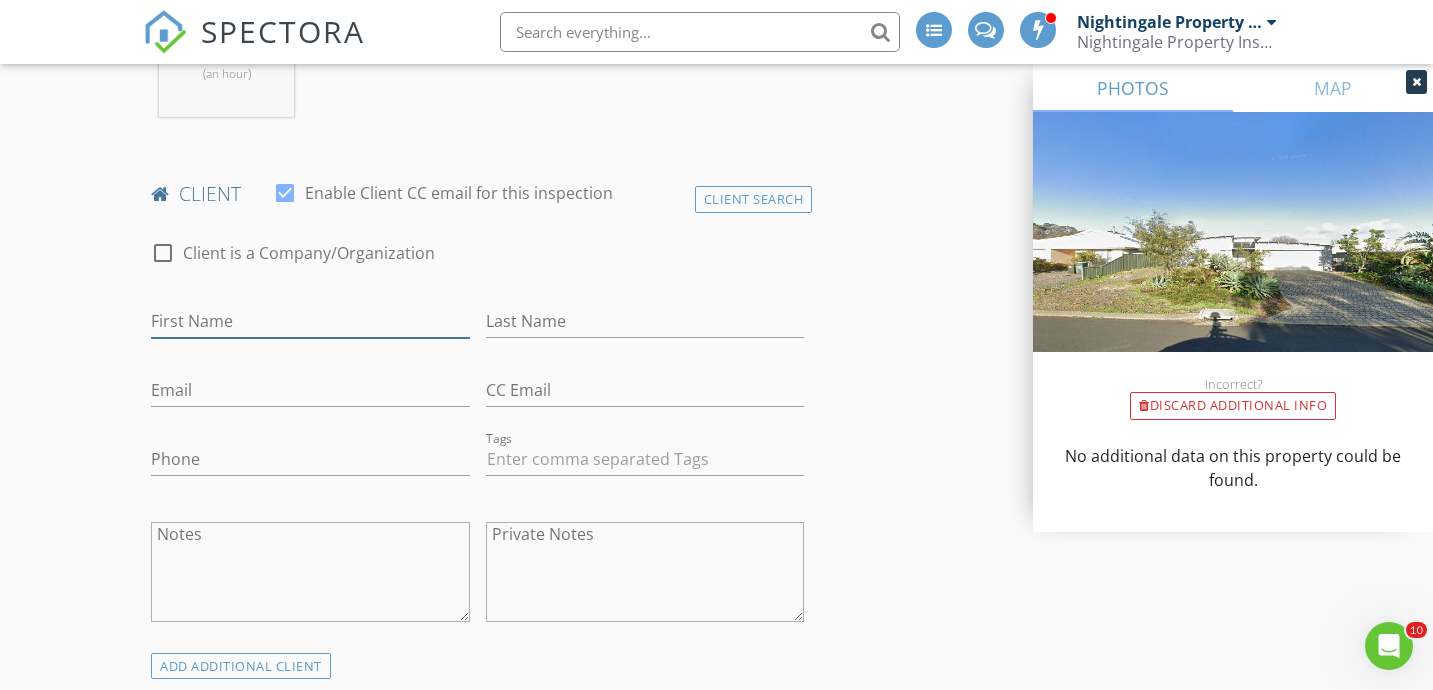 click on "First Name" at bounding box center (310, 321) 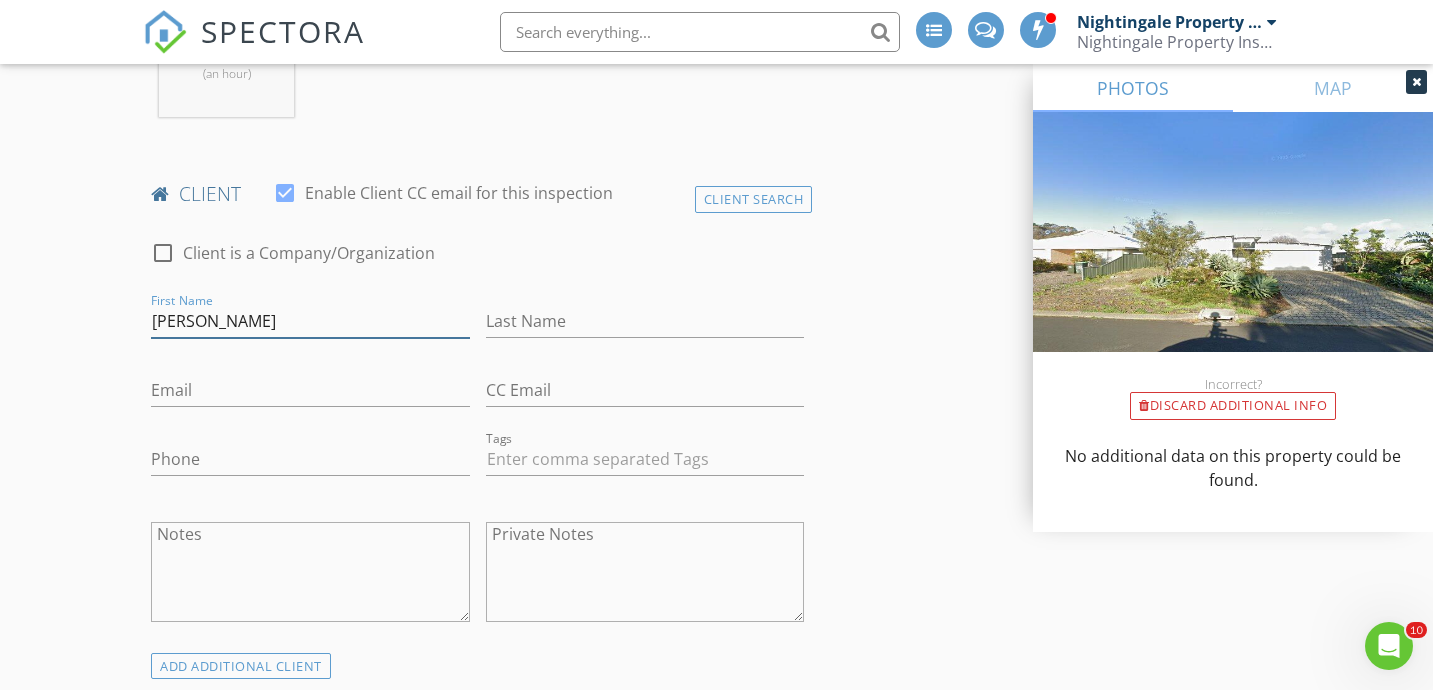 type on "Andrew" 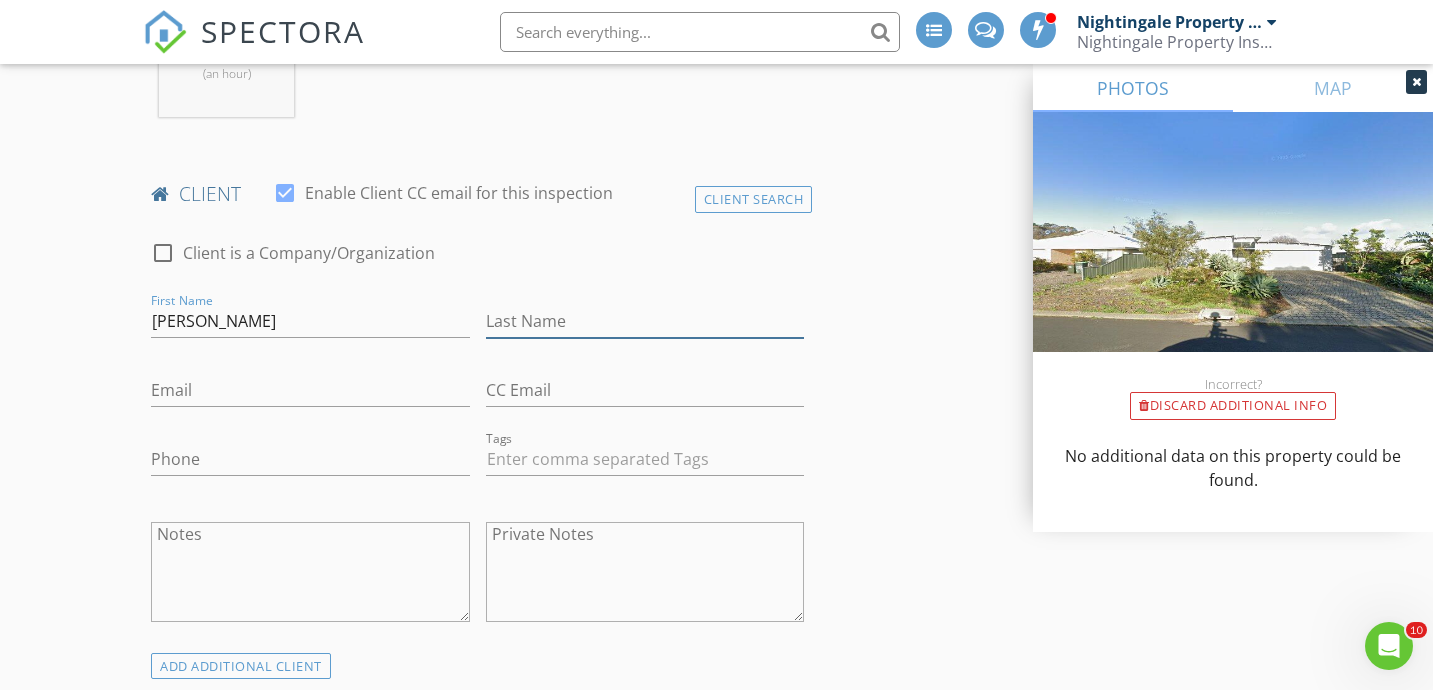 click on "Last Name" at bounding box center [645, 321] 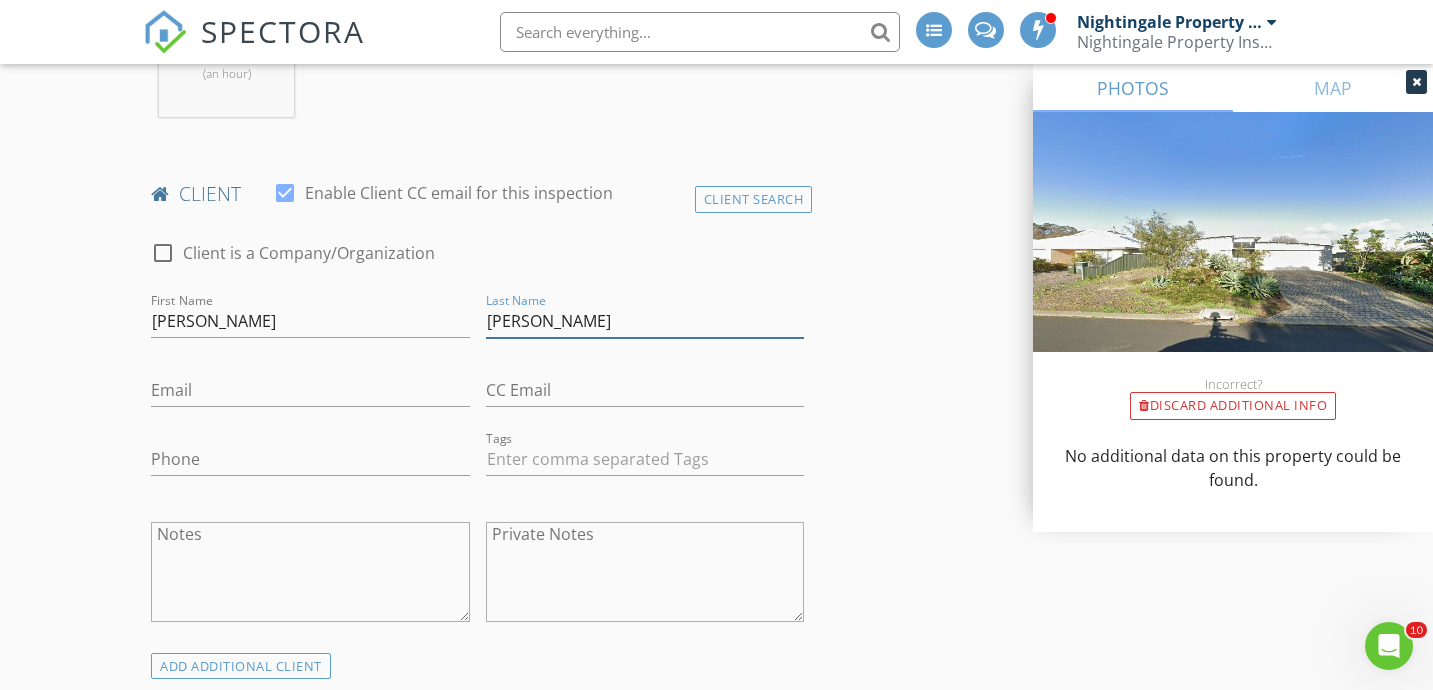 type on "Bolton" 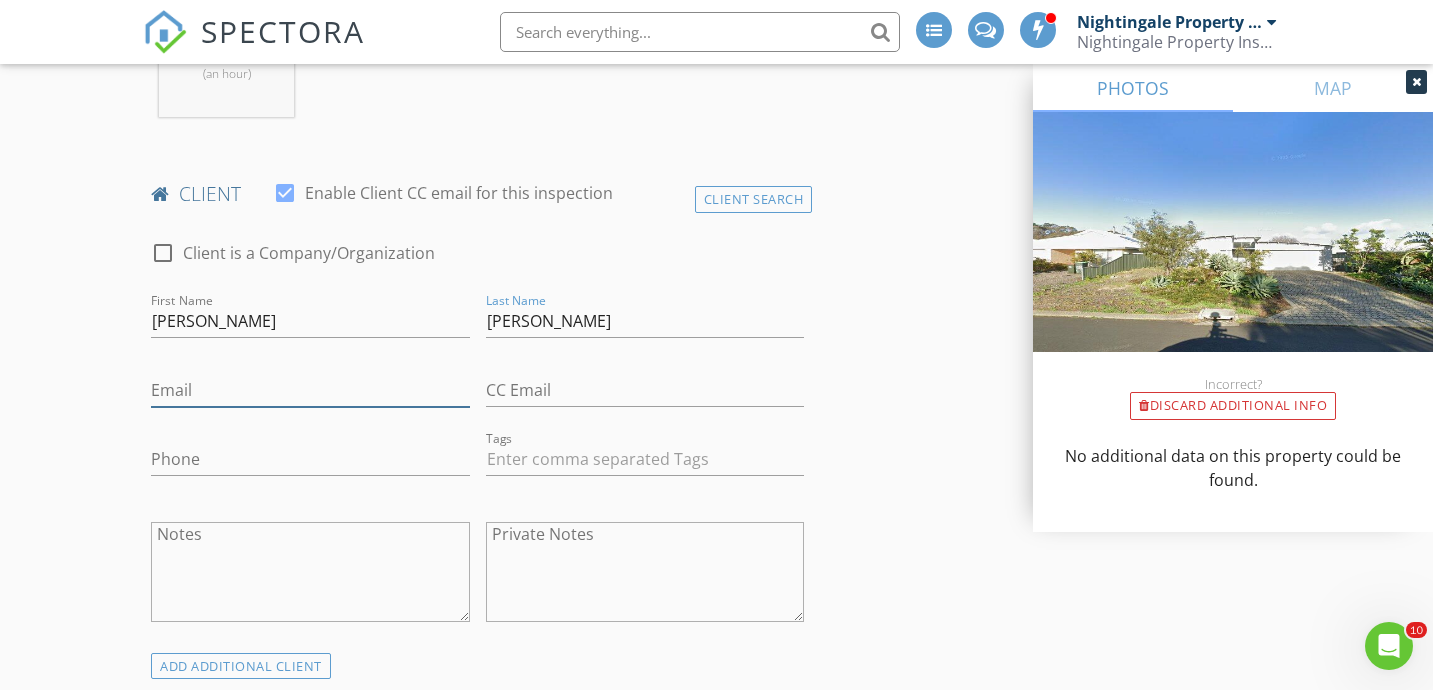 click on "Email" at bounding box center [310, 390] 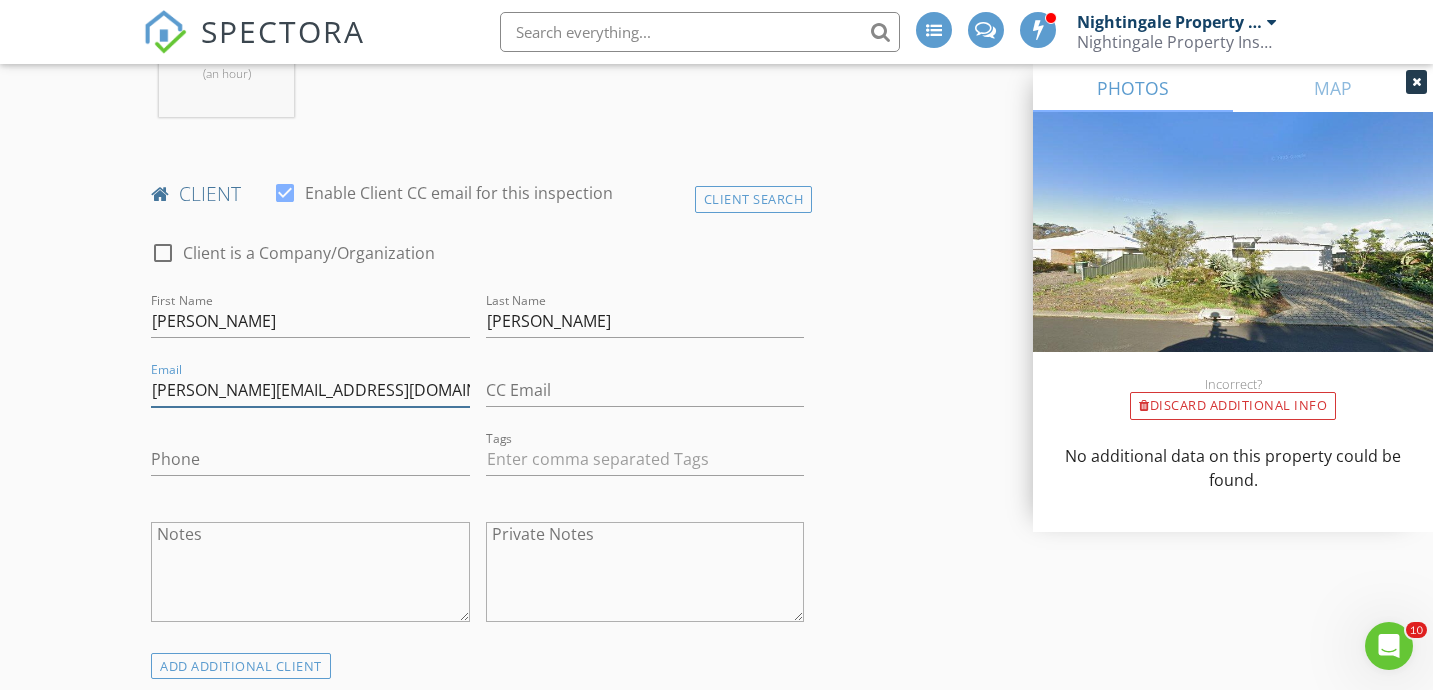 type on "andrew.bolty72@gmail.com" 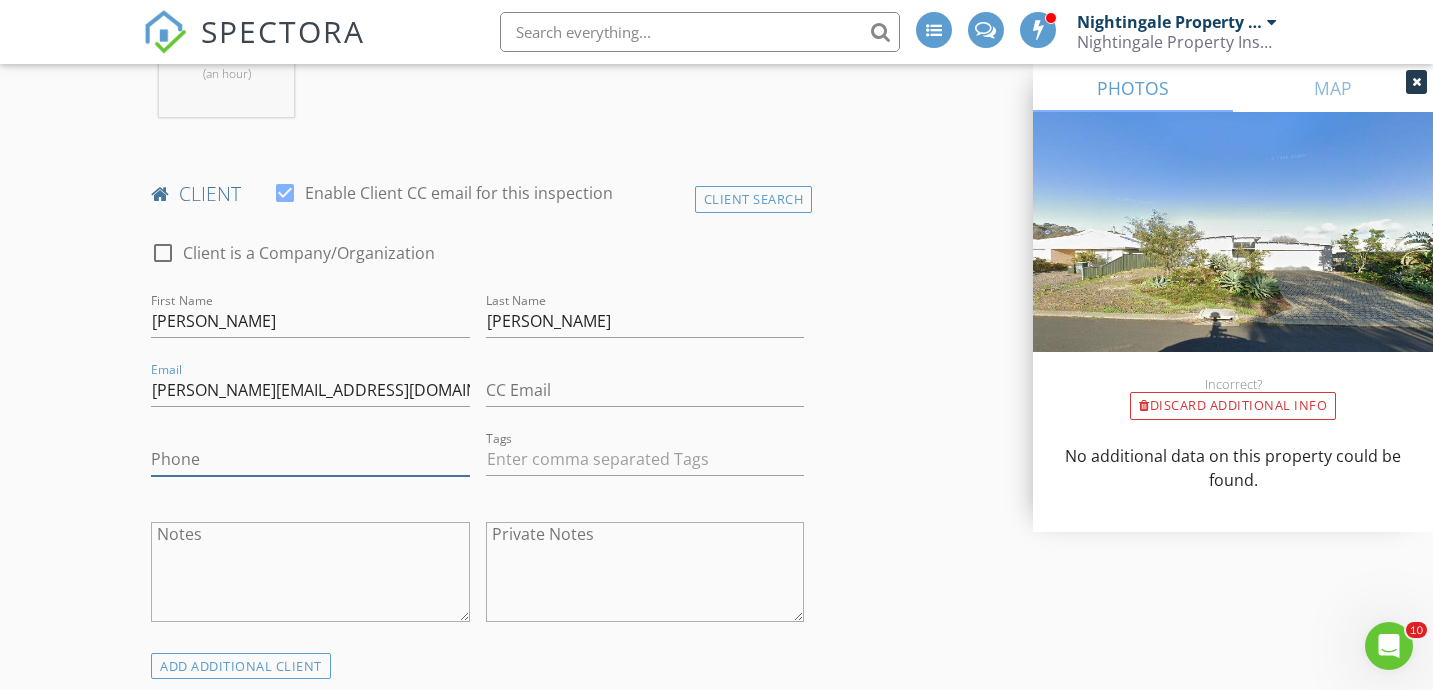 click on "Phone" at bounding box center [310, 459] 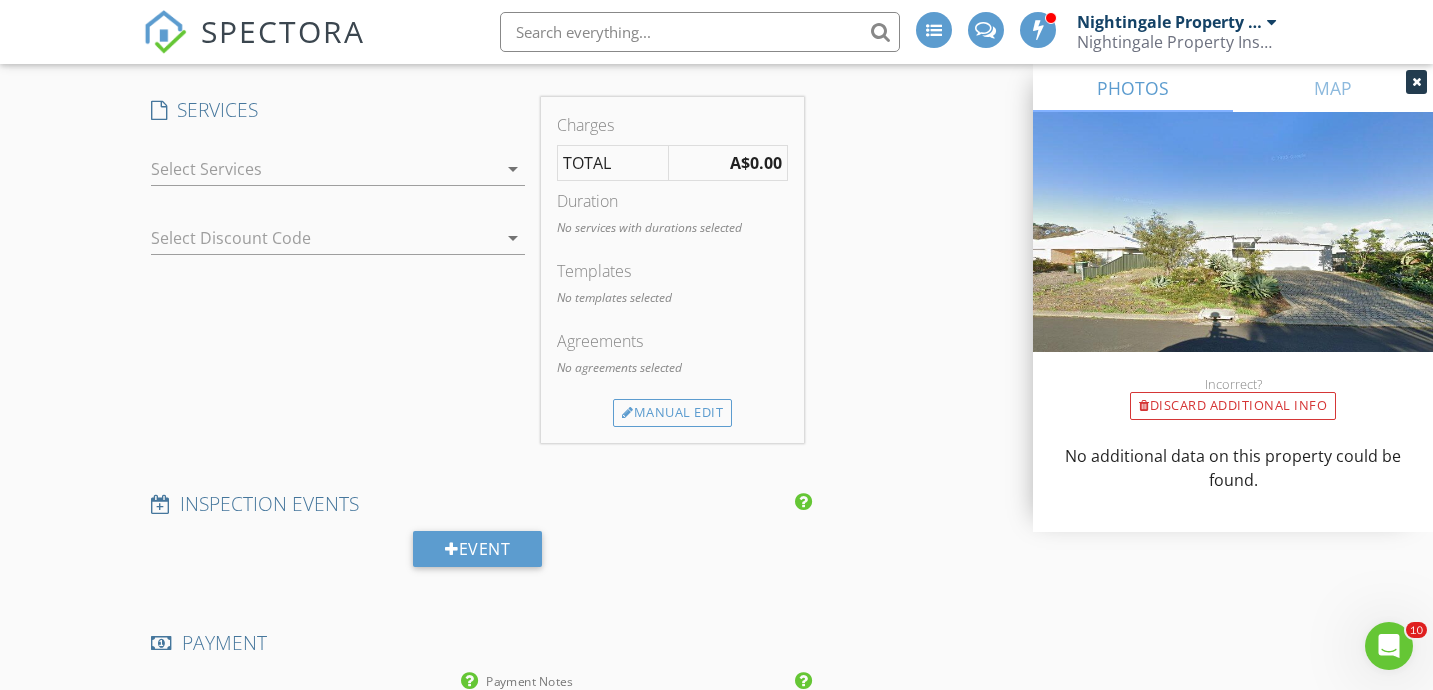 scroll, scrollTop: 1593, scrollLeft: 0, axis: vertical 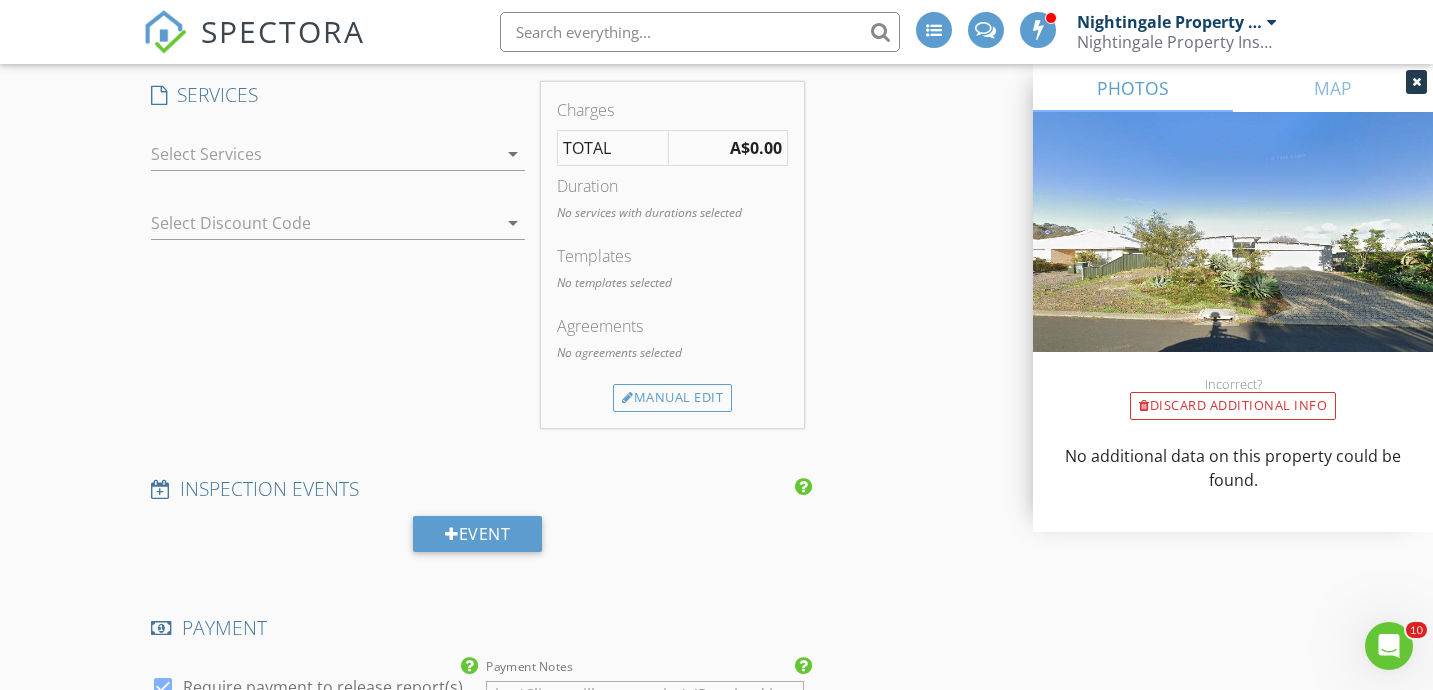 type on "0437800789" 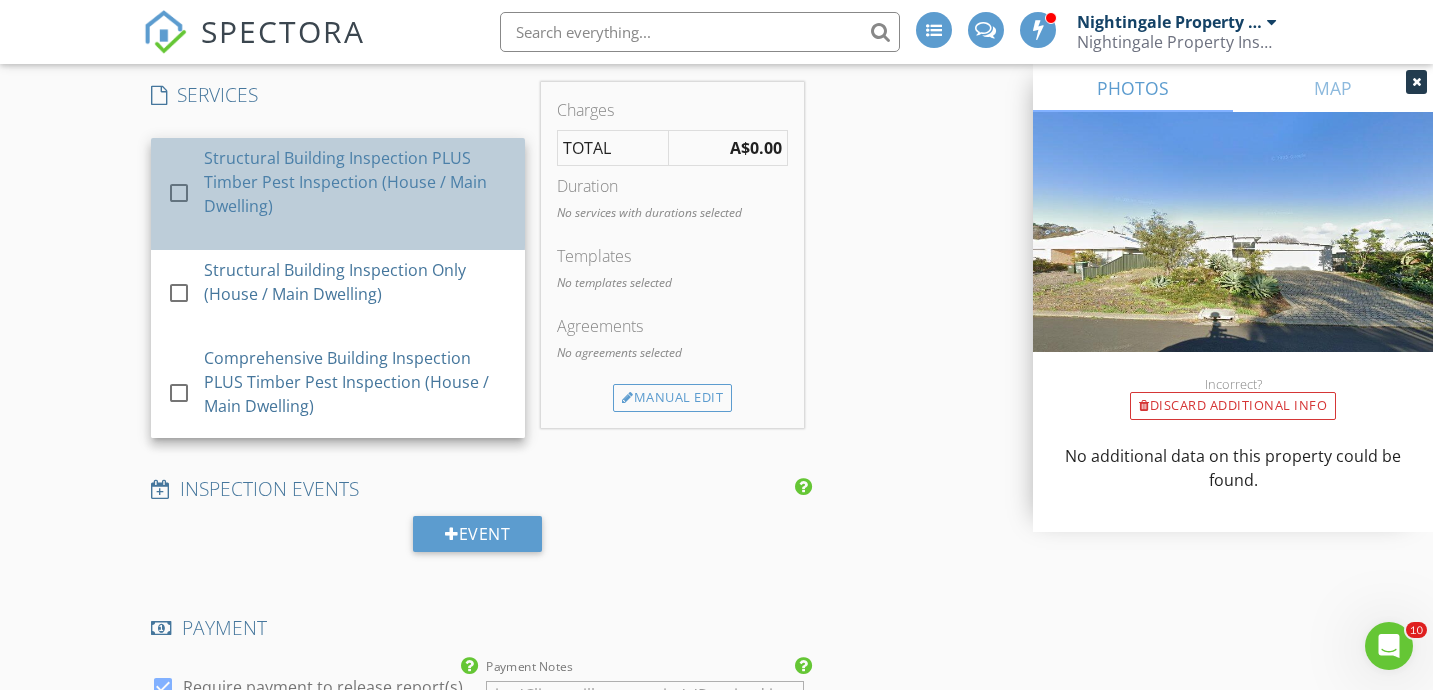 click on "Structural Building Inspection PLUS Timber Pest Inspection (House / Main Dwelling)" at bounding box center (357, 182) 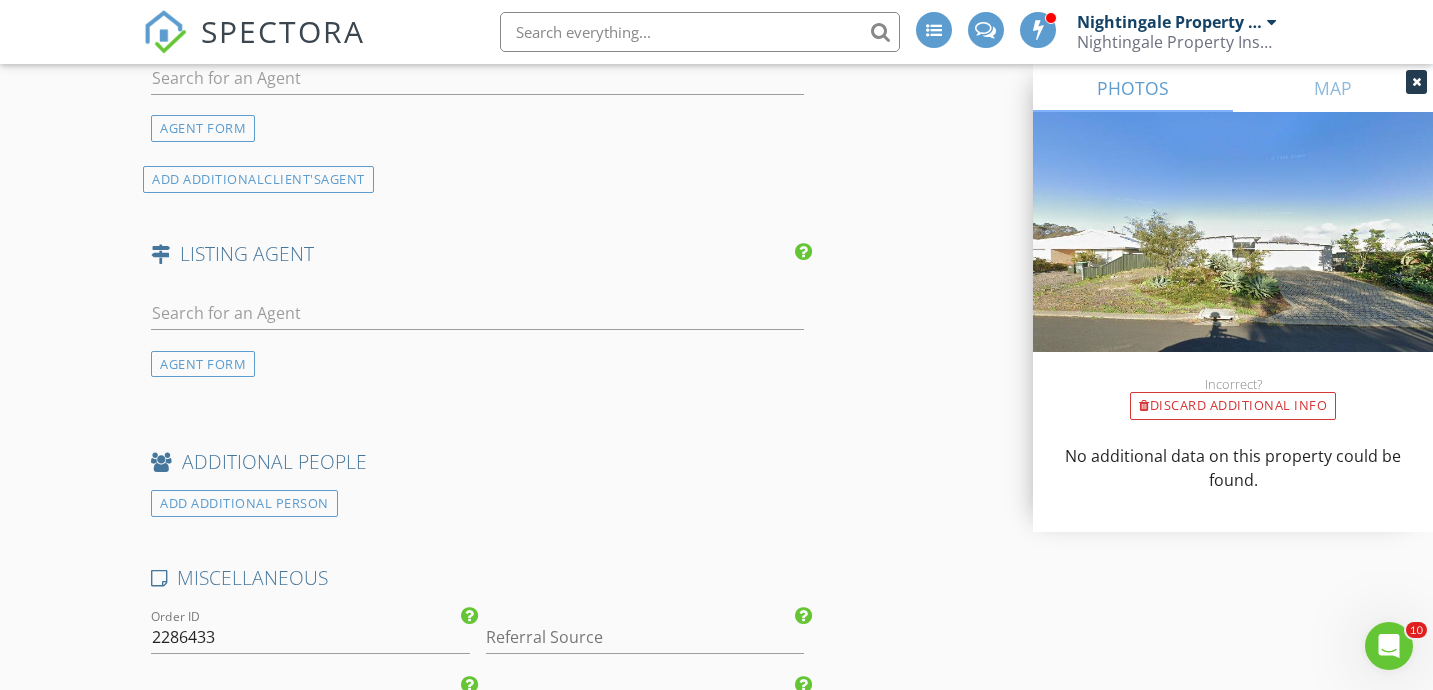 scroll, scrollTop: 2703, scrollLeft: 0, axis: vertical 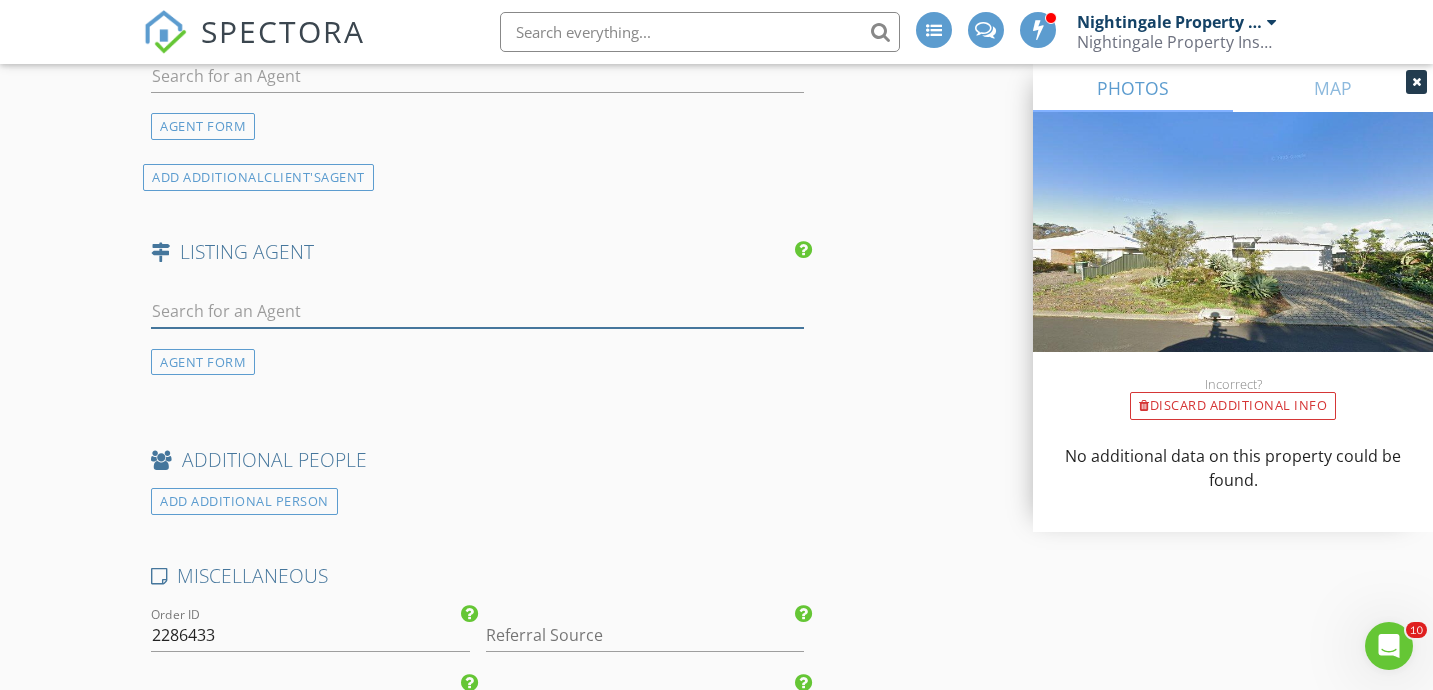 click at bounding box center (477, 311) 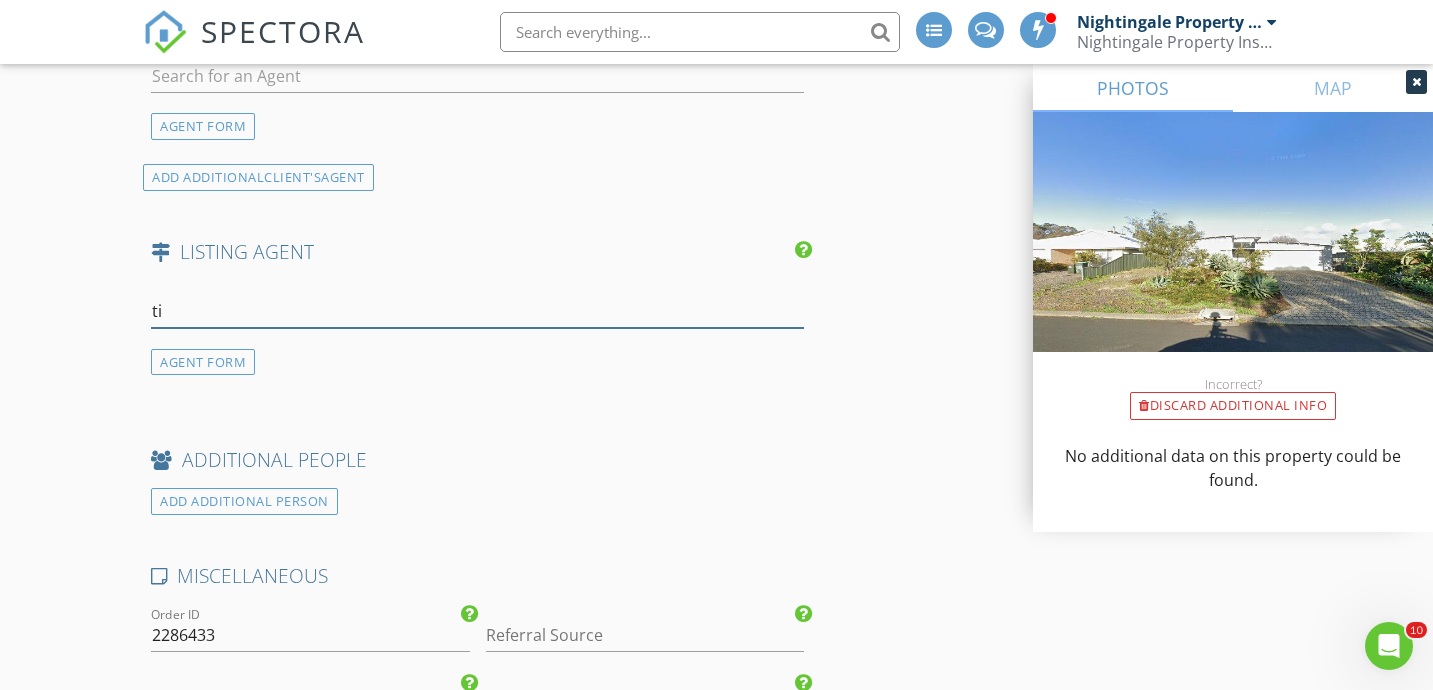 type on "tim" 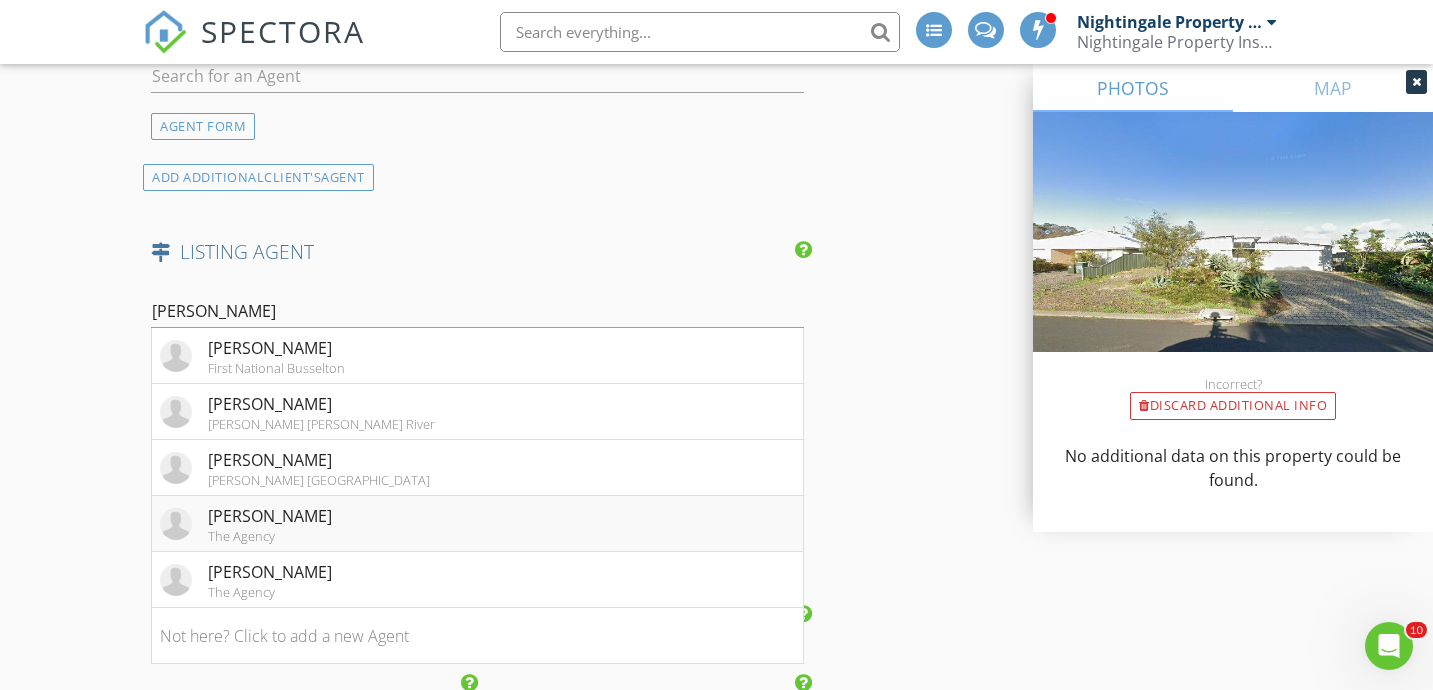 click on "Tim Beeson
The Agency" at bounding box center (477, 524) 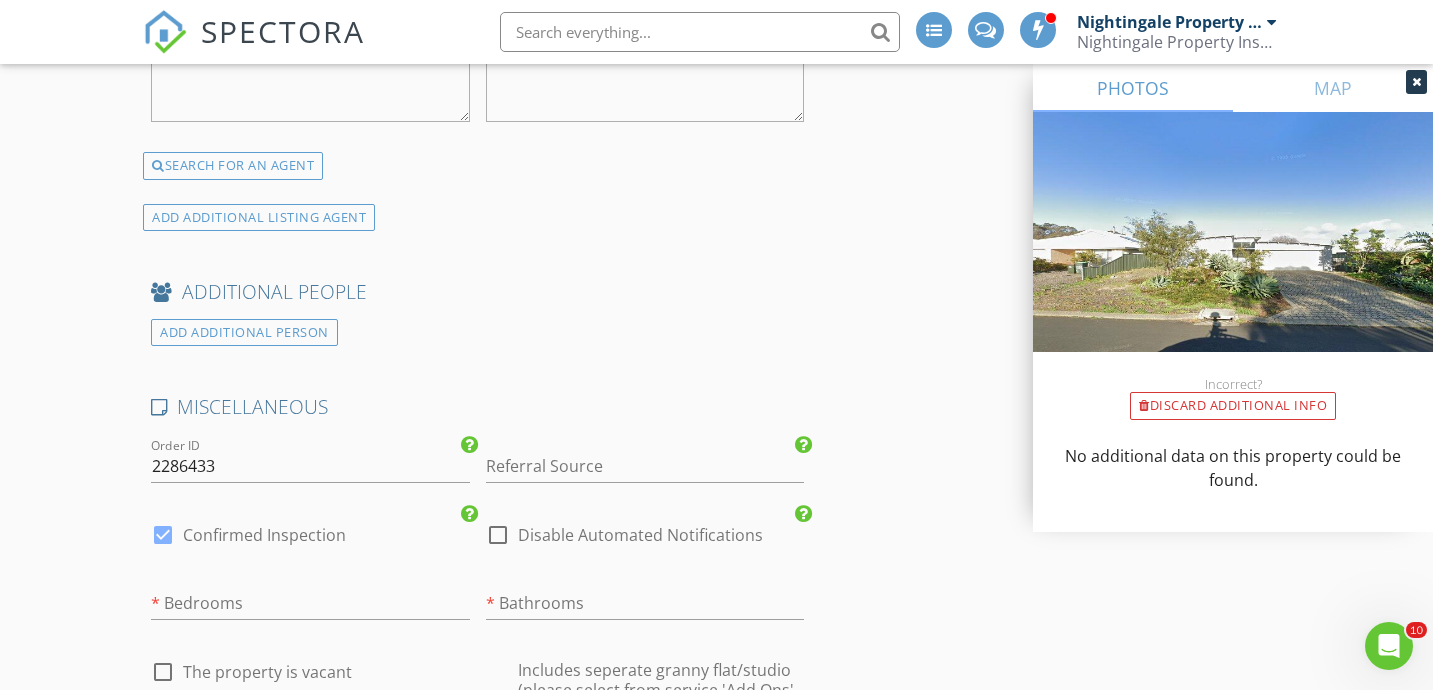 scroll, scrollTop: 3299, scrollLeft: 0, axis: vertical 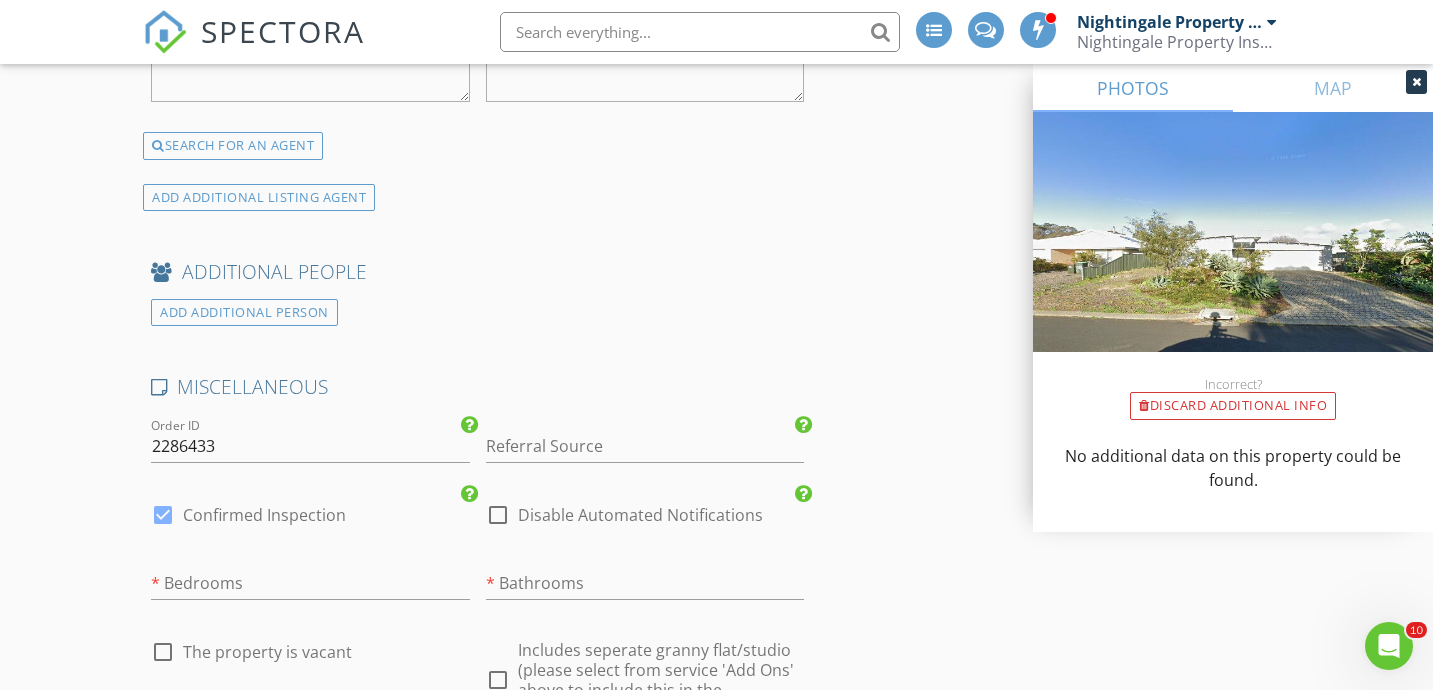 click at bounding box center [163, 515] 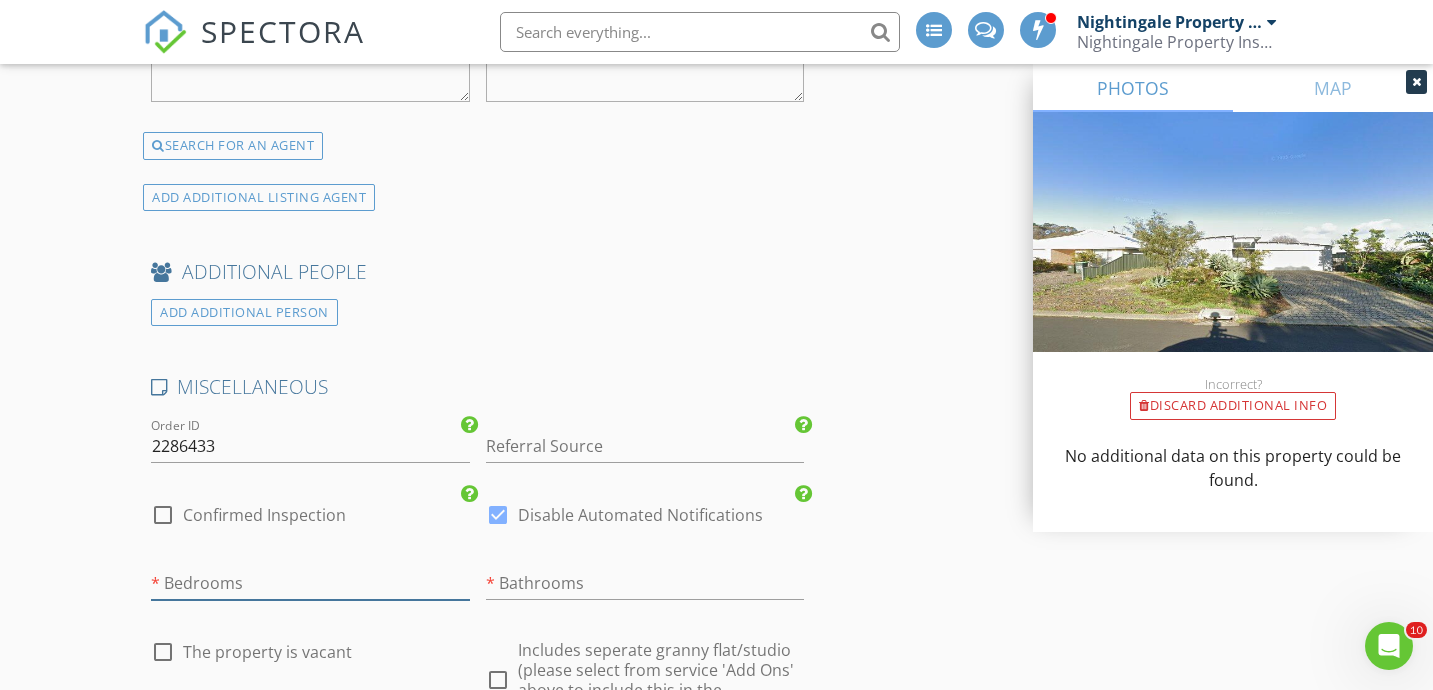 click at bounding box center (310, 583) 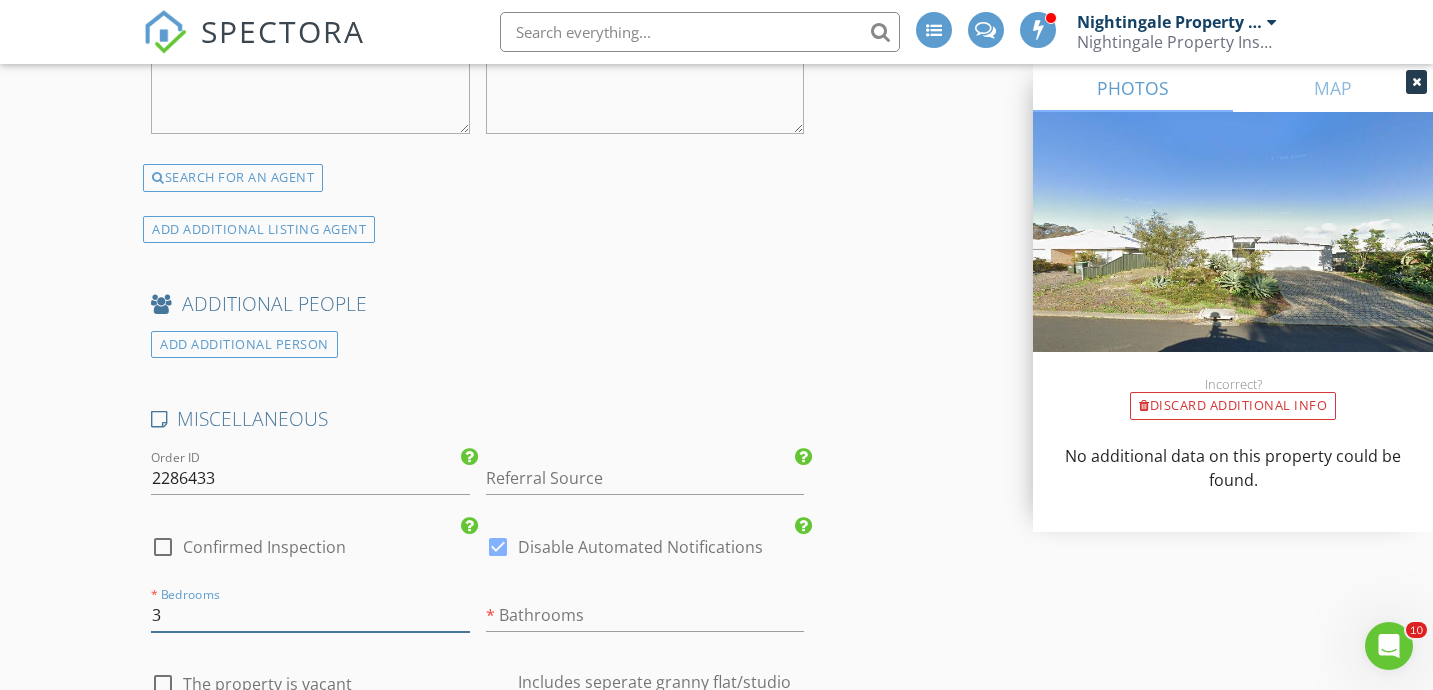 scroll, scrollTop: 3331, scrollLeft: 0, axis: vertical 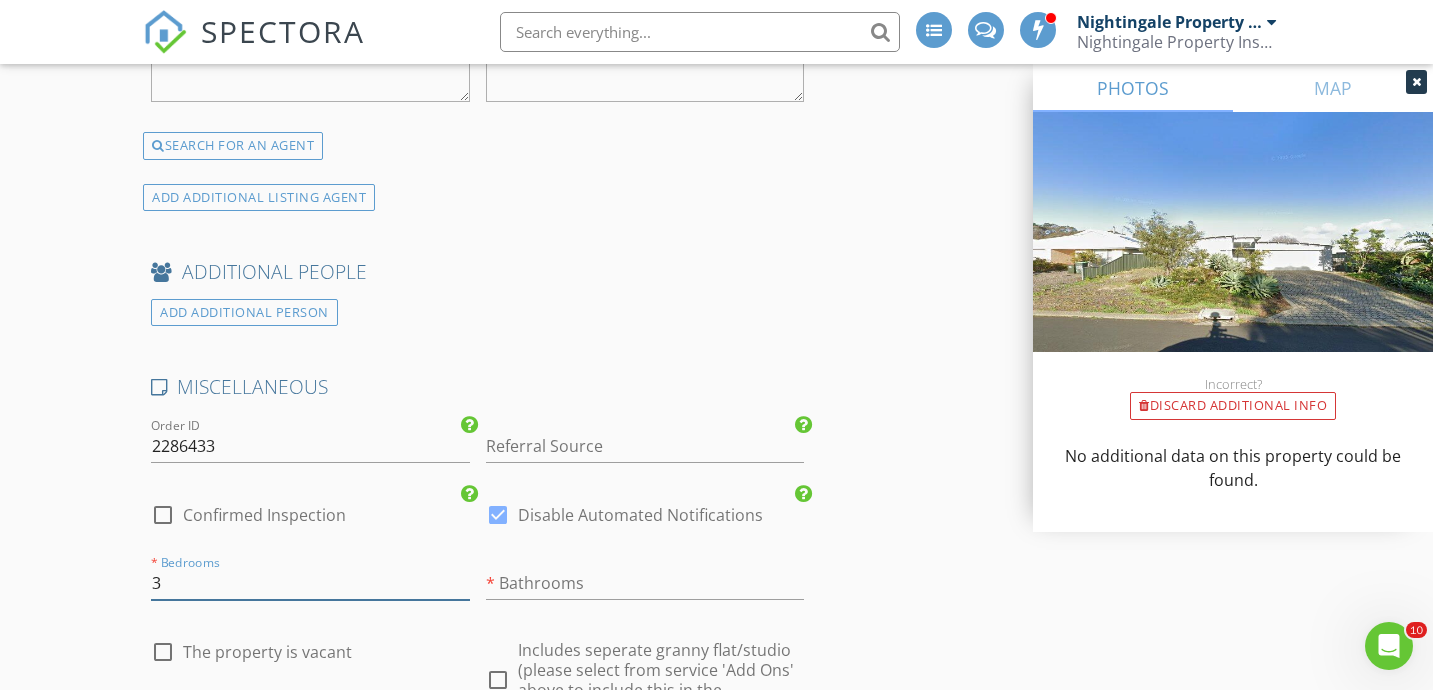 type on "3" 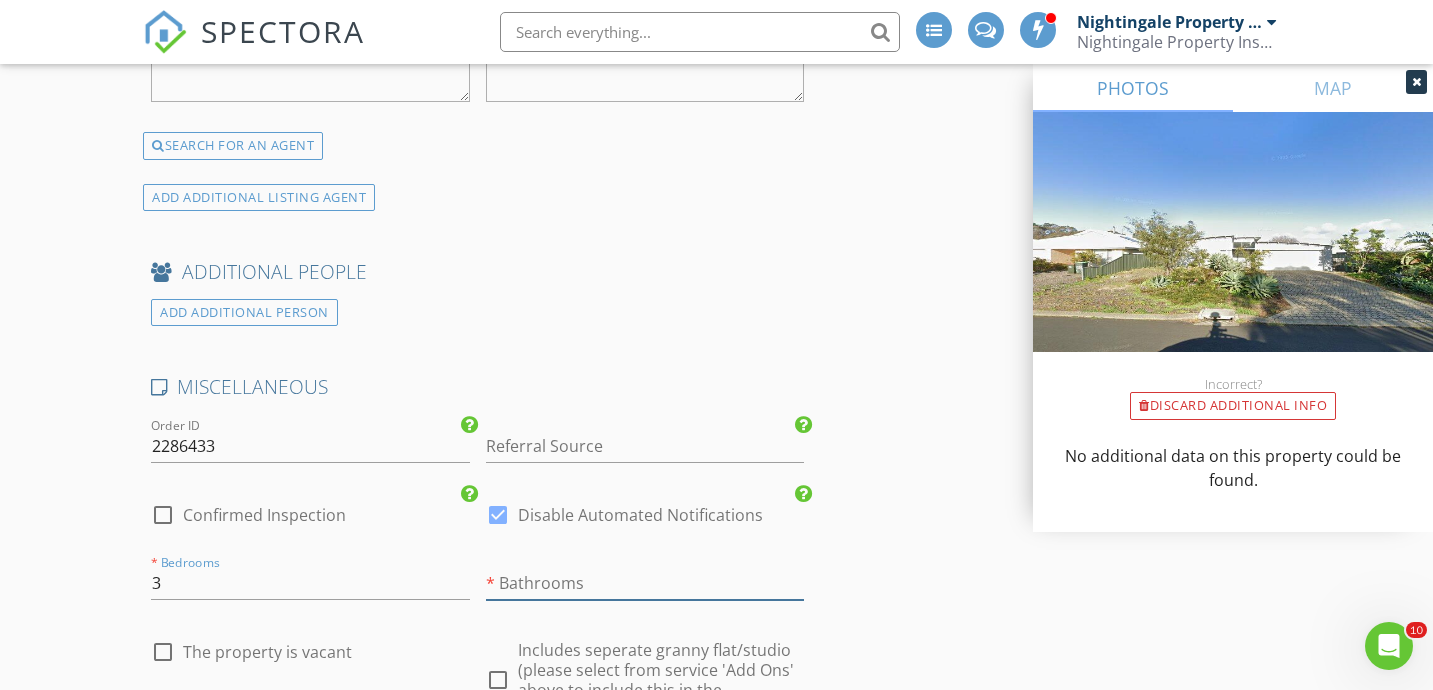 click at bounding box center [645, 583] 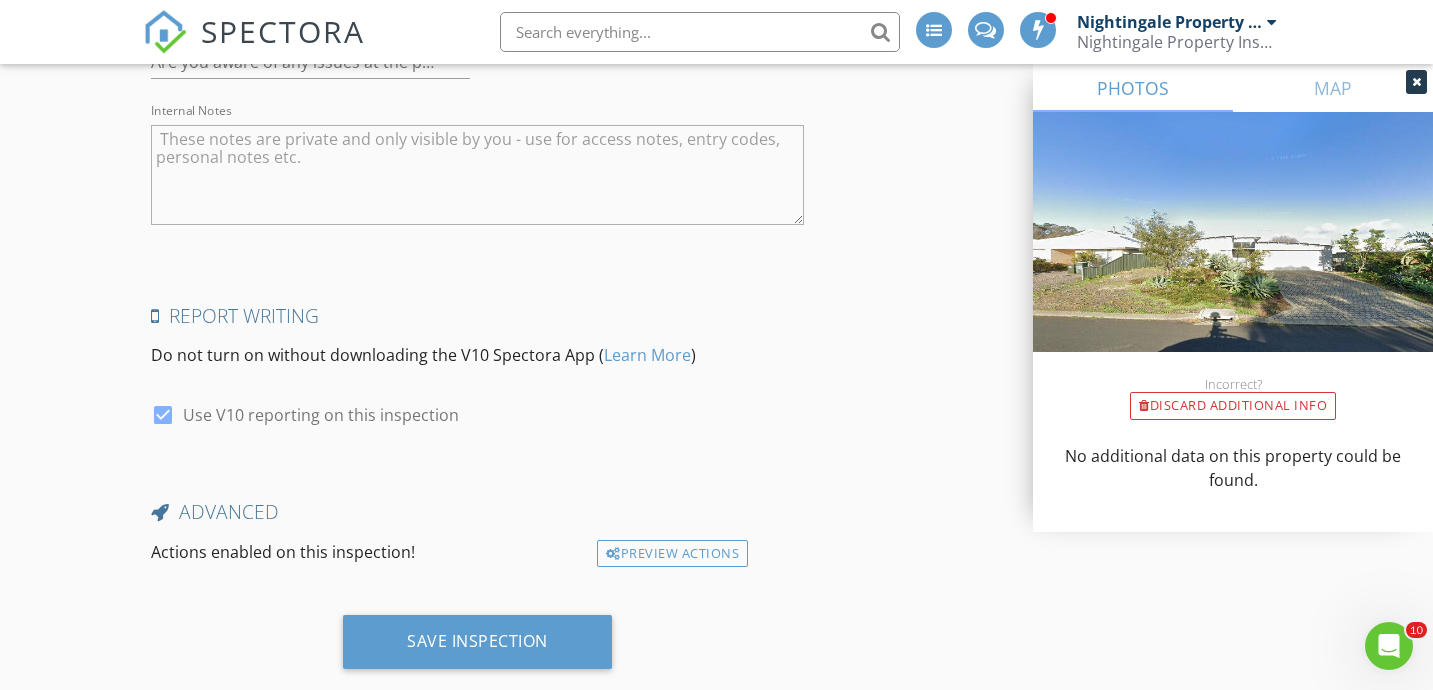 scroll, scrollTop: 4309, scrollLeft: 0, axis: vertical 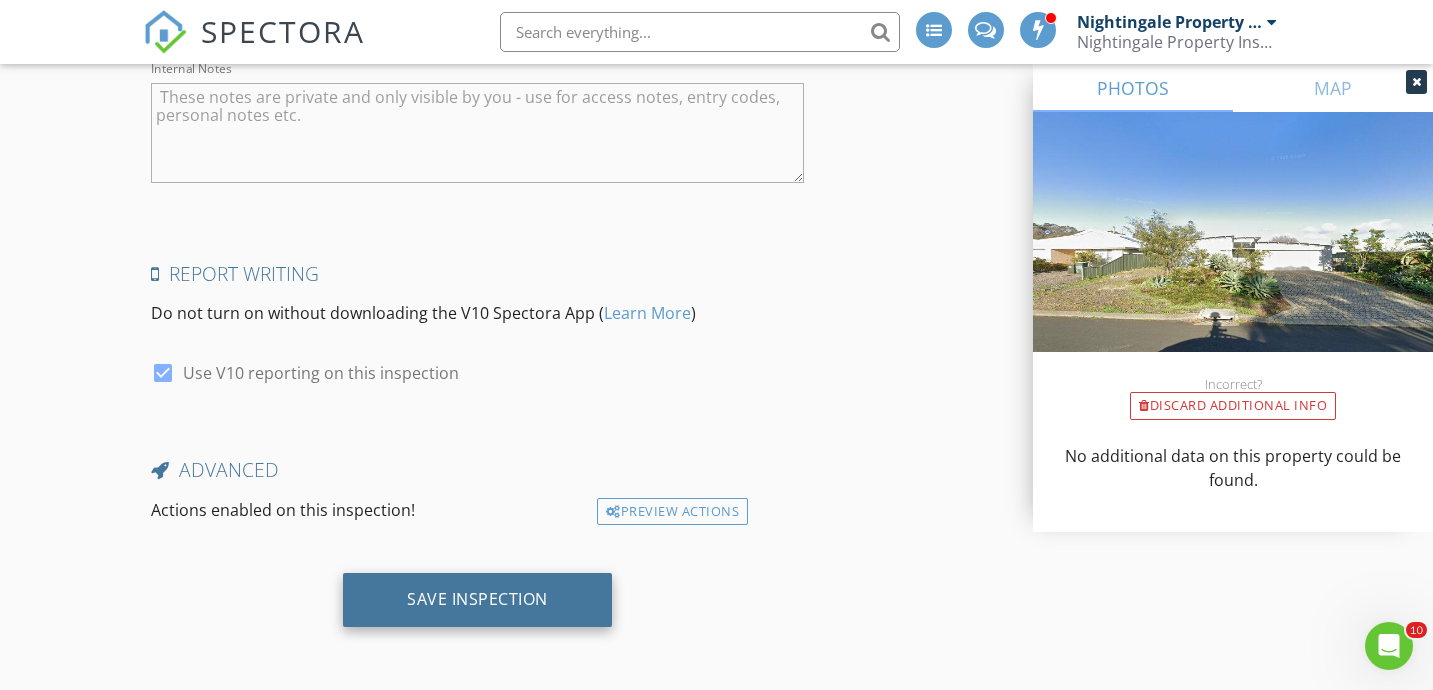 type on "2" 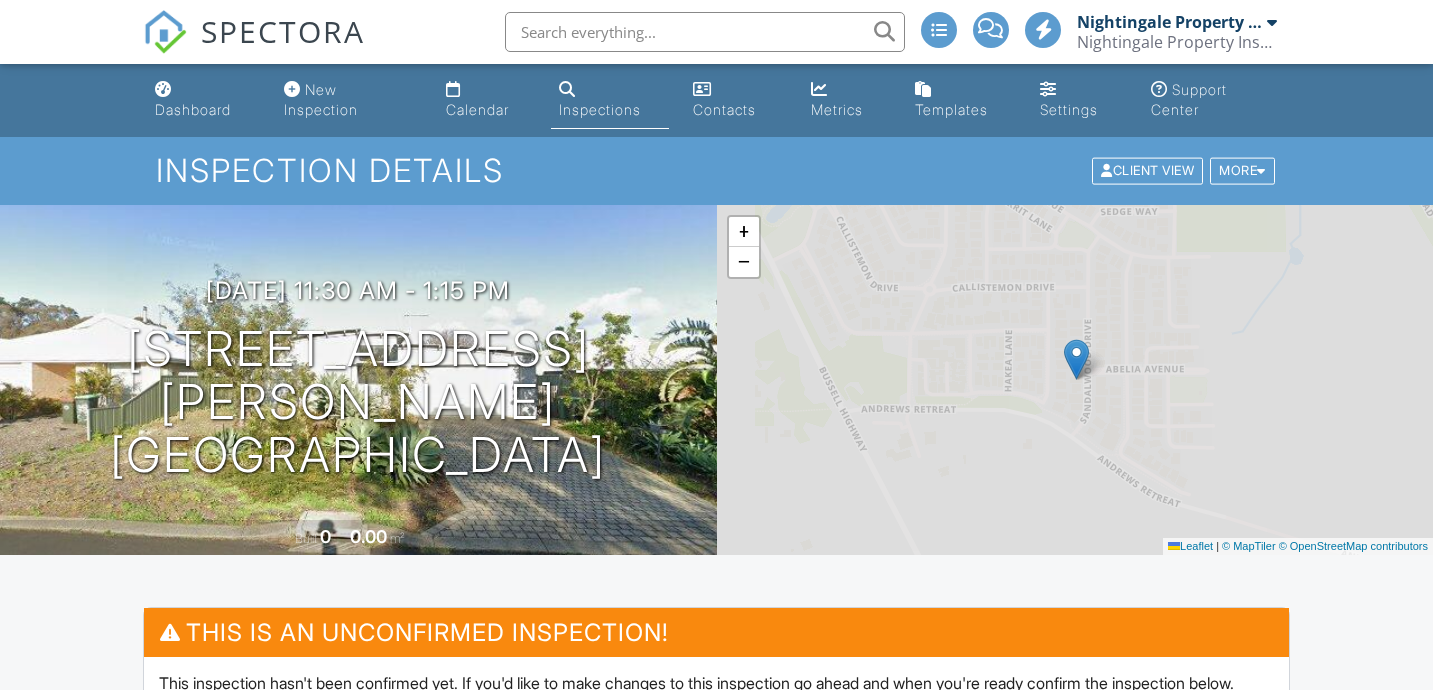 scroll, scrollTop: 0, scrollLeft: 0, axis: both 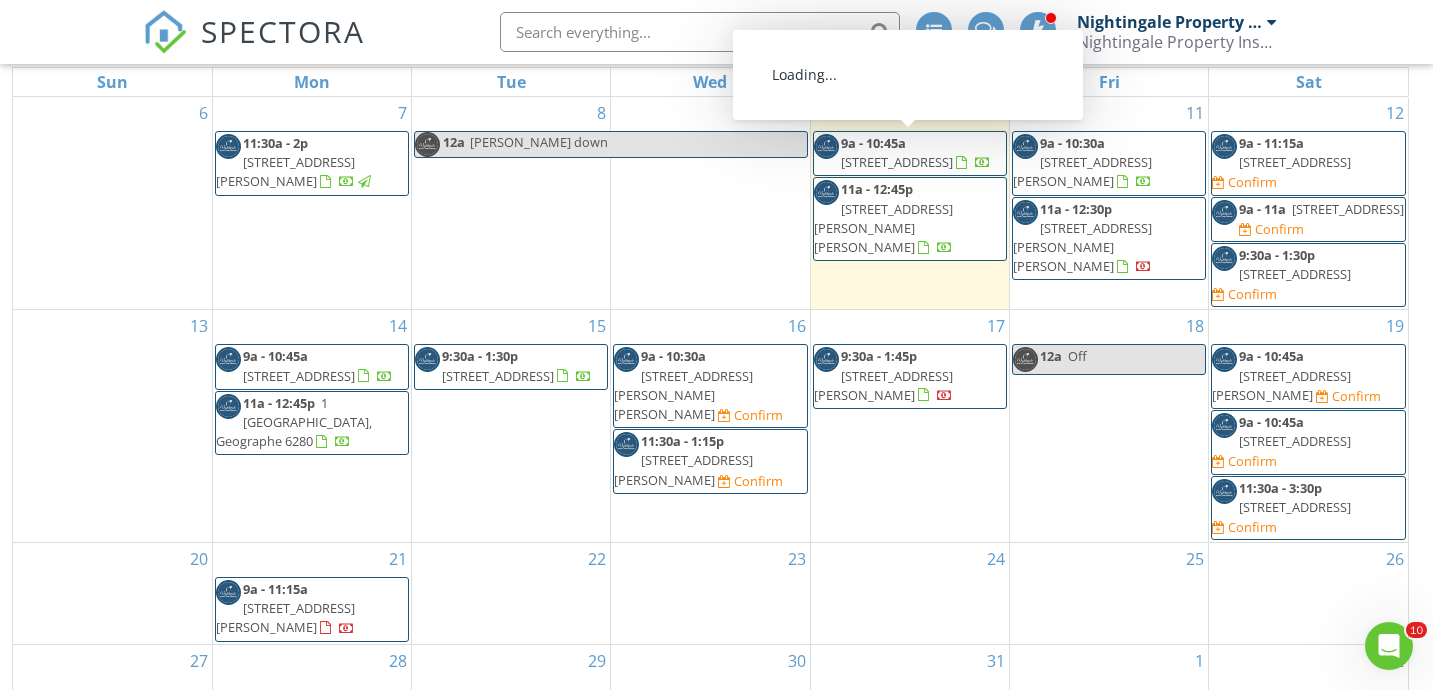 click on "9a - 10:45a" at bounding box center (873, 143) 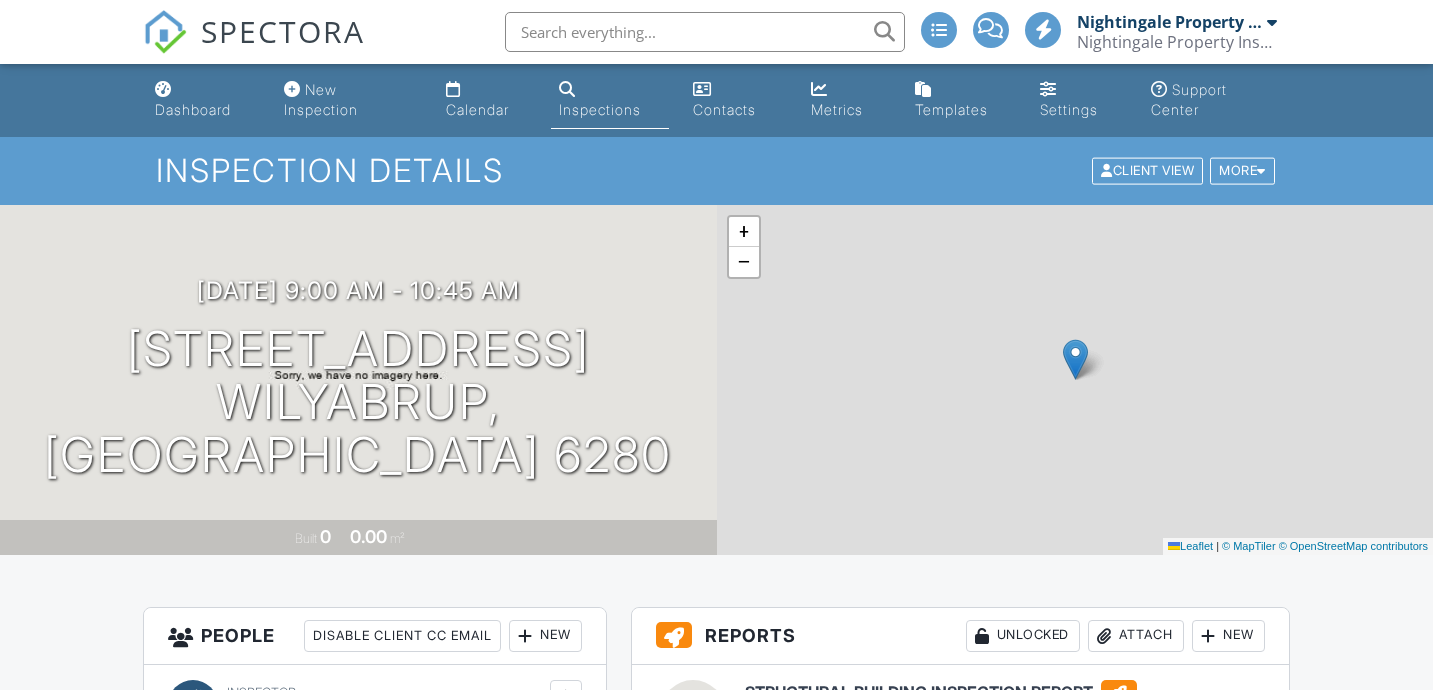 scroll, scrollTop: 0, scrollLeft: 0, axis: both 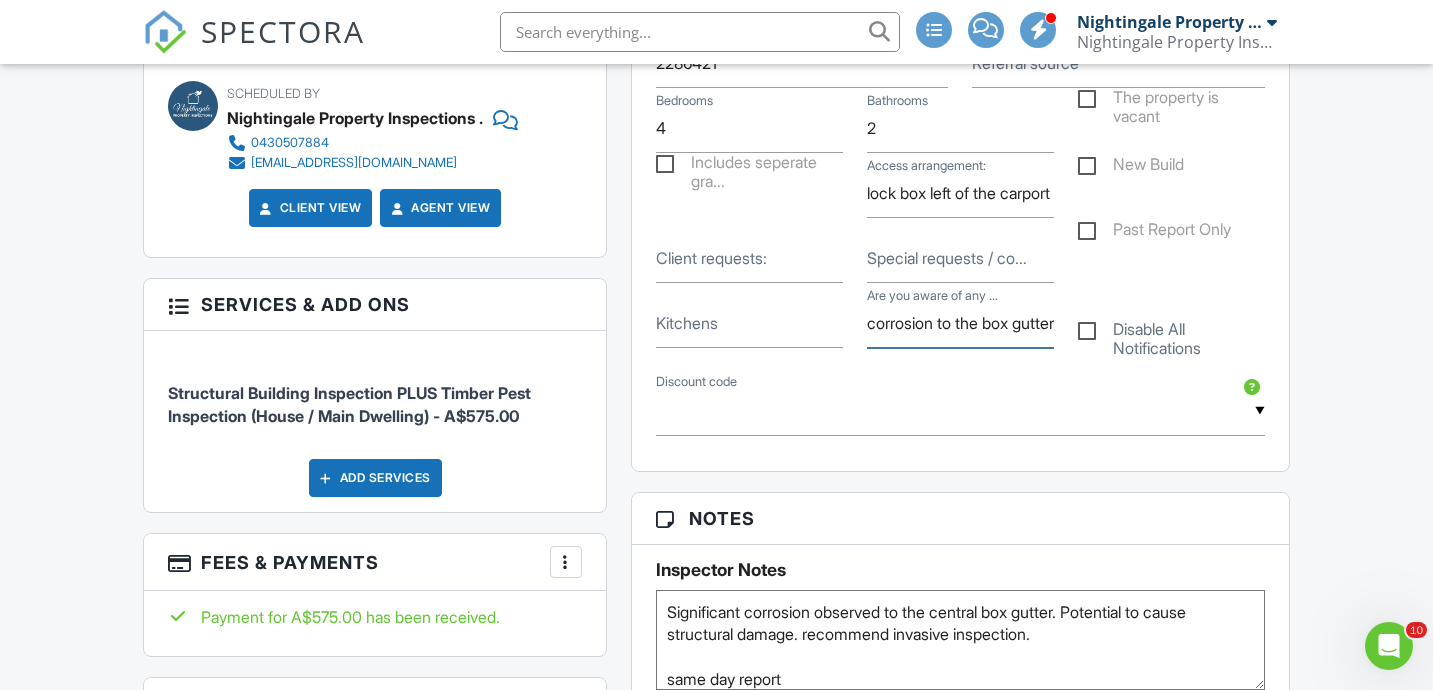 drag, startPoint x: 867, startPoint y: 322, endPoint x: 1090, endPoint y: 330, distance: 223.14345 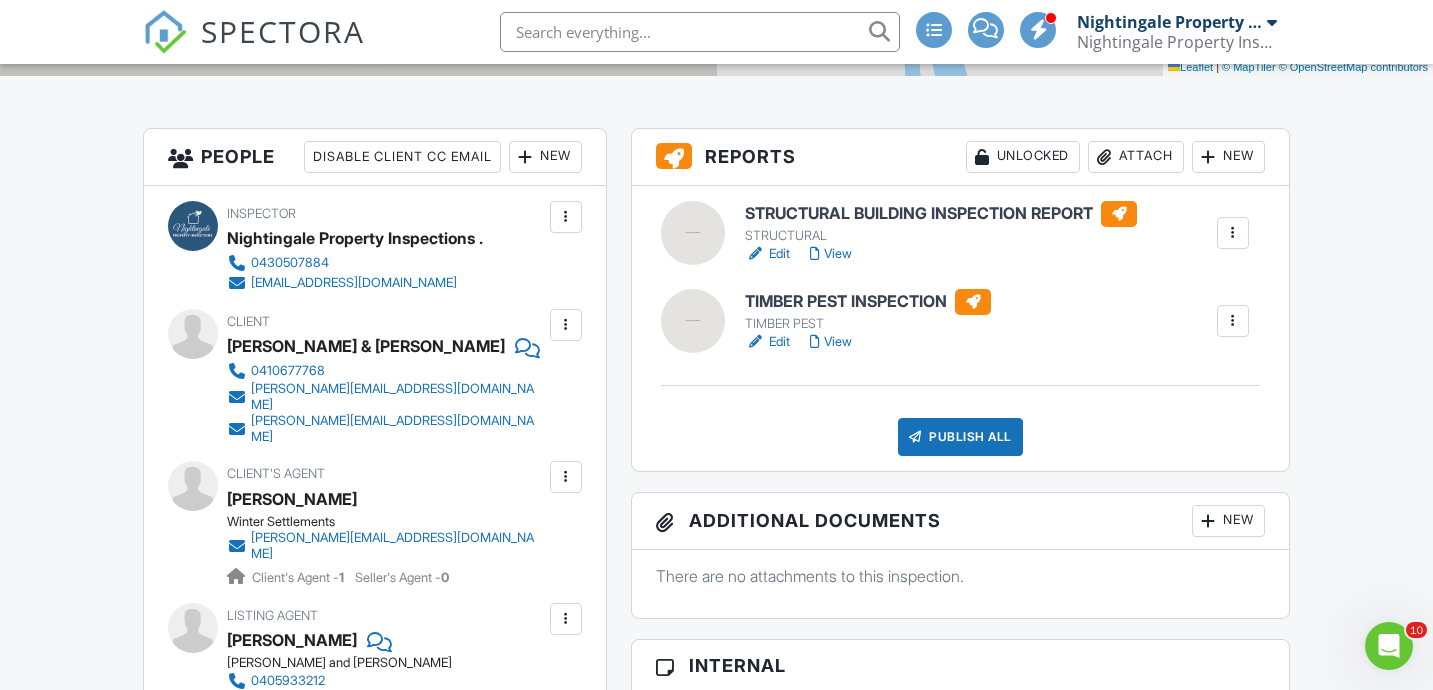 scroll, scrollTop: 492, scrollLeft: 0, axis: vertical 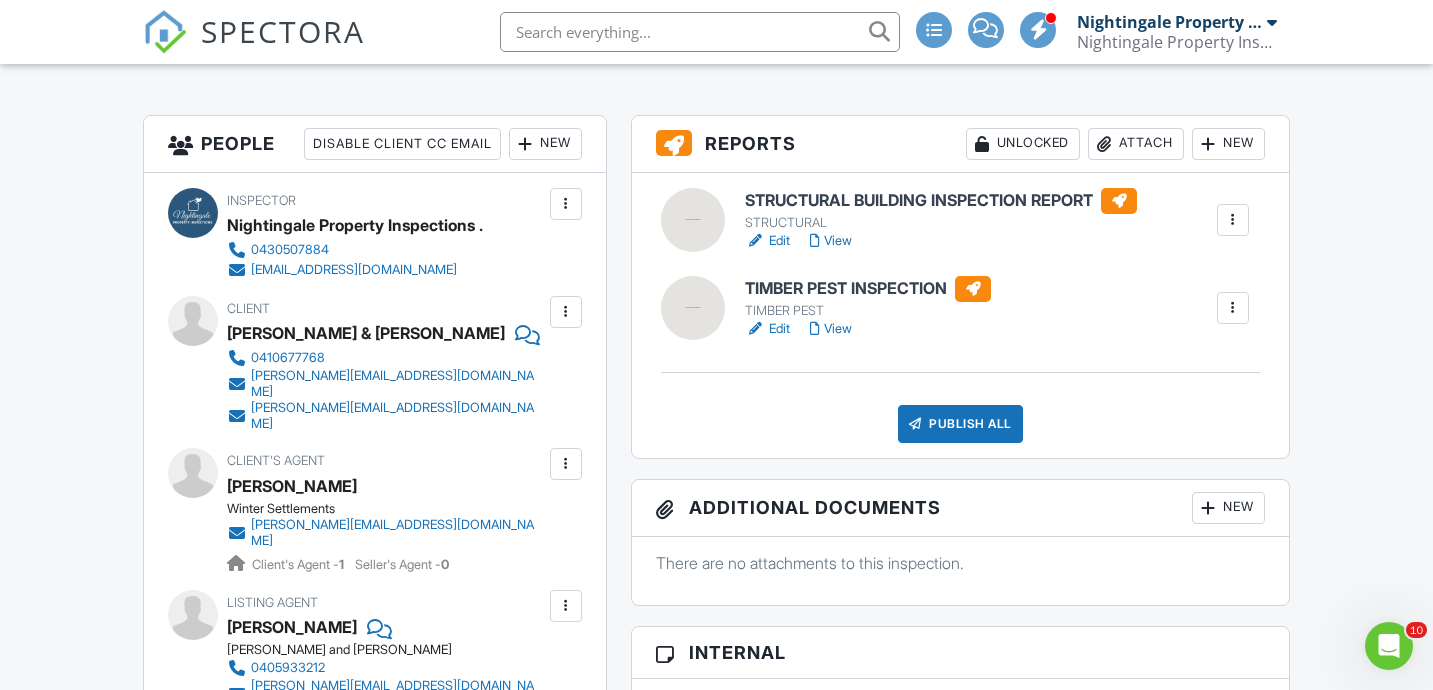 click at bounding box center [1233, 220] 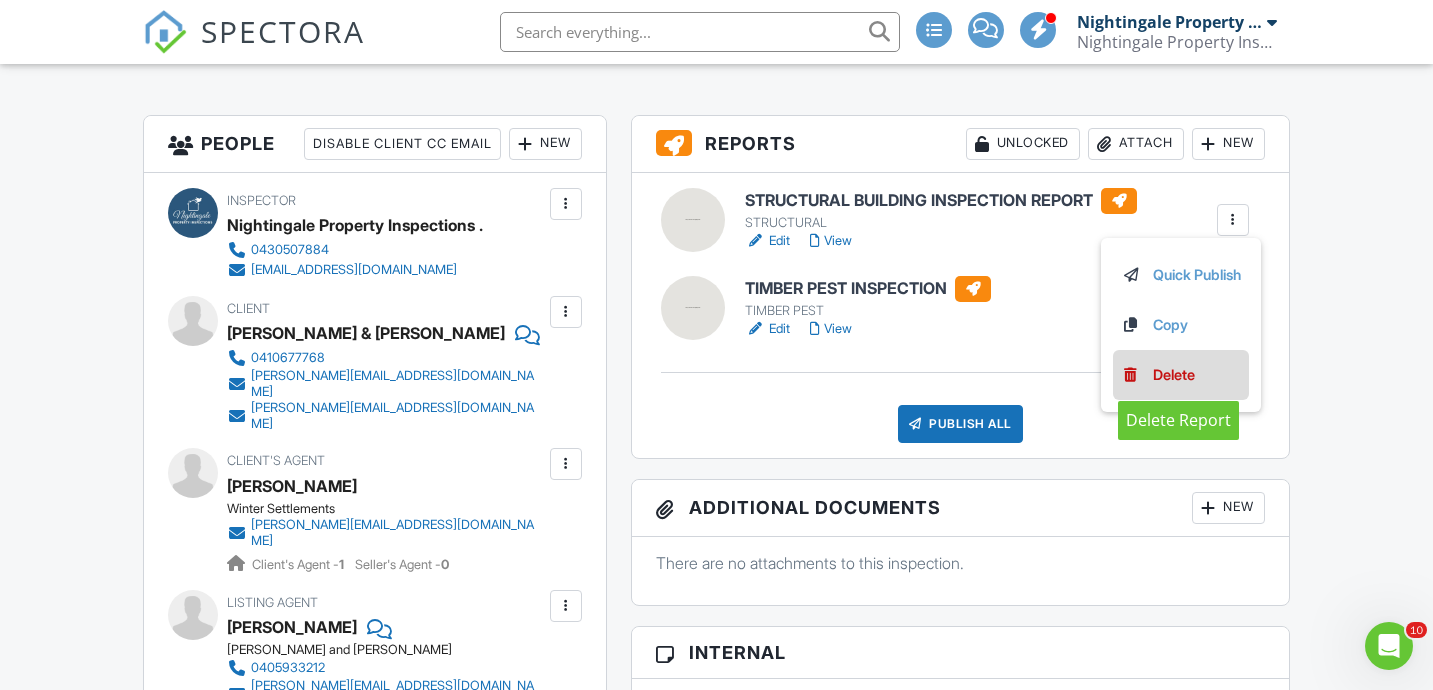 click on "Delete" at bounding box center (1174, 375) 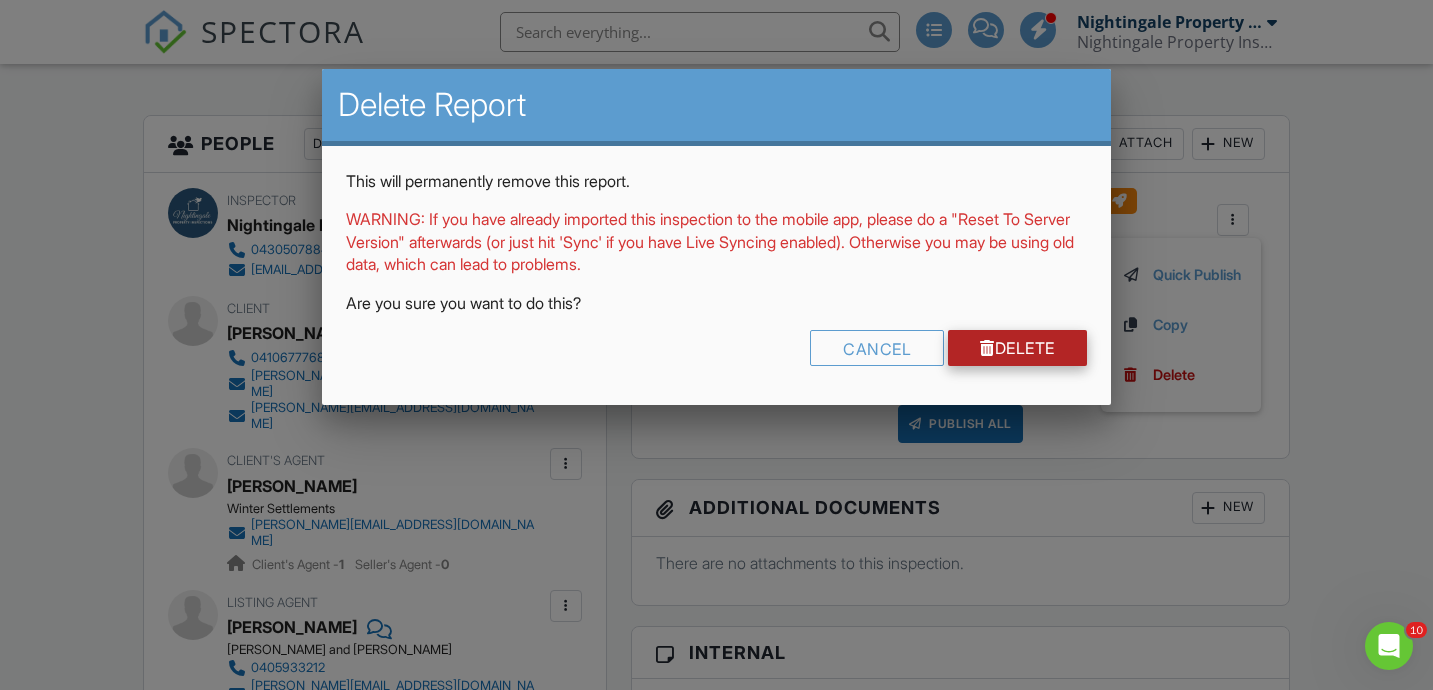 click on "Delete" at bounding box center [1017, 348] 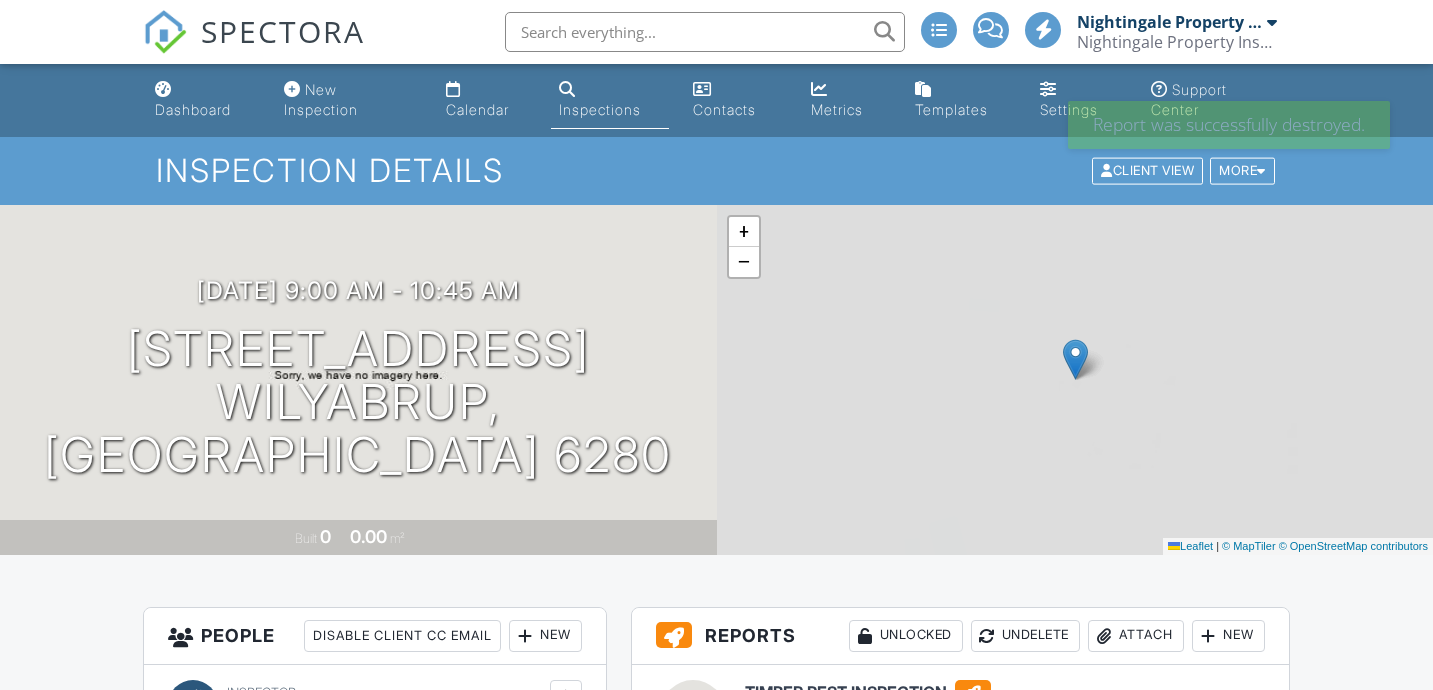 scroll, scrollTop: 0, scrollLeft: 0, axis: both 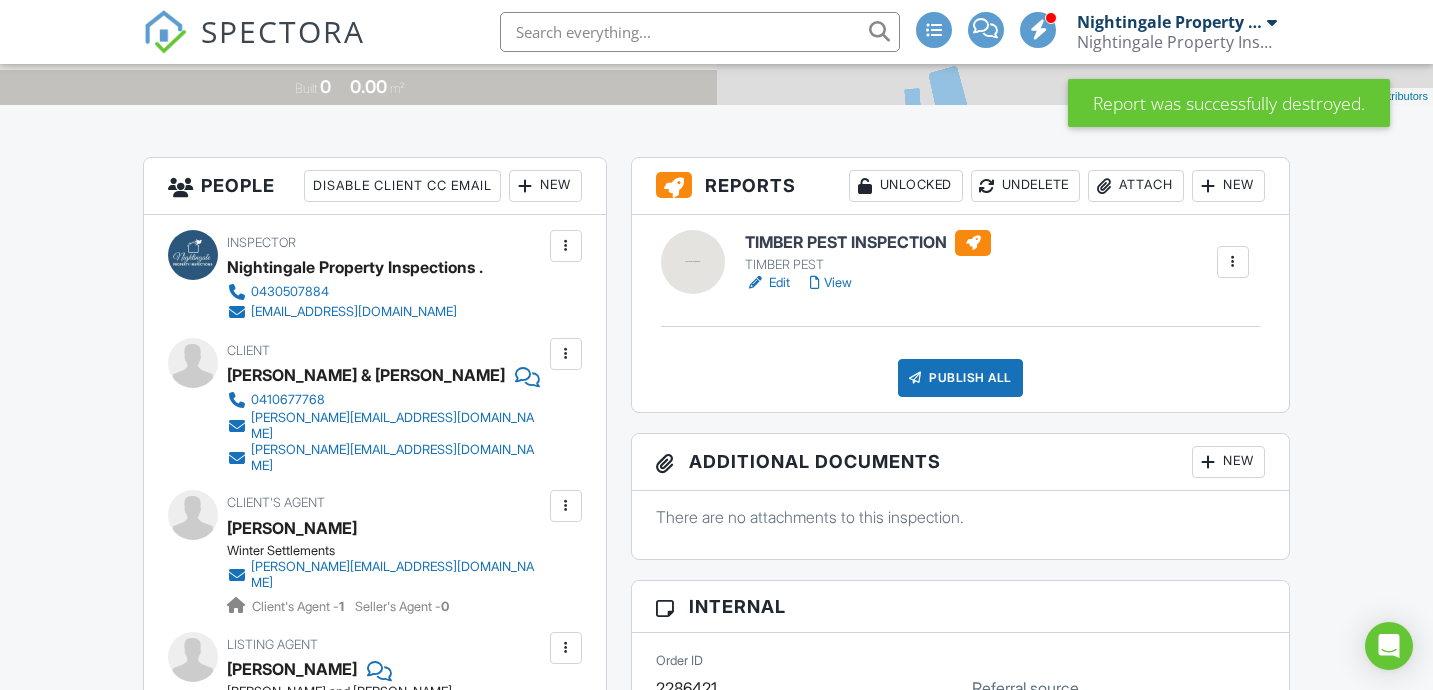 click at bounding box center [1233, 262] 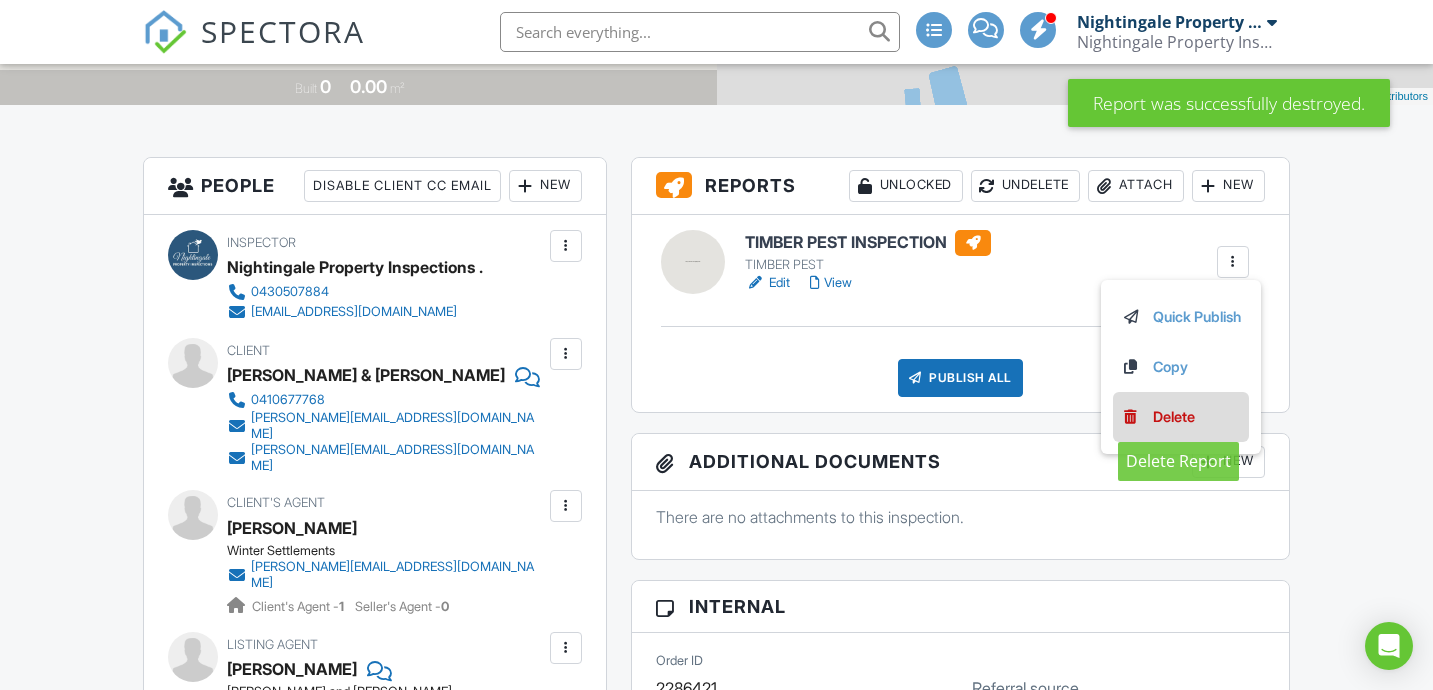 click on "Delete" at bounding box center [1174, 417] 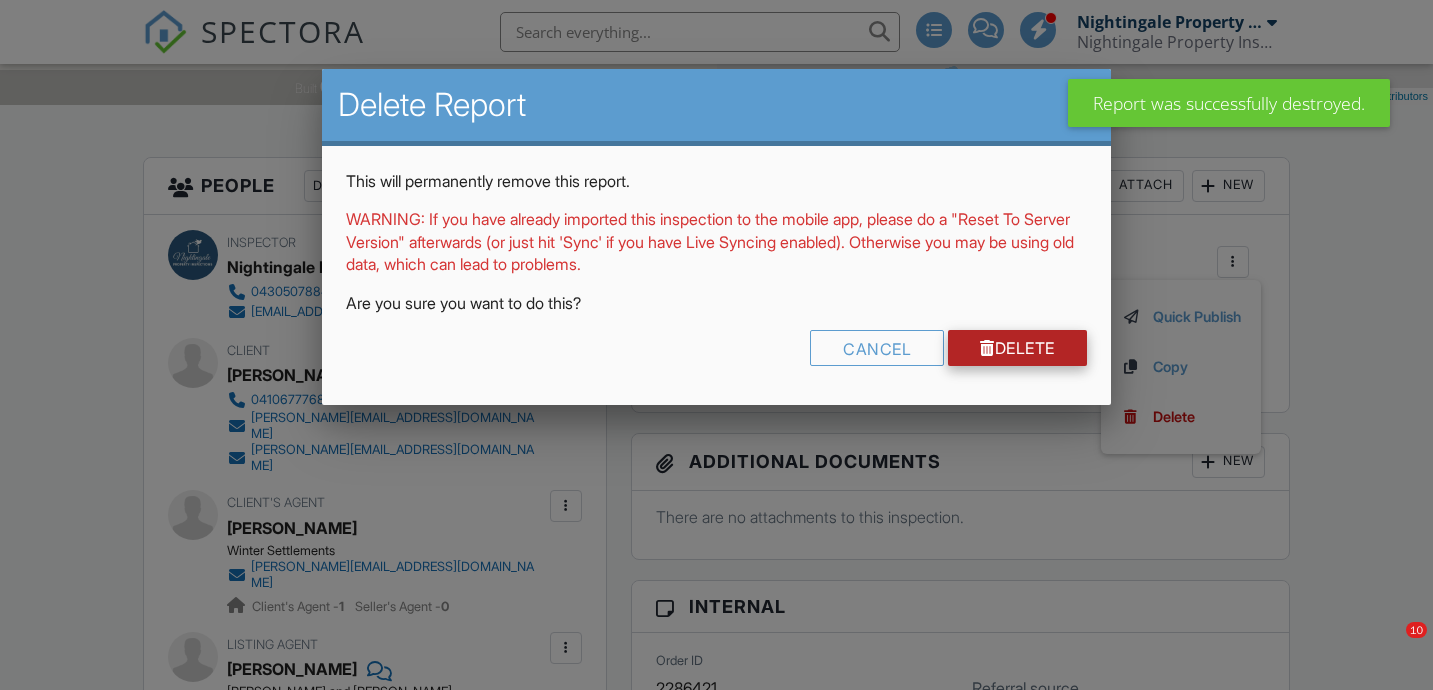 click on "Delete" at bounding box center (1017, 348) 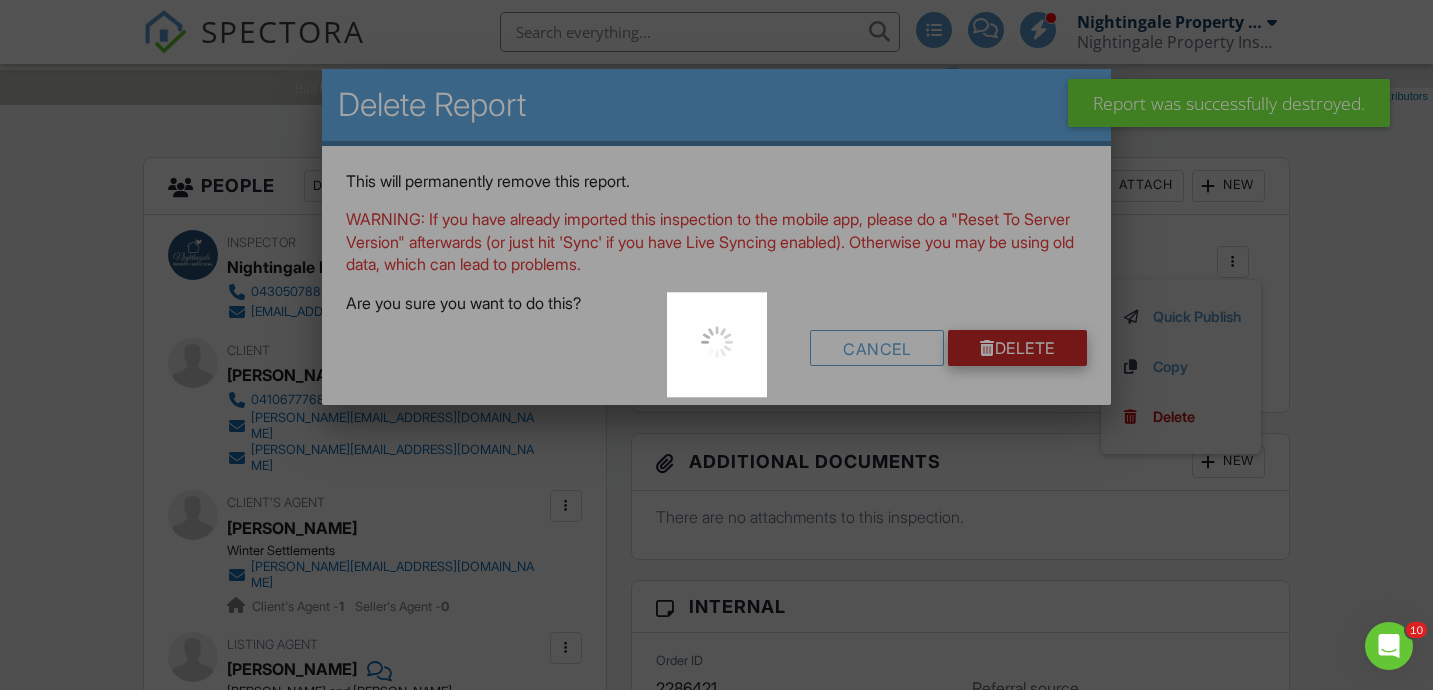 scroll, scrollTop: 0, scrollLeft: 0, axis: both 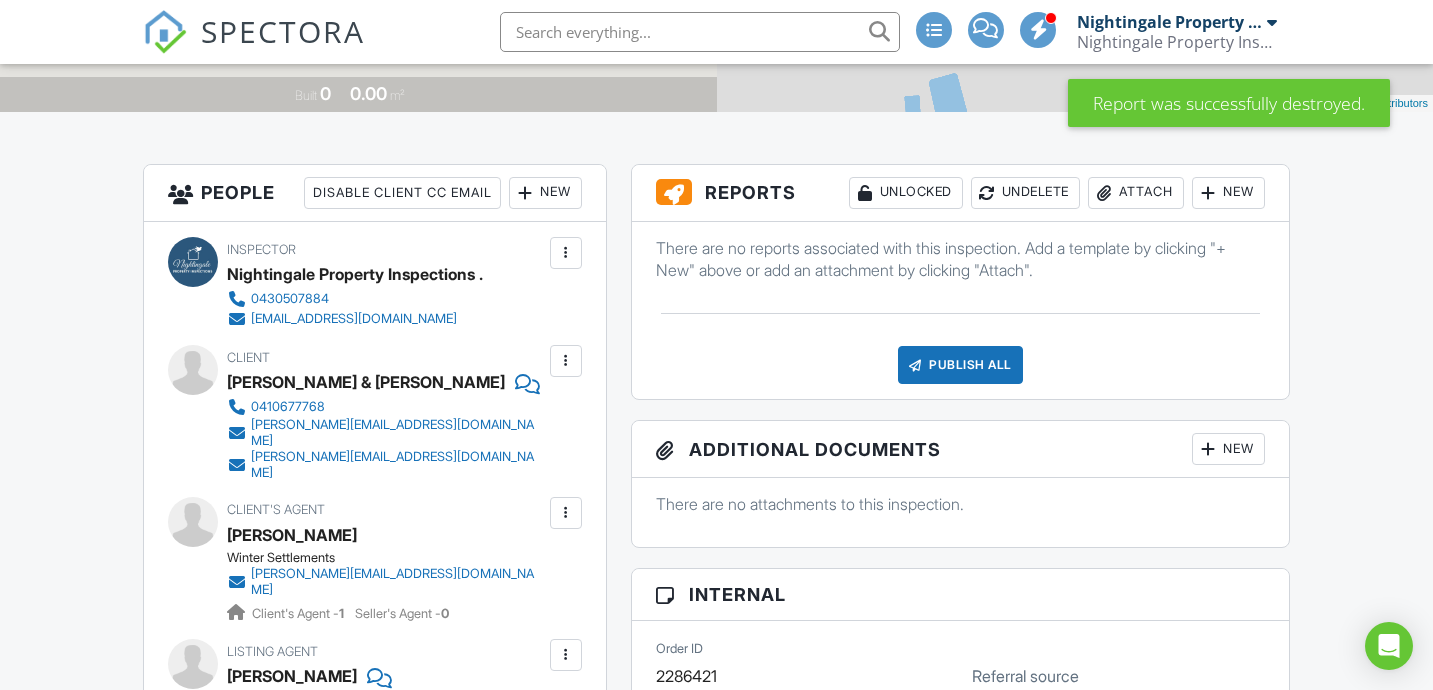 click on "Attach" at bounding box center (1136, 193) 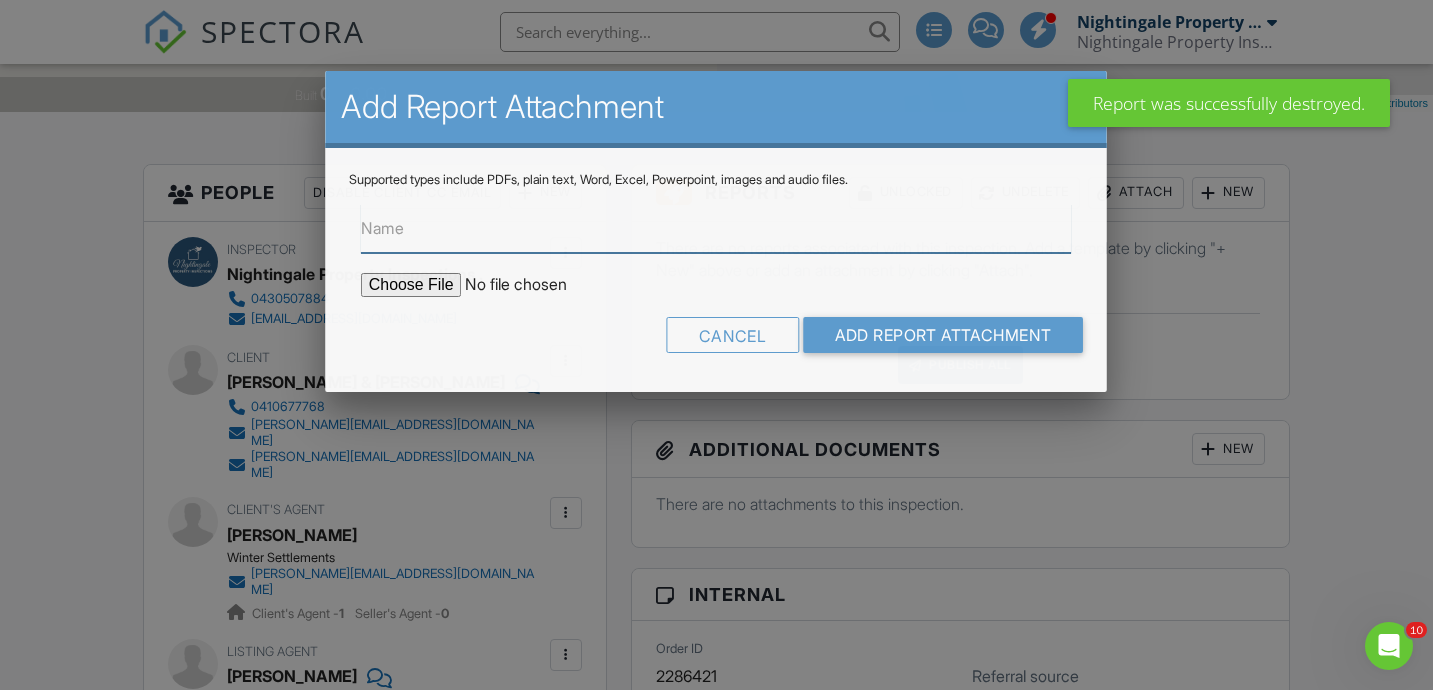 scroll, scrollTop: 0, scrollLeft: 0, axis: both 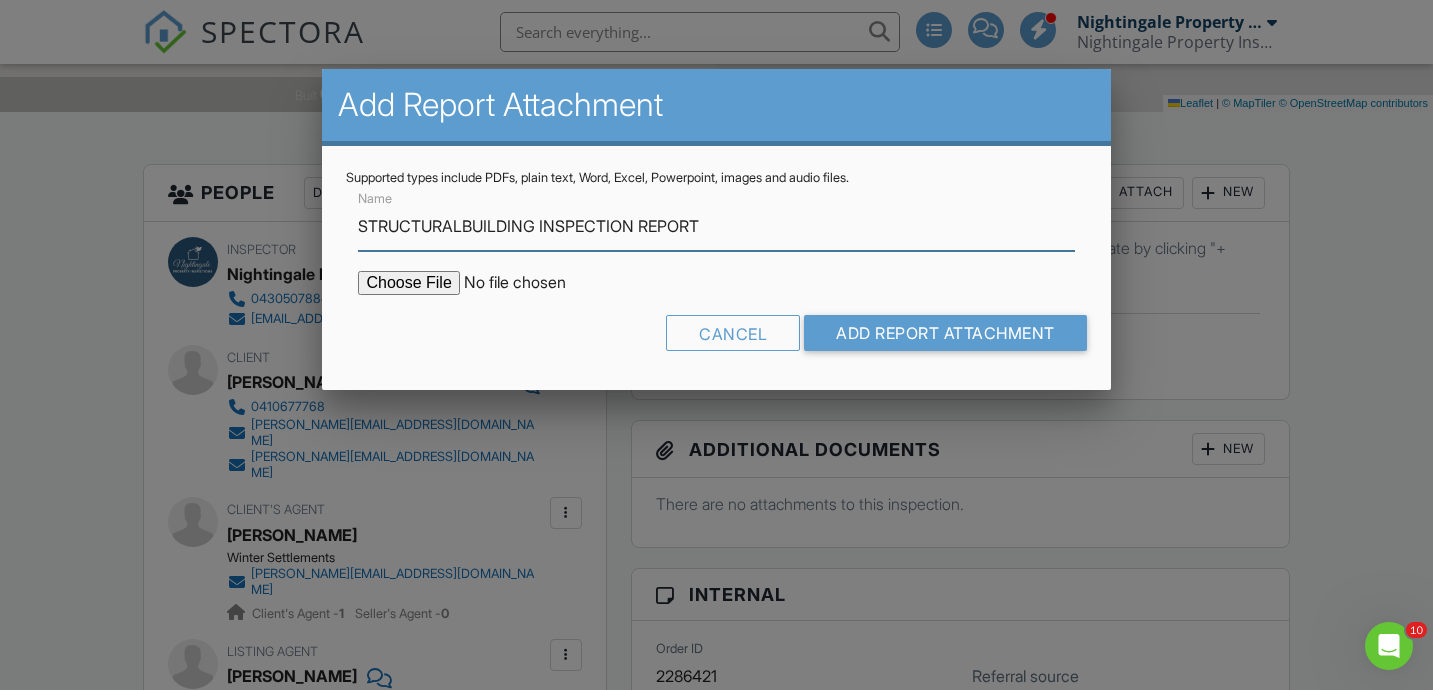 click on "STRUCTURALBUILDING INSPECTION REPORT" at bounding box center [716, 226] 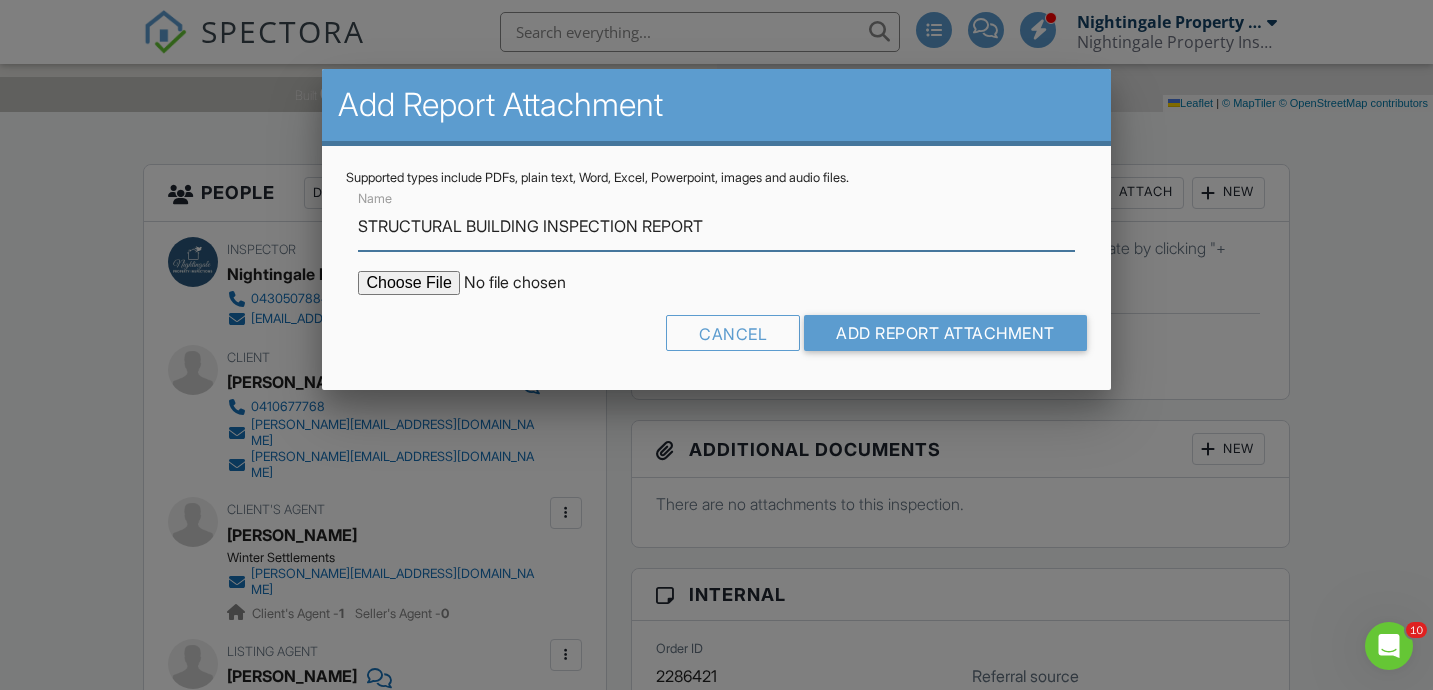 type on "STRUCTURAL BUILDING INSPECTION REPORT" 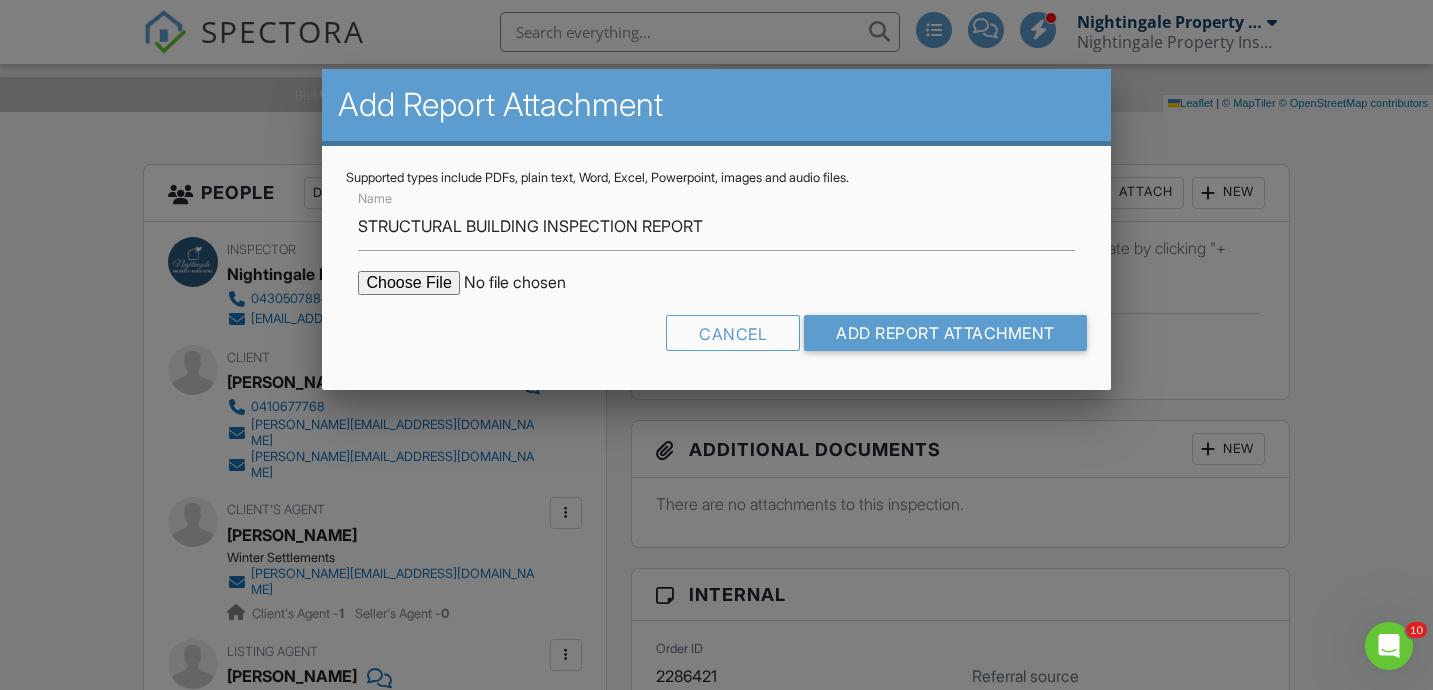 click at bounding box center (528, 283) 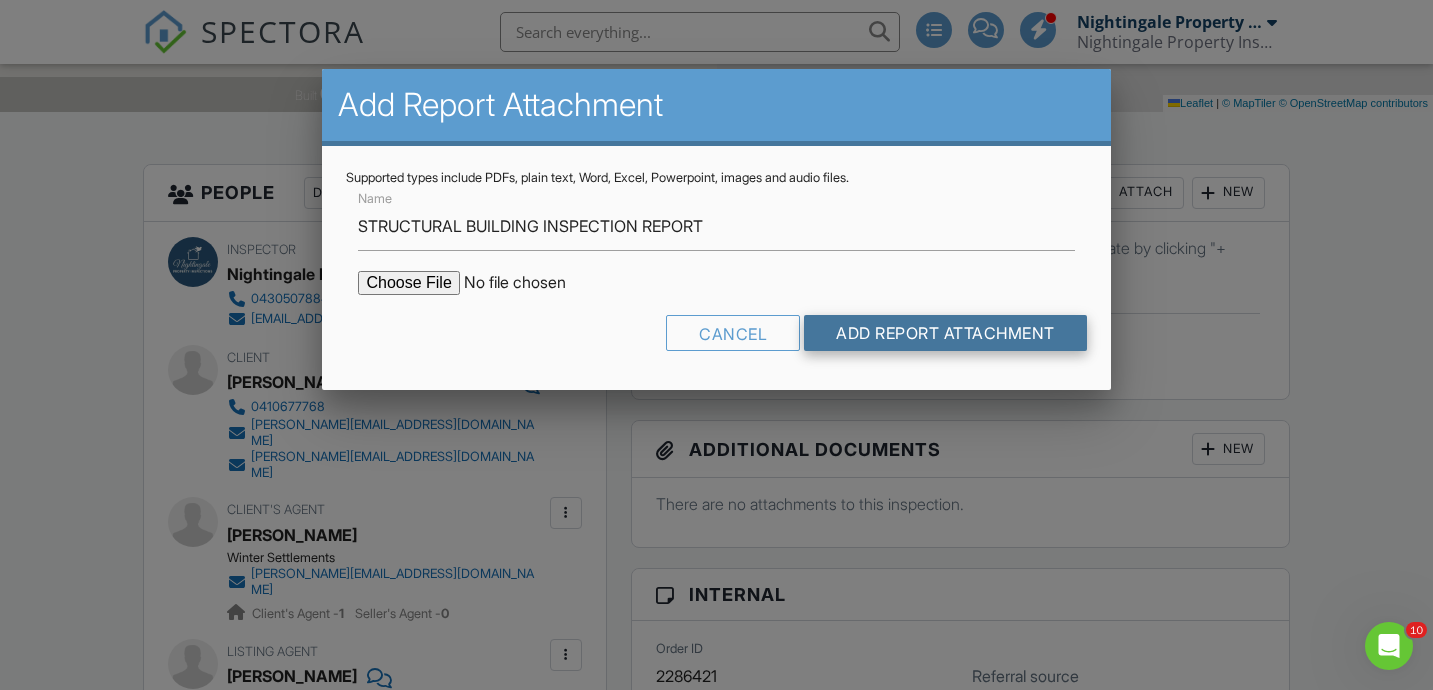 click on "Add Report Attachment" at bounding box center (945, 333) 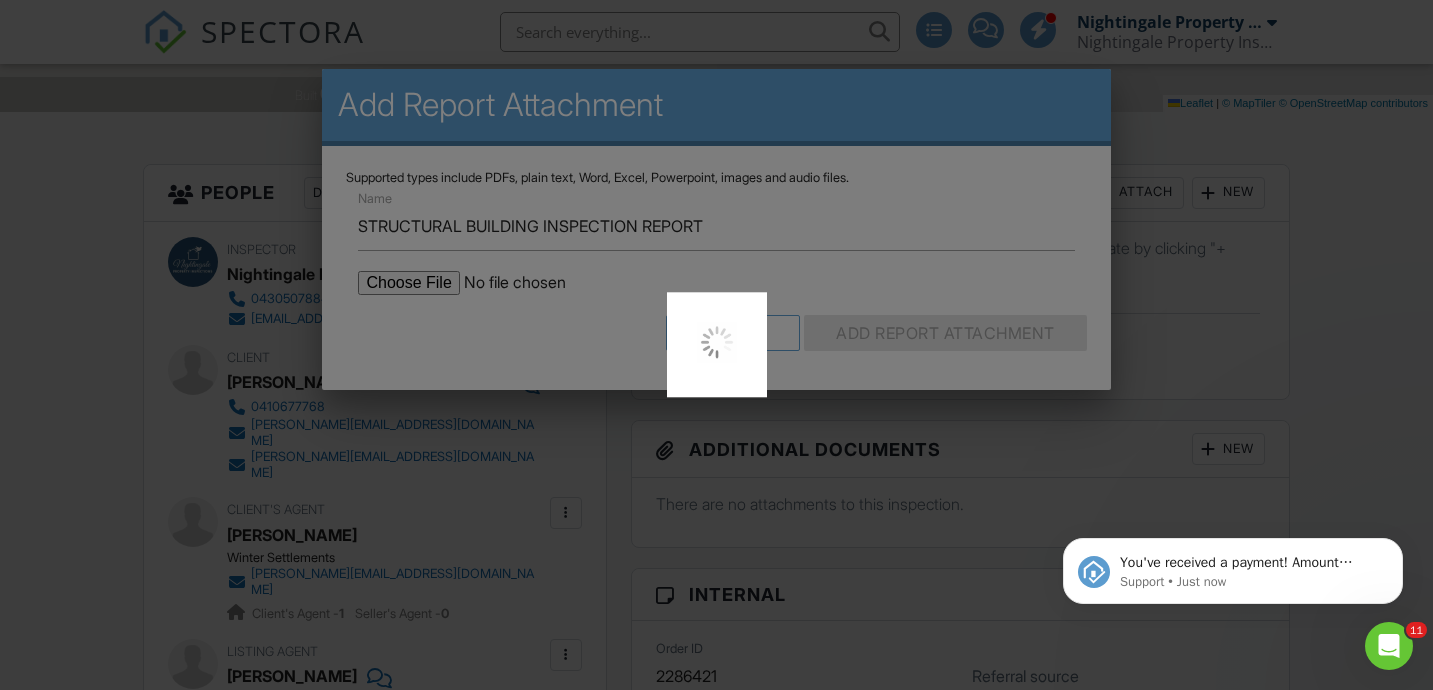 scroll, scrollTop: 0, scrollLeft: 0, axis: both 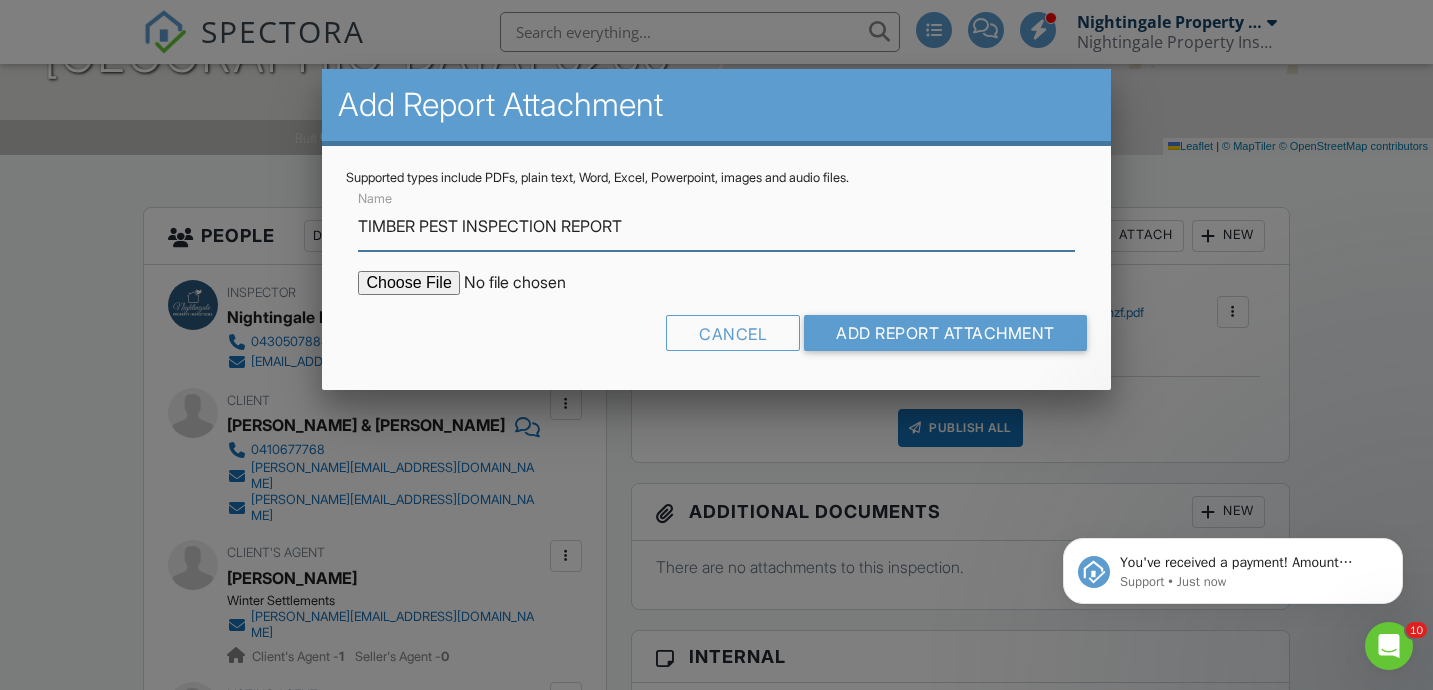 type on "TIMBER PEST INSPECTION REPORT" 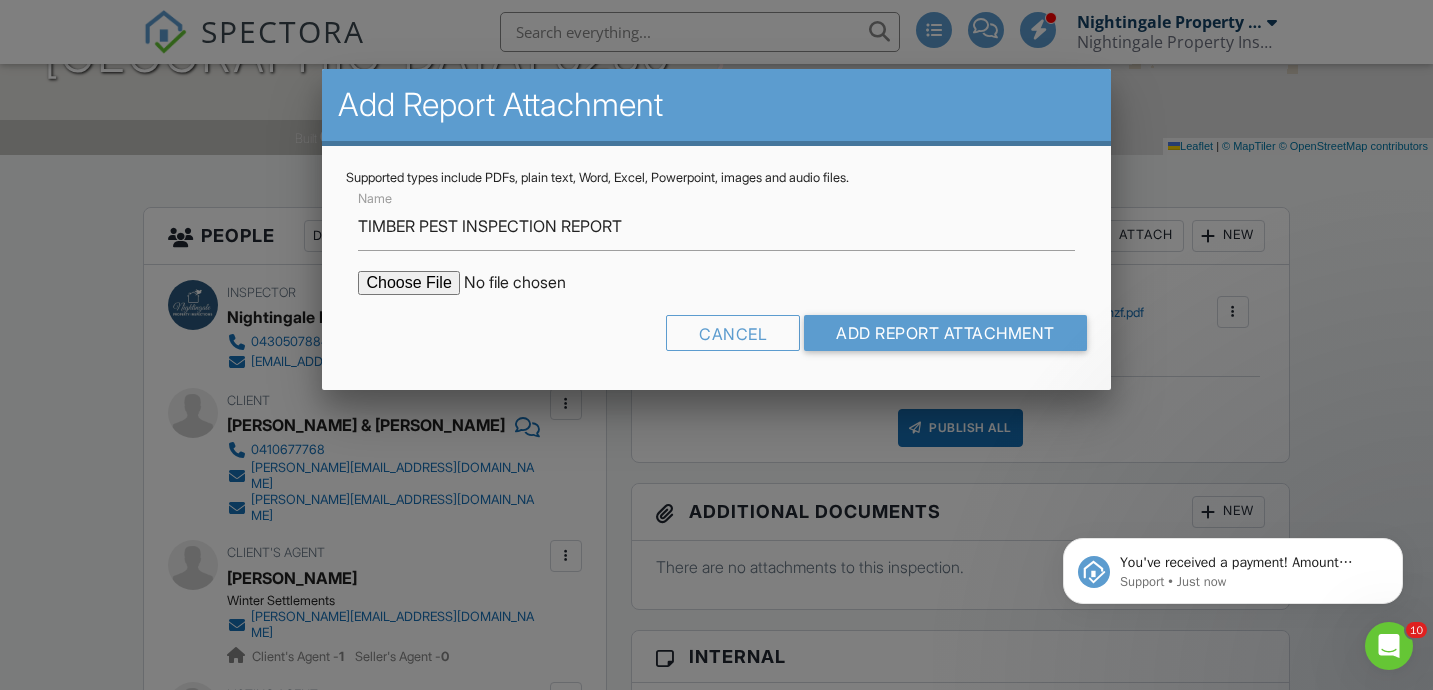 click at bounding box center [528, 283] 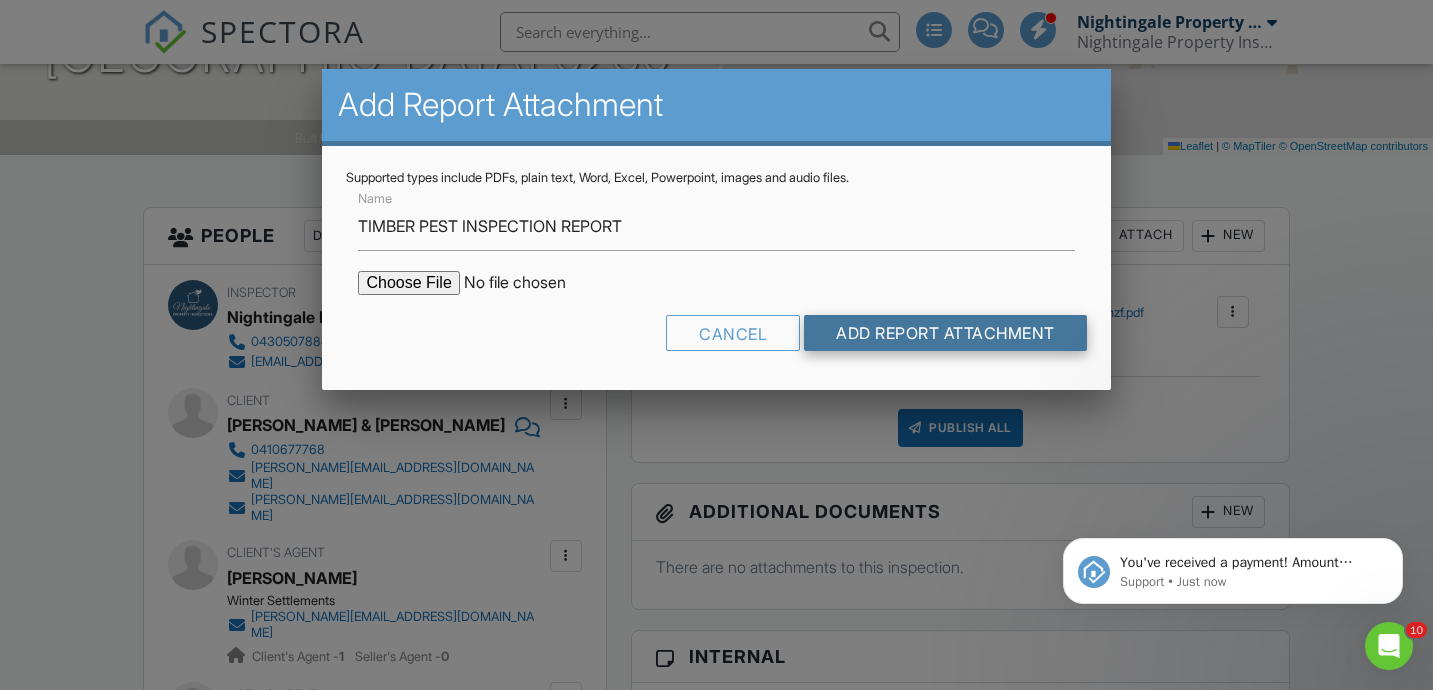 click on "Add Report Attachment" at bounding box center [945, 333] 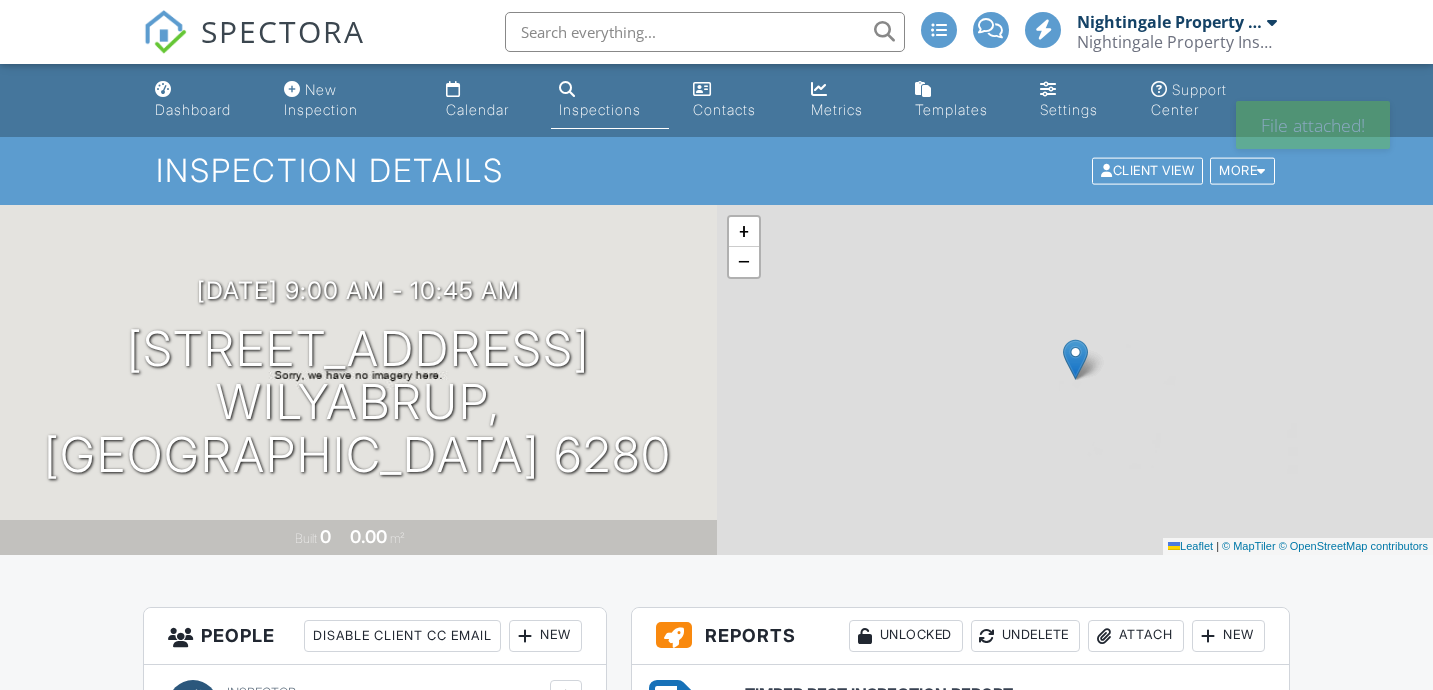 scroll, scrollTop: 0, scrollLeft: 0, axis: both 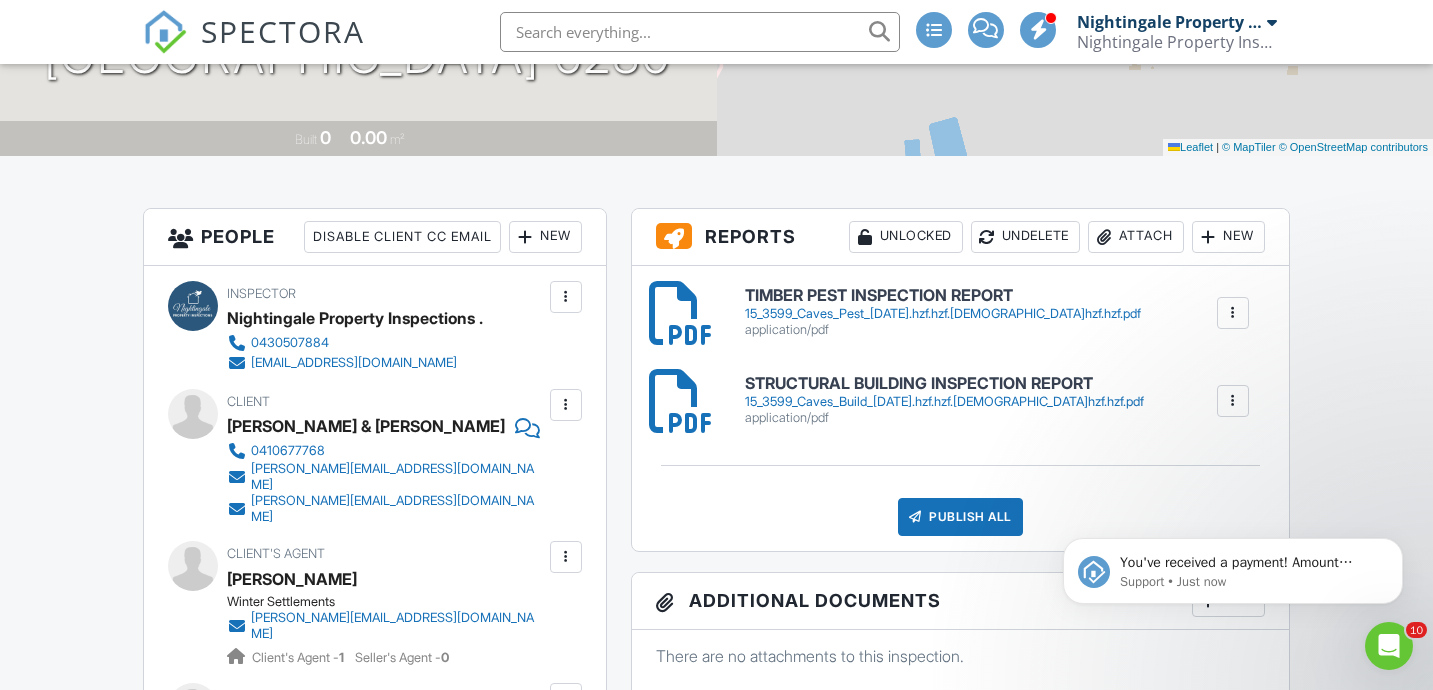 click on "Publish All" at bounding box center (960, 517) 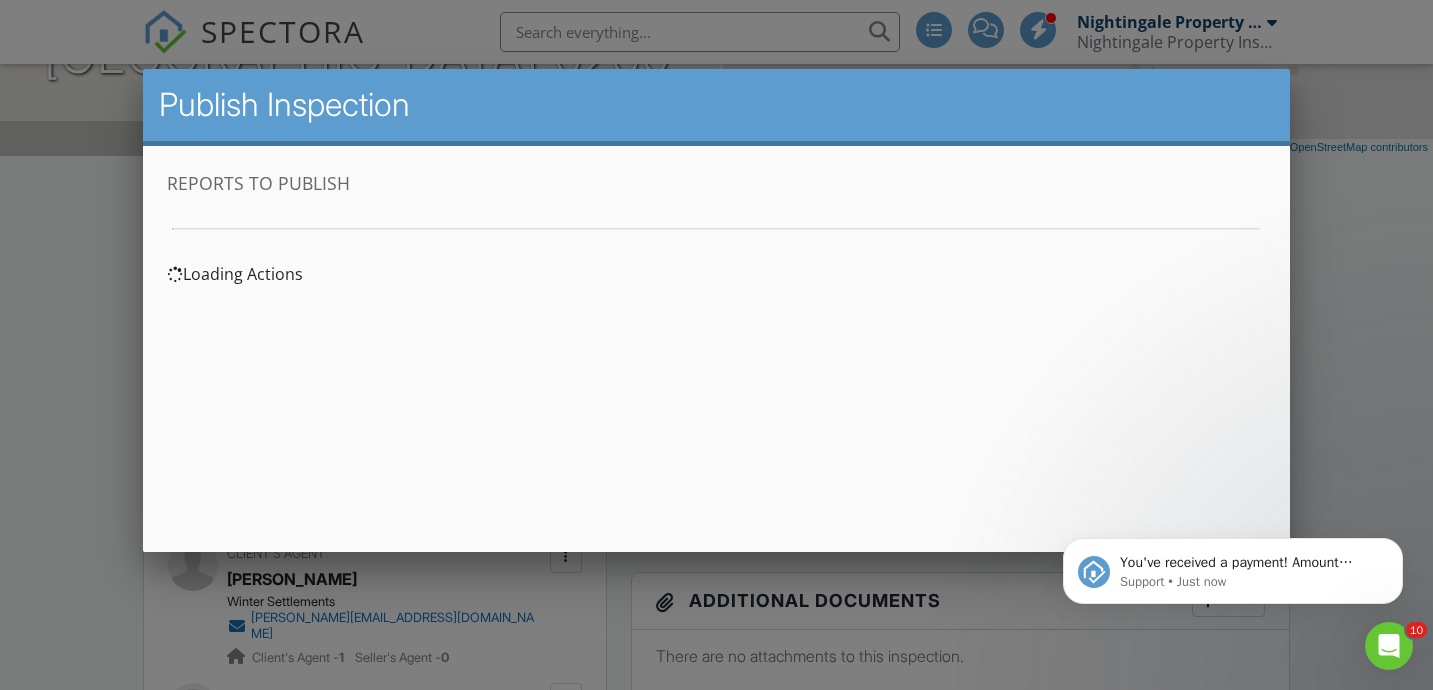 scroll, scrollTop: 0, scrollLeft: 0, axis: both 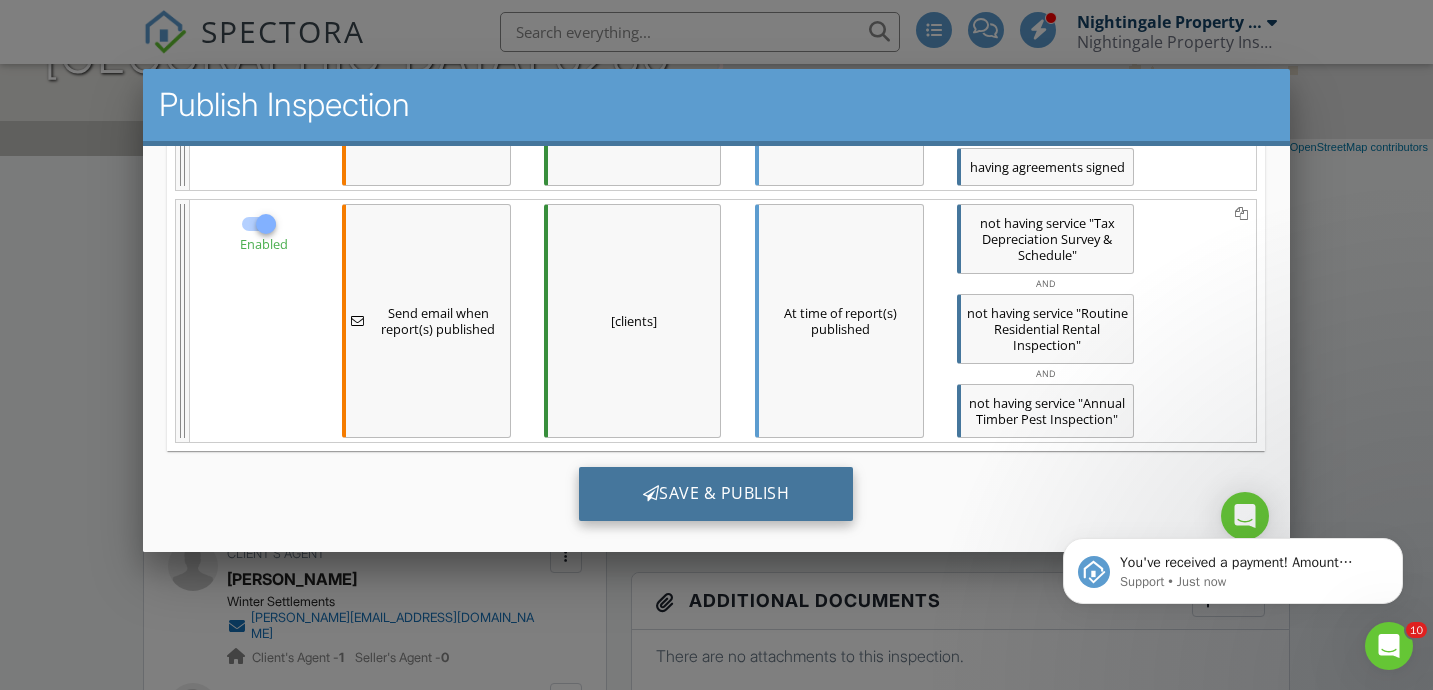 click on "Save & Publish" at bounding box center (716, 494) 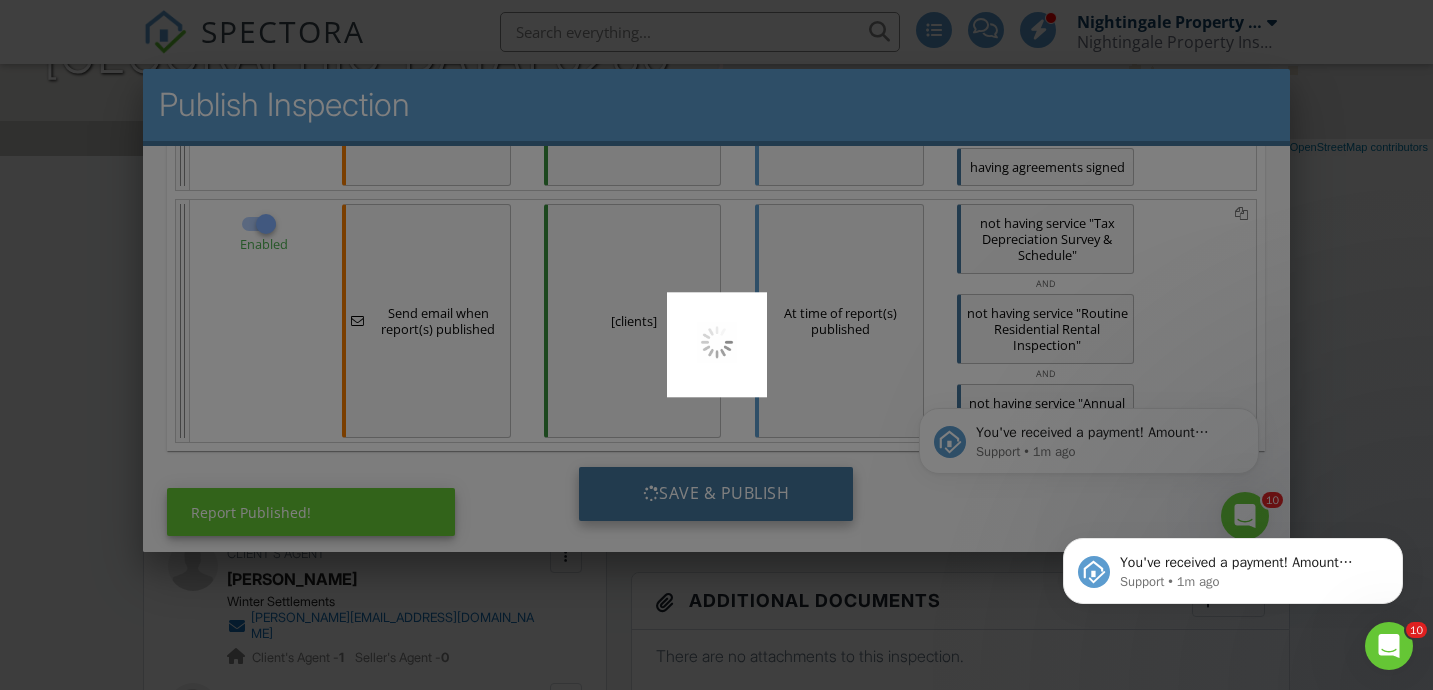 scroll, scrollTop: 0, scrollLeft: 0, axis: both 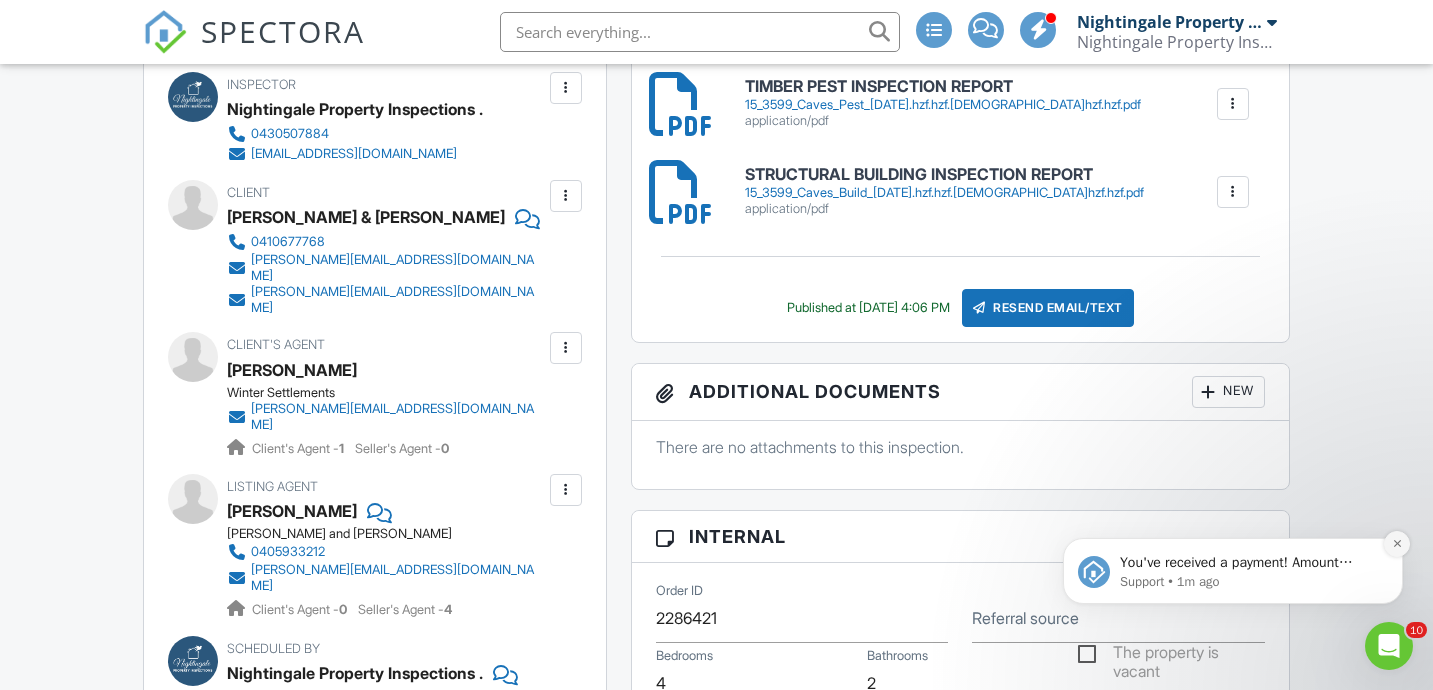 click 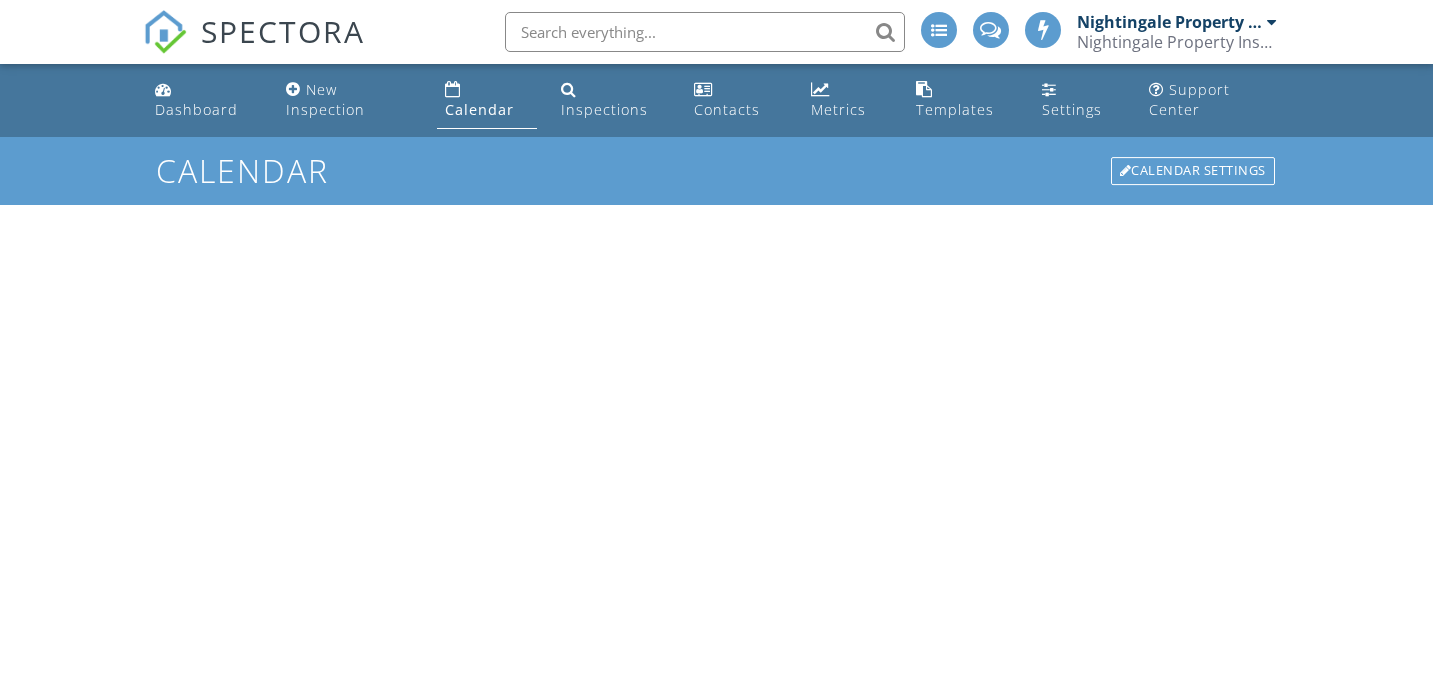 scroll, scrollTop: 0, scrollLeft: 0, axis: both 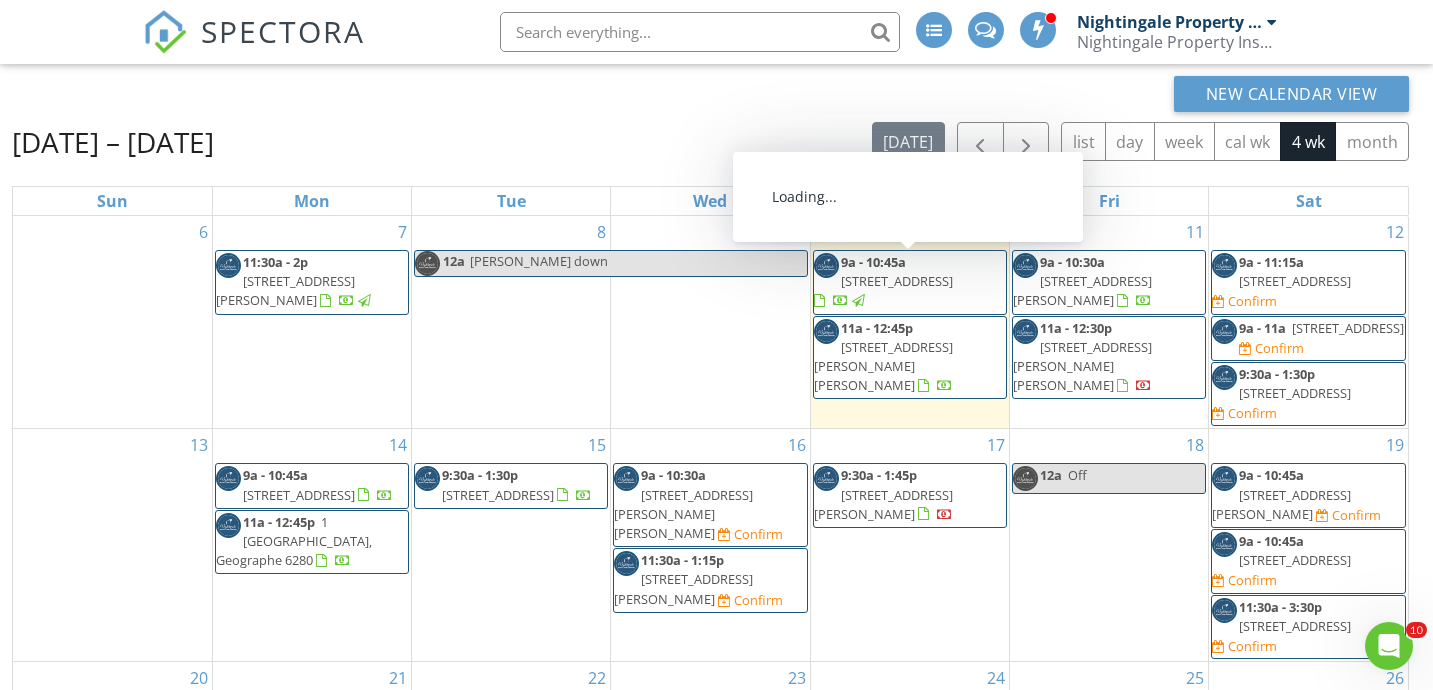 click on "[STREET_ADDRESS]" at bounding box center (897, 281) 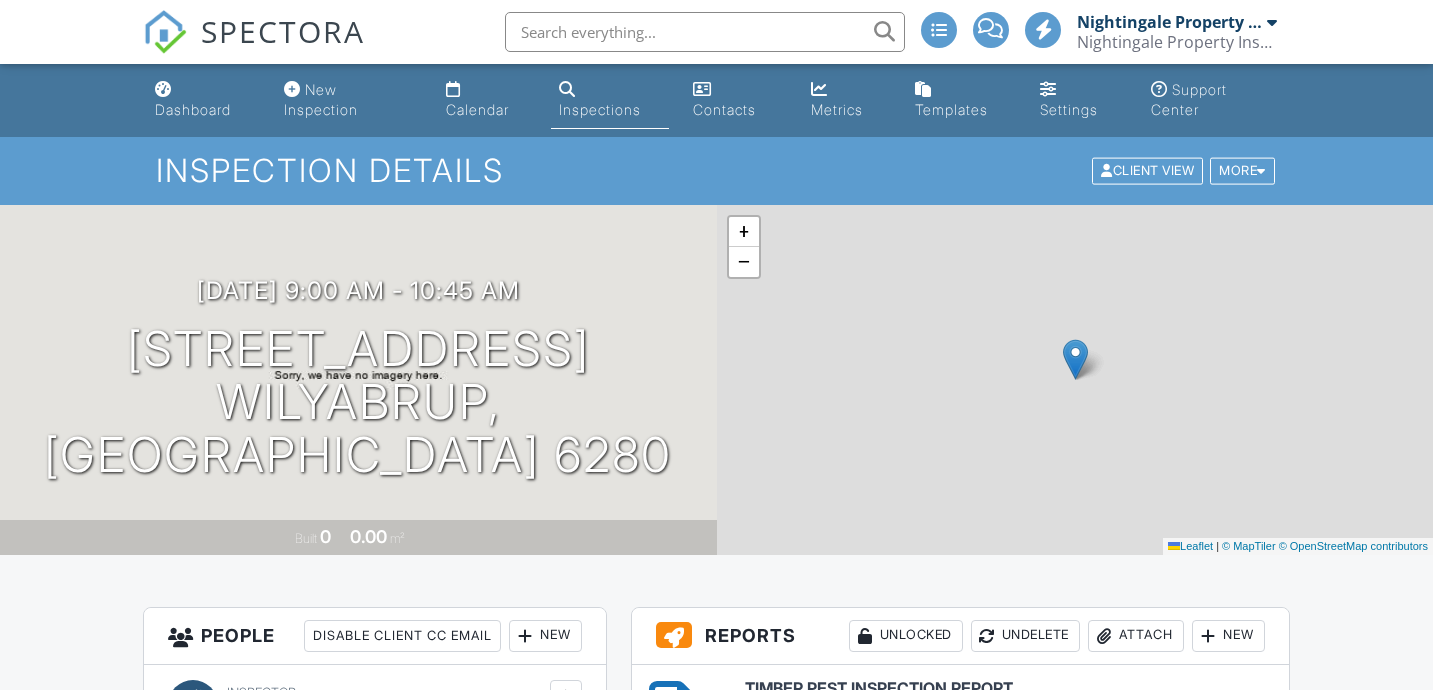 scroll, scrollTop: 544, scrollLeft: 0, axis: vertical 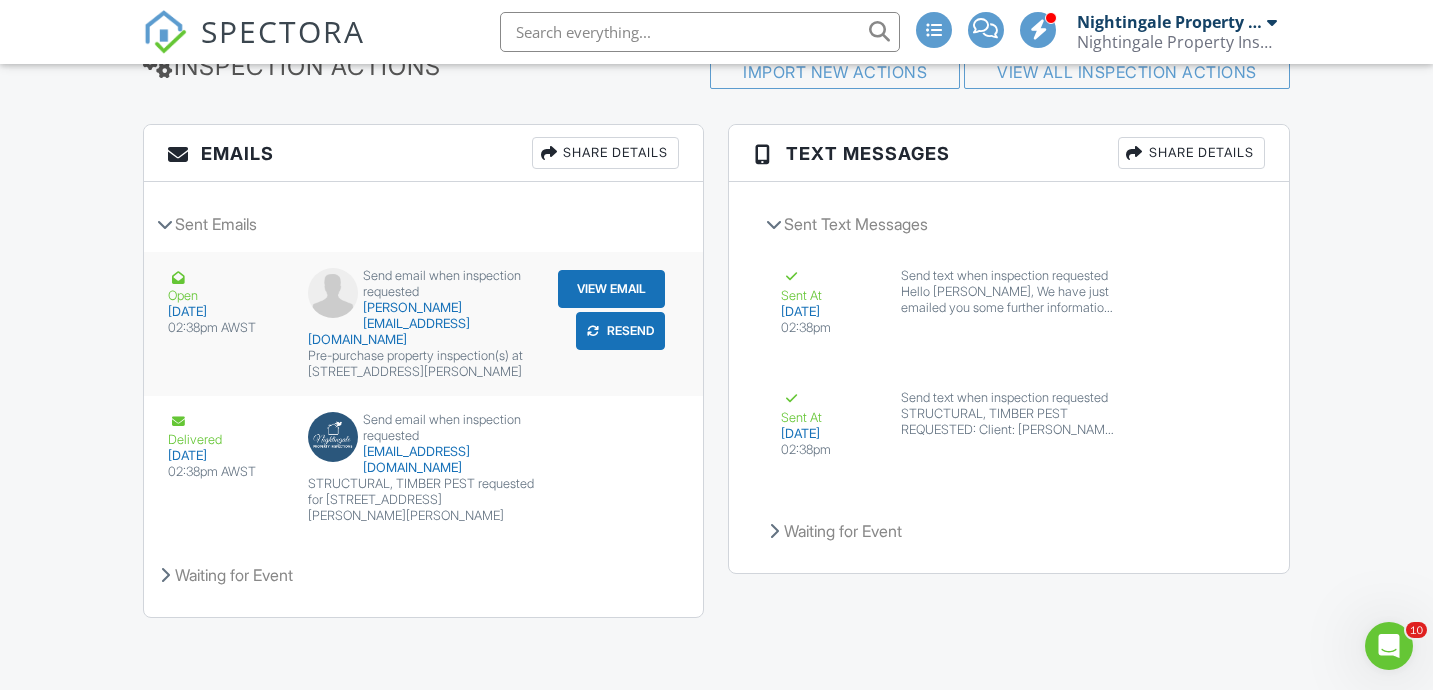 click on "View Email" at bounding box center [611, 289] 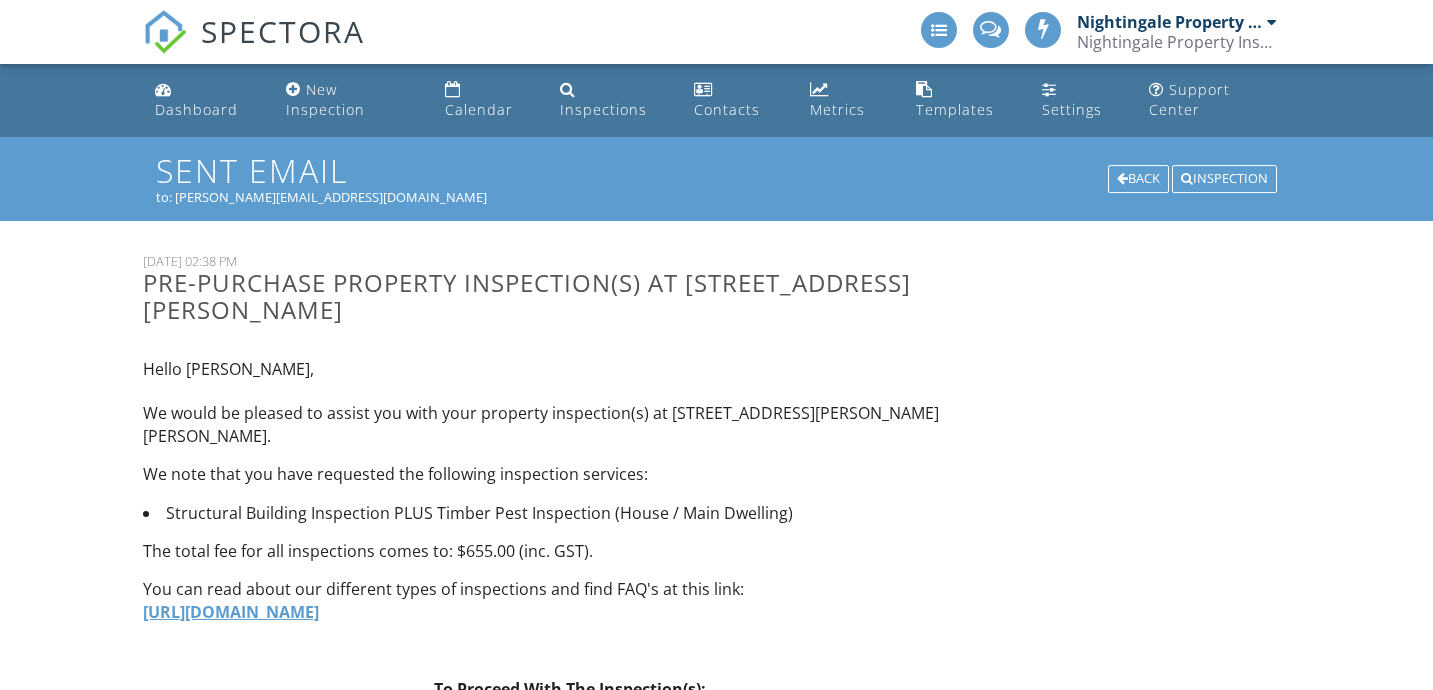 scroll, scrollTop: 530, scrollLeft: 0, axis: vertical 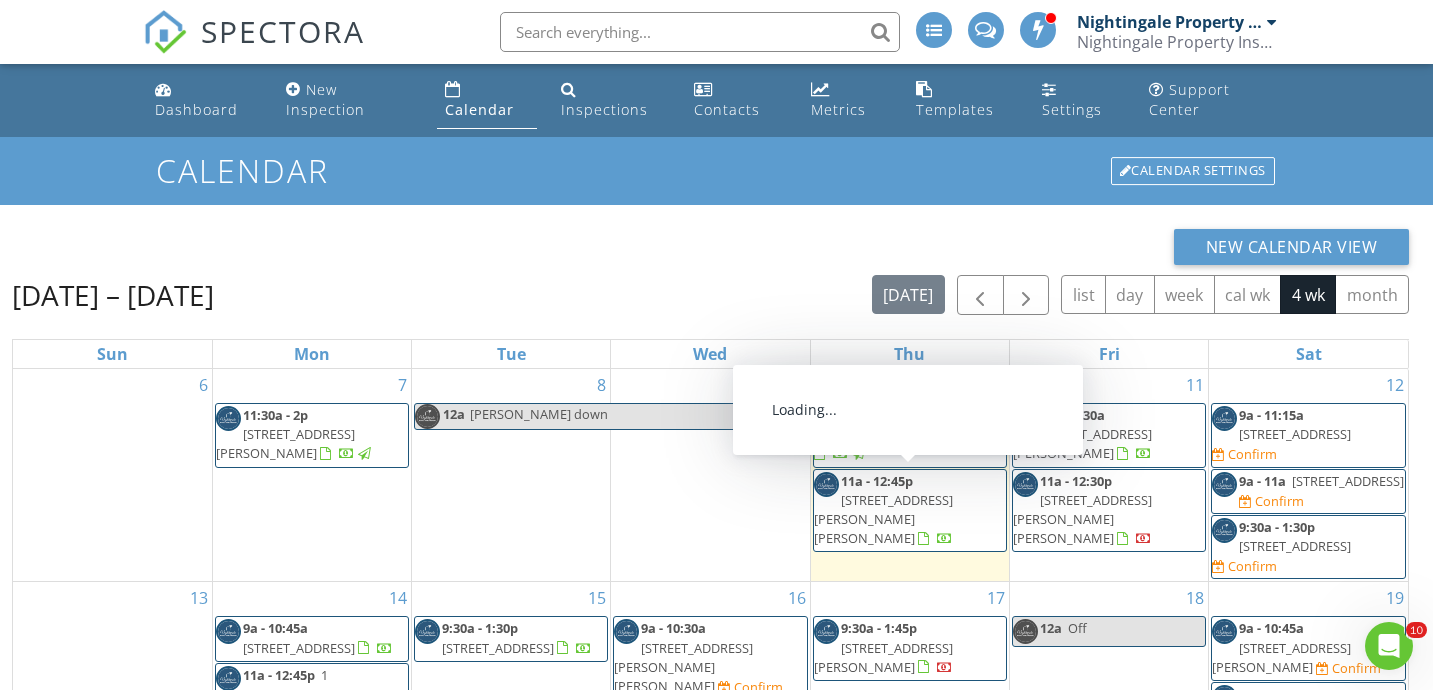 click on "[STREET_ADDRESS][PERSON_NAME][PERSON_NAME]" at bounding box center [883, 519] 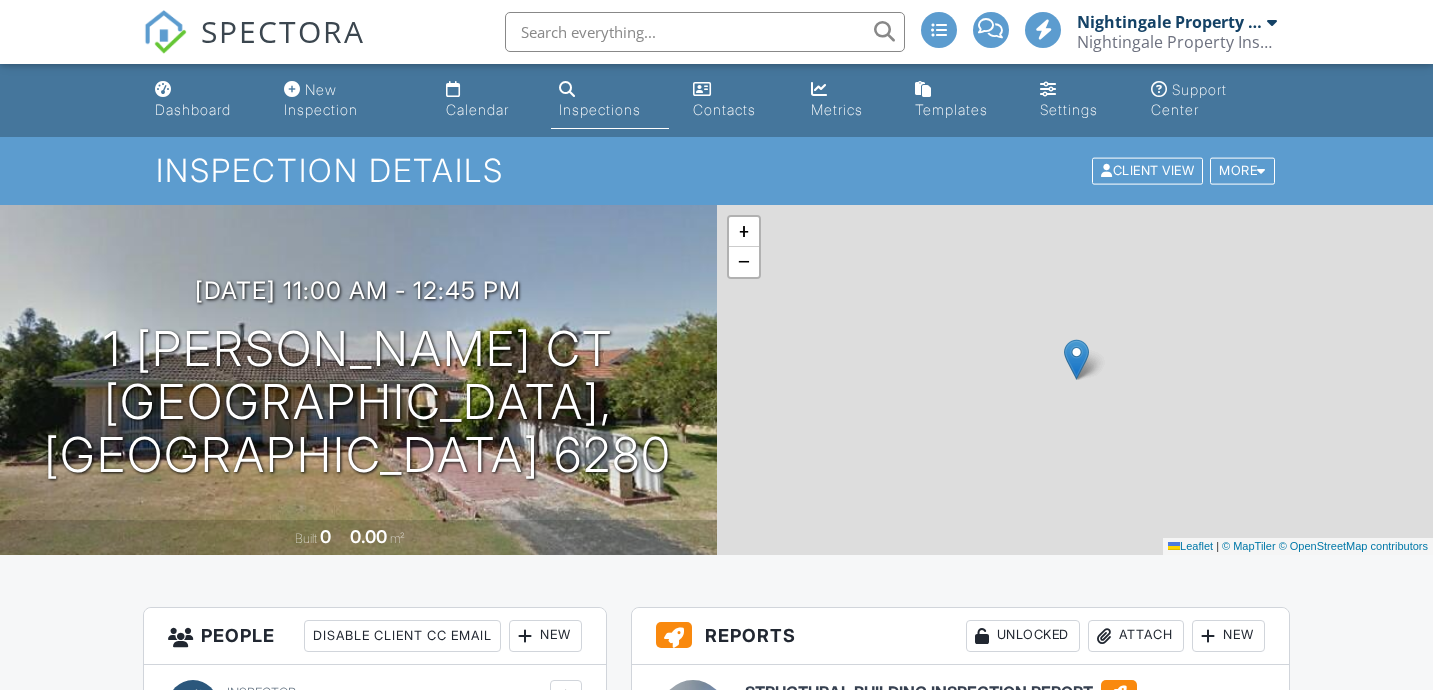 scroll, scrollTop: 532, scrollLeft: 0, axis: vertical 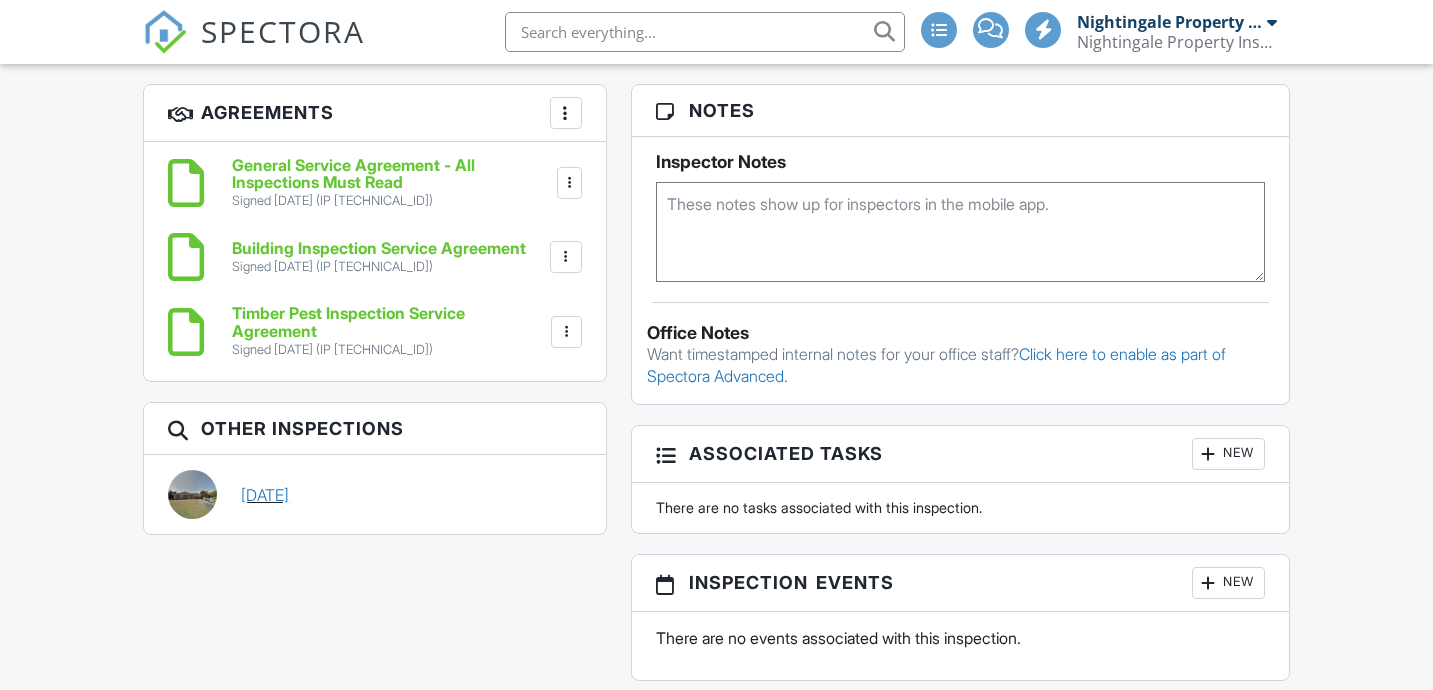 click on "[DATE]" at bounding box center [265, 495] 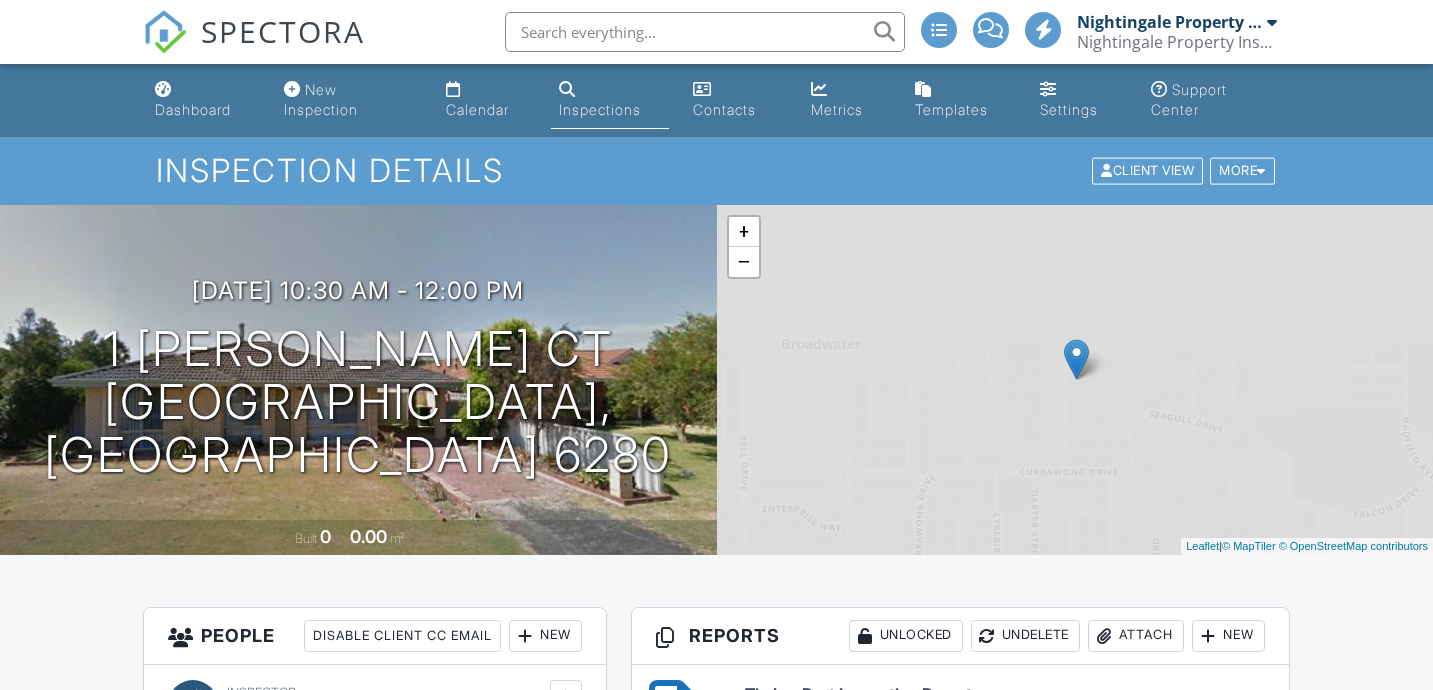scroll, scrollTop: 0, scrollLeft: 0, axis: both 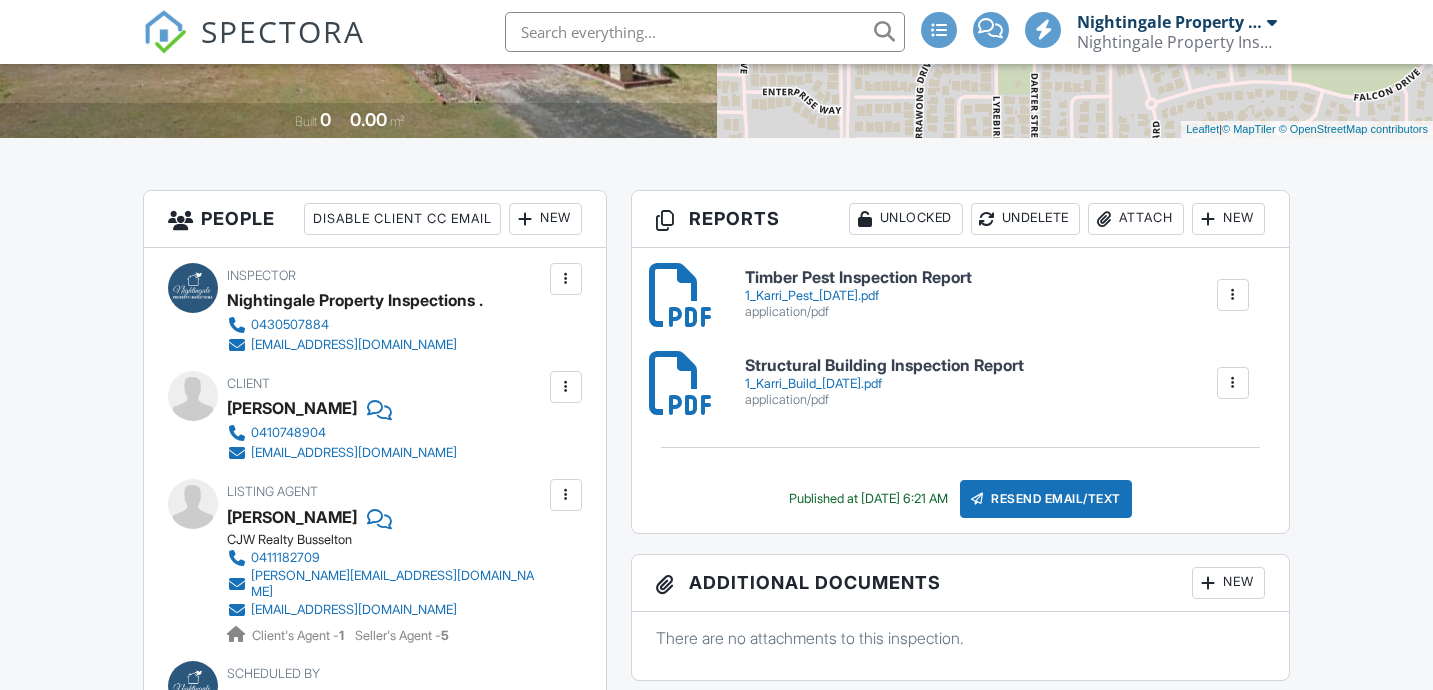 click on "Timber Pest Inspection Report" at bounding box center [858, 278] 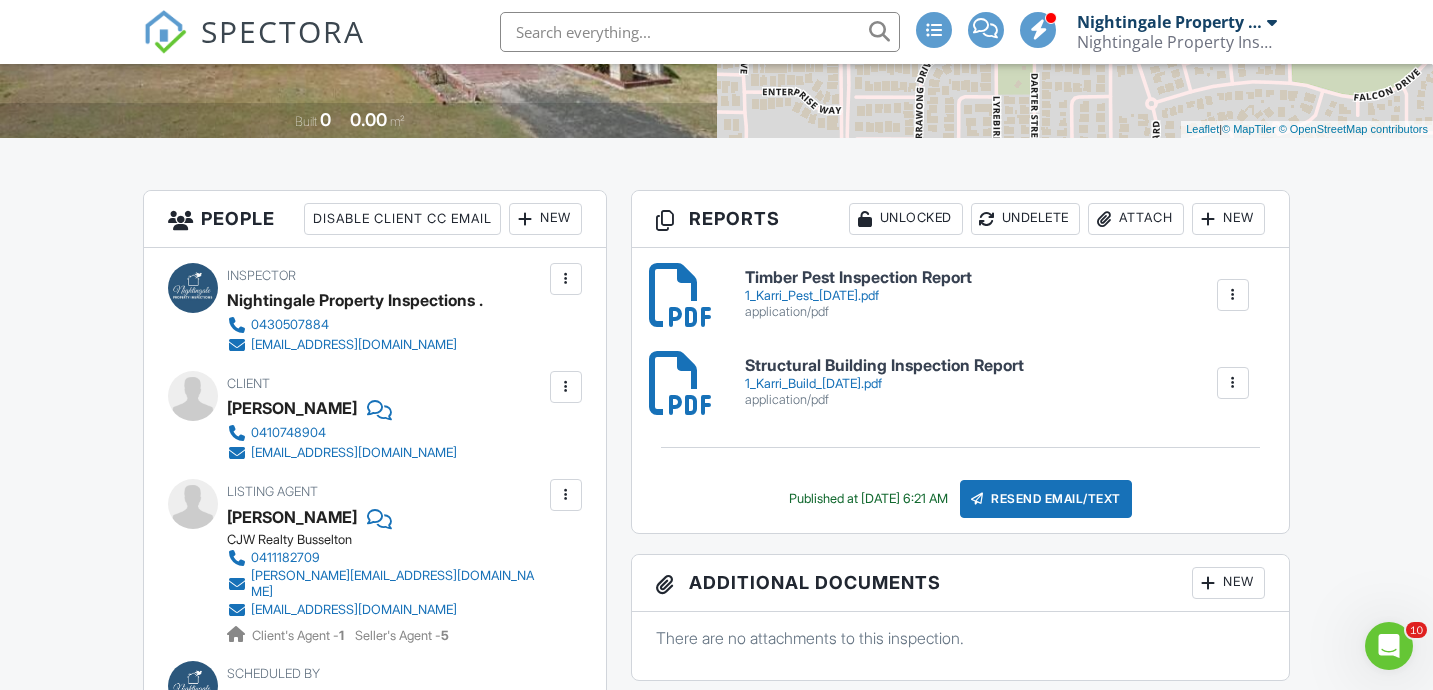 scroll, scrollTop: 0, scrollLeft: 0, axis: both 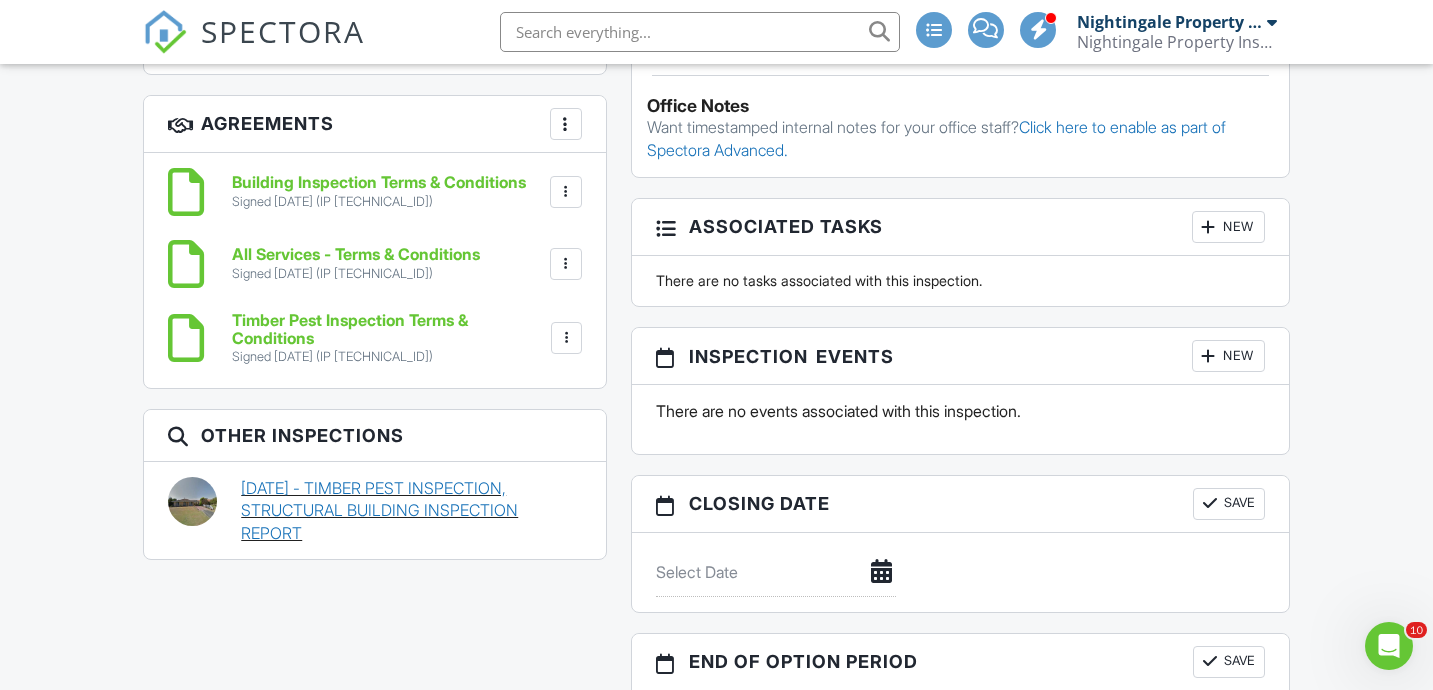 click on "10/07/2025 - TIMBER PEST INSPECTION, STRUCTURAL BUILDING INSPECTION REPORT" at bounding box center [411, 510] 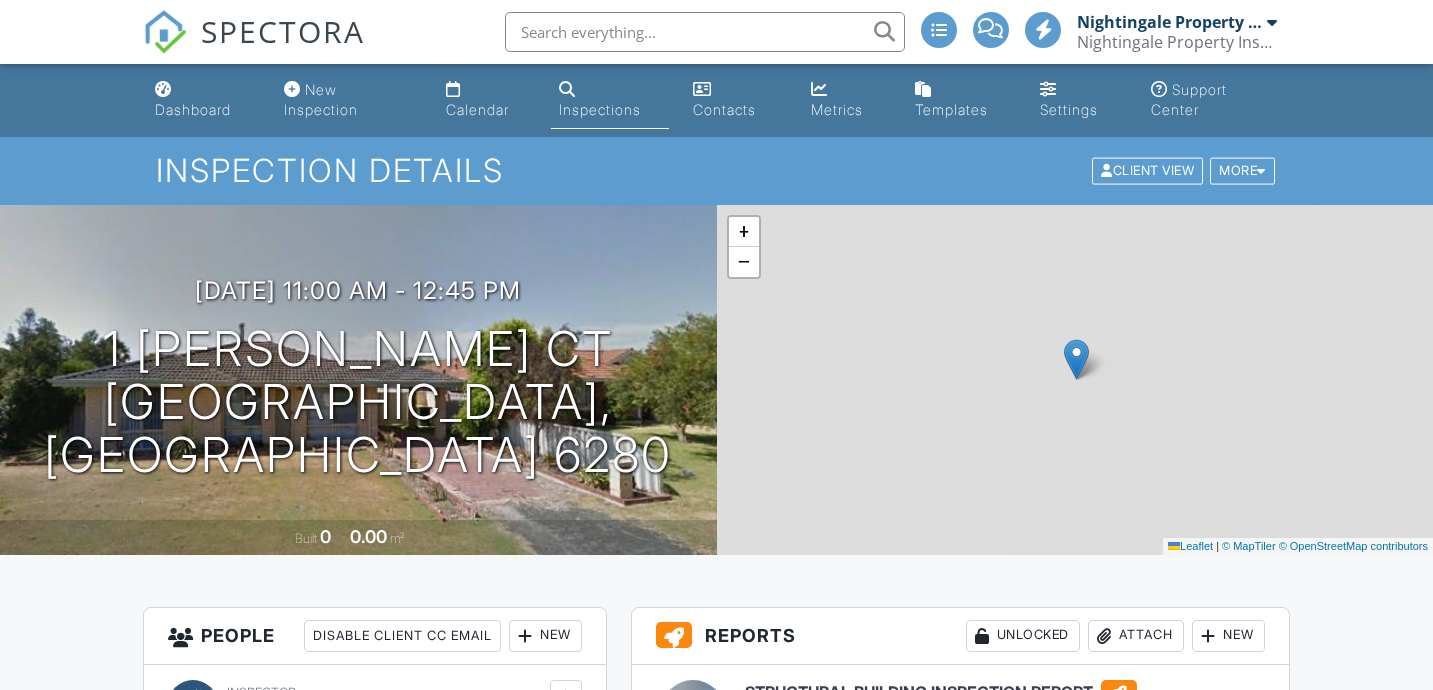 scroll, scrollTop: 0, scrollLeft: 0, axis: both 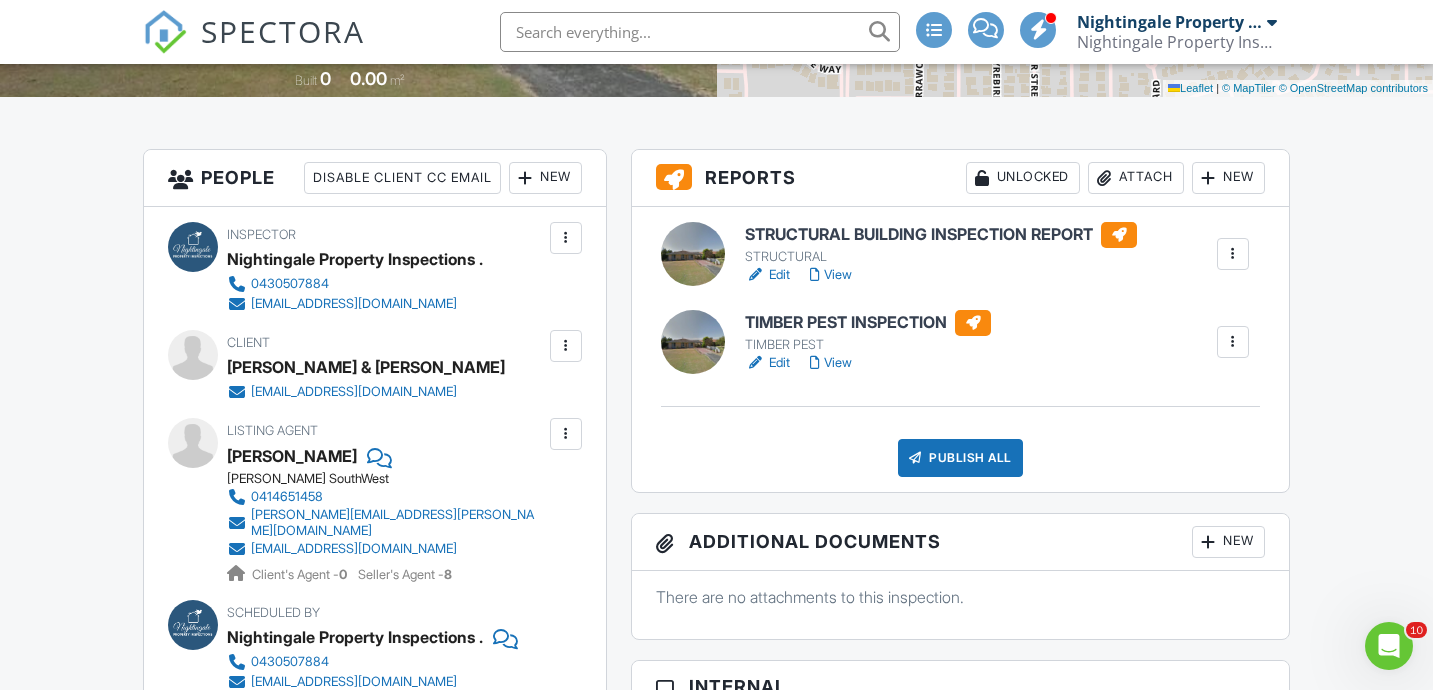 click at bounding box center [1233, 254] 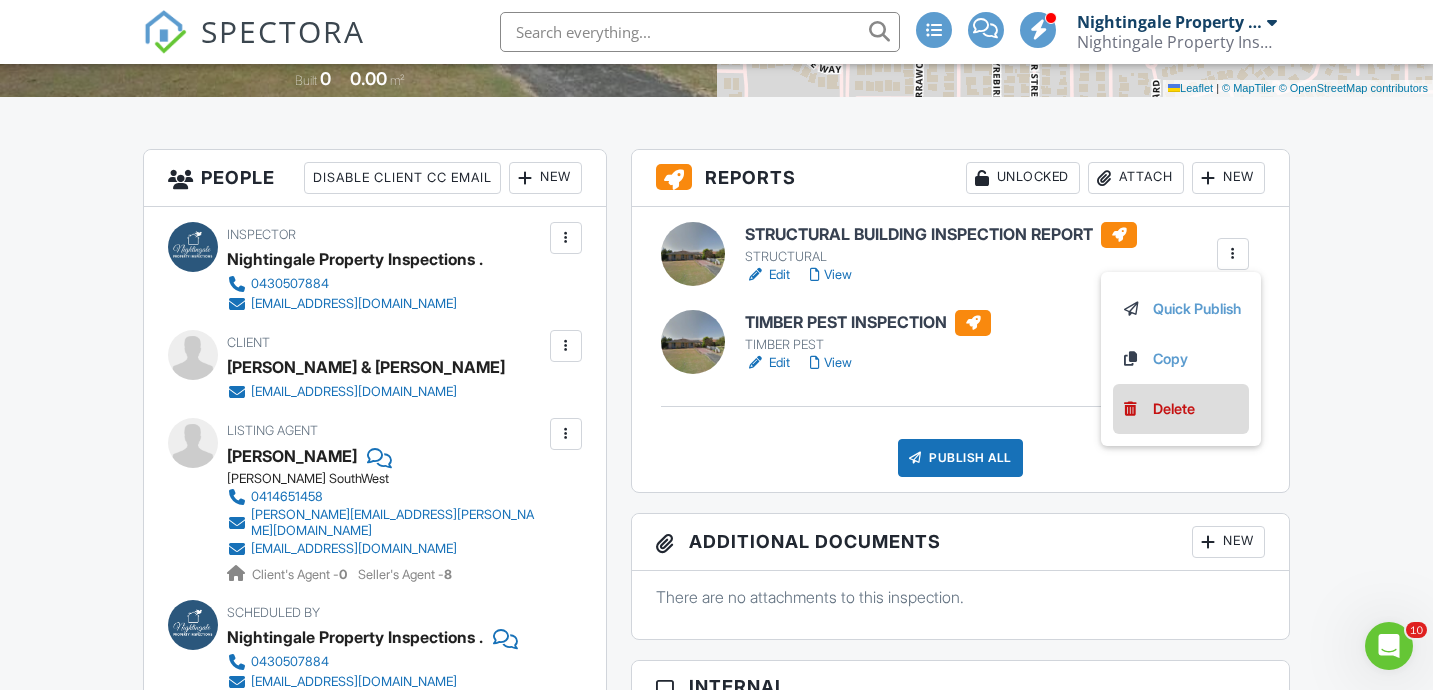 click on "Delete" at bounding box center (1174, 409) 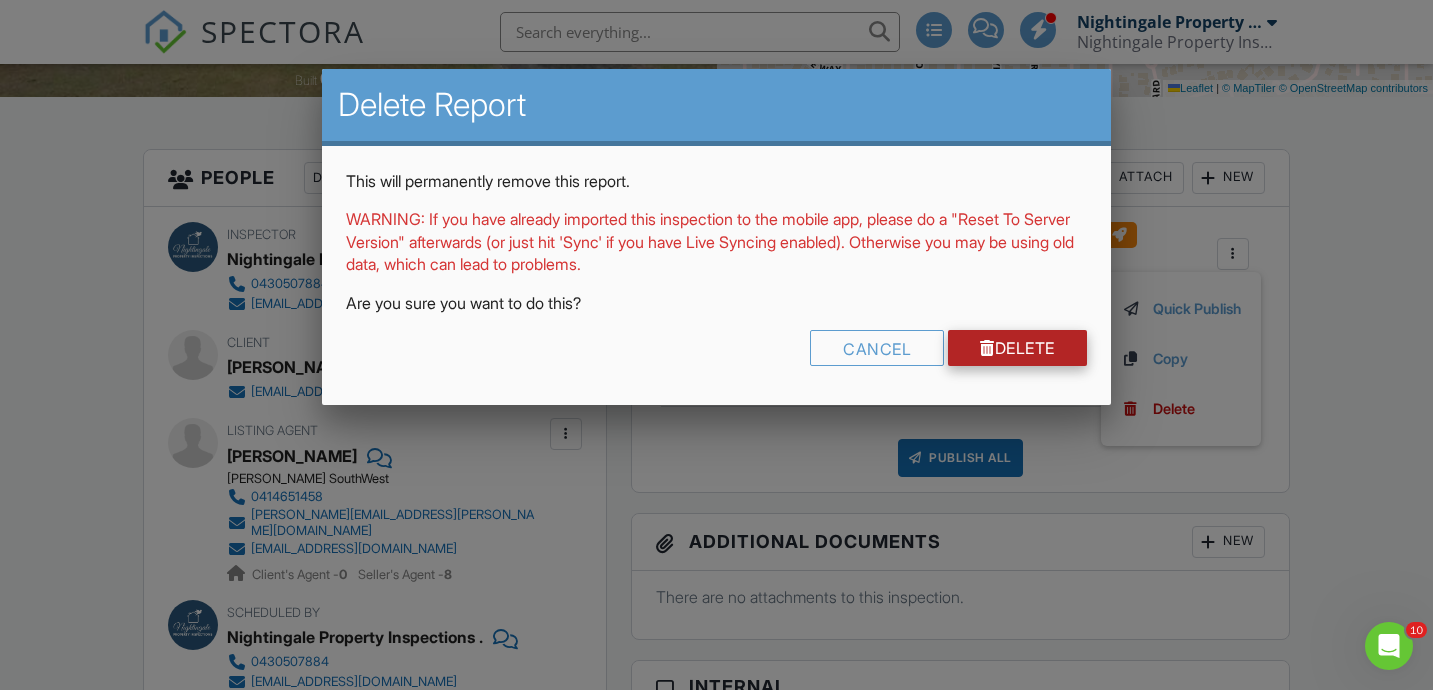 click on "Delete" at bounding box center (1017, 348) 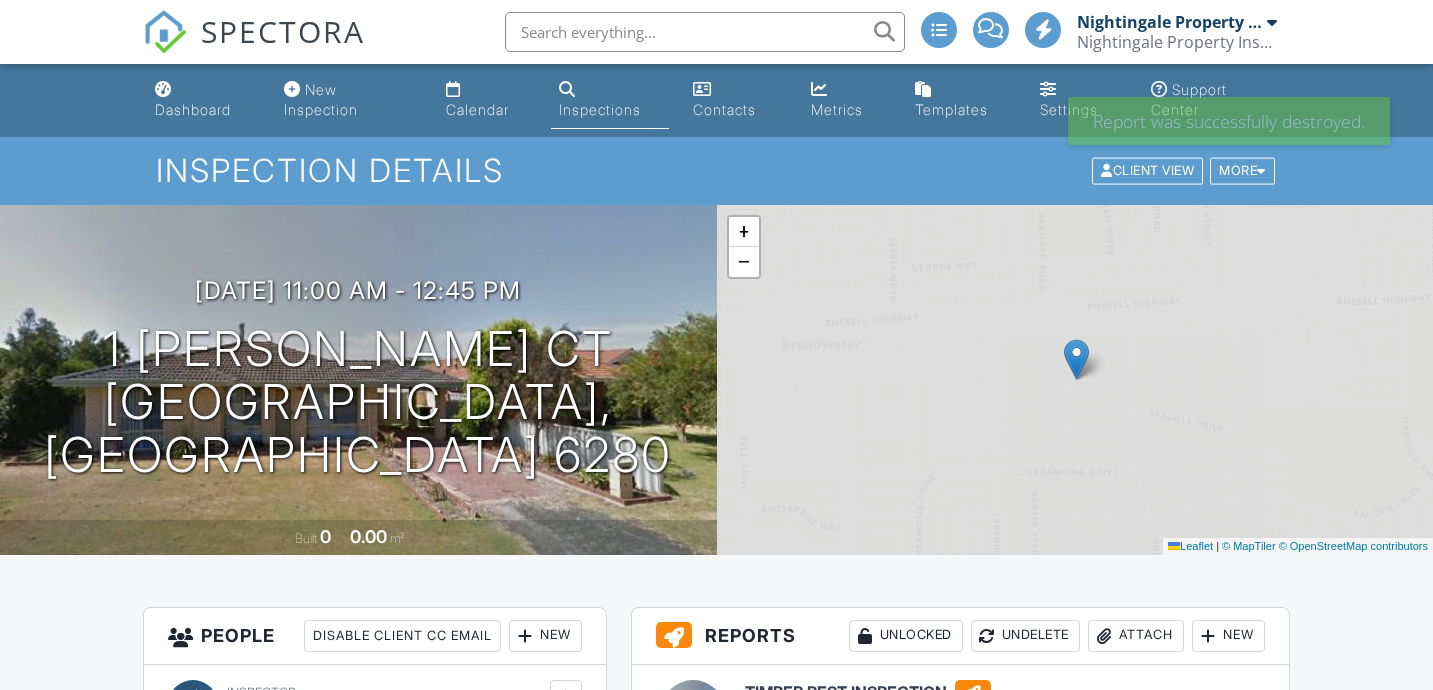 scroll, scrollTop: 0, scrollLeft: 0, axis: both 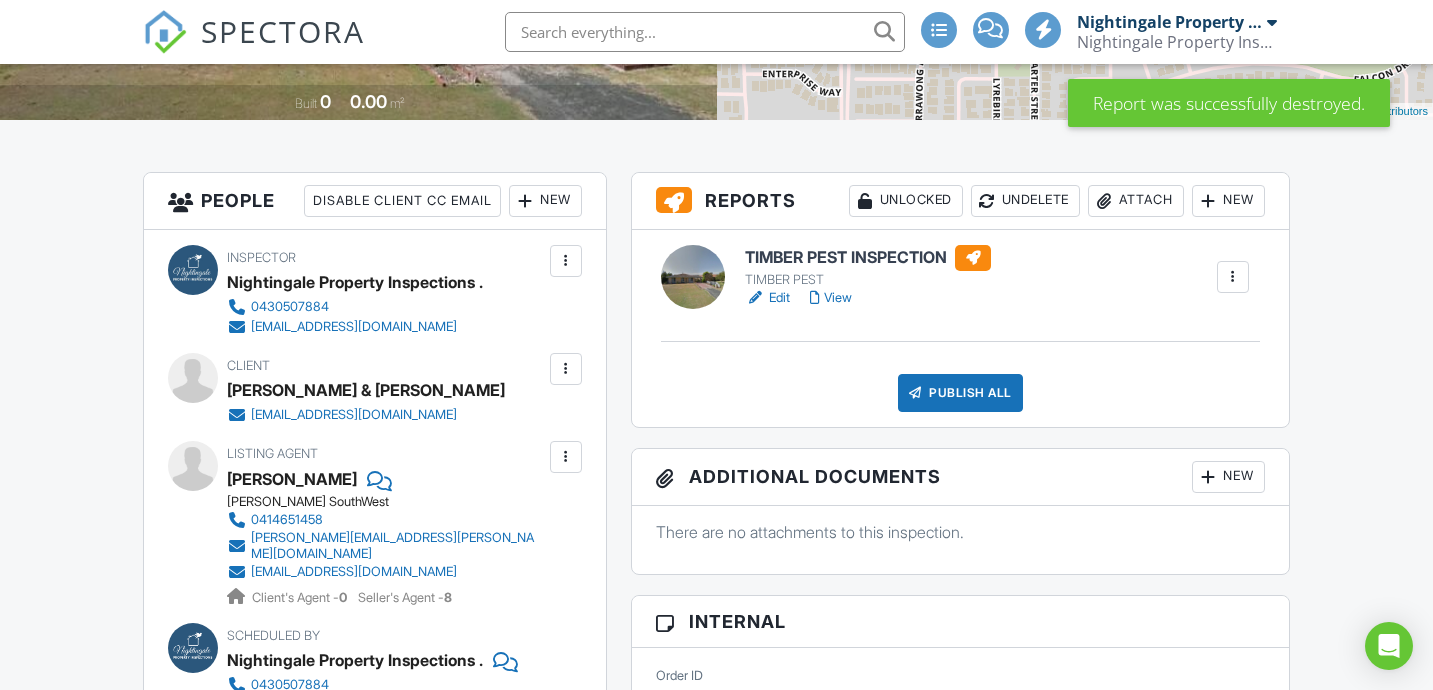 click at bounding box center (1233, 277) 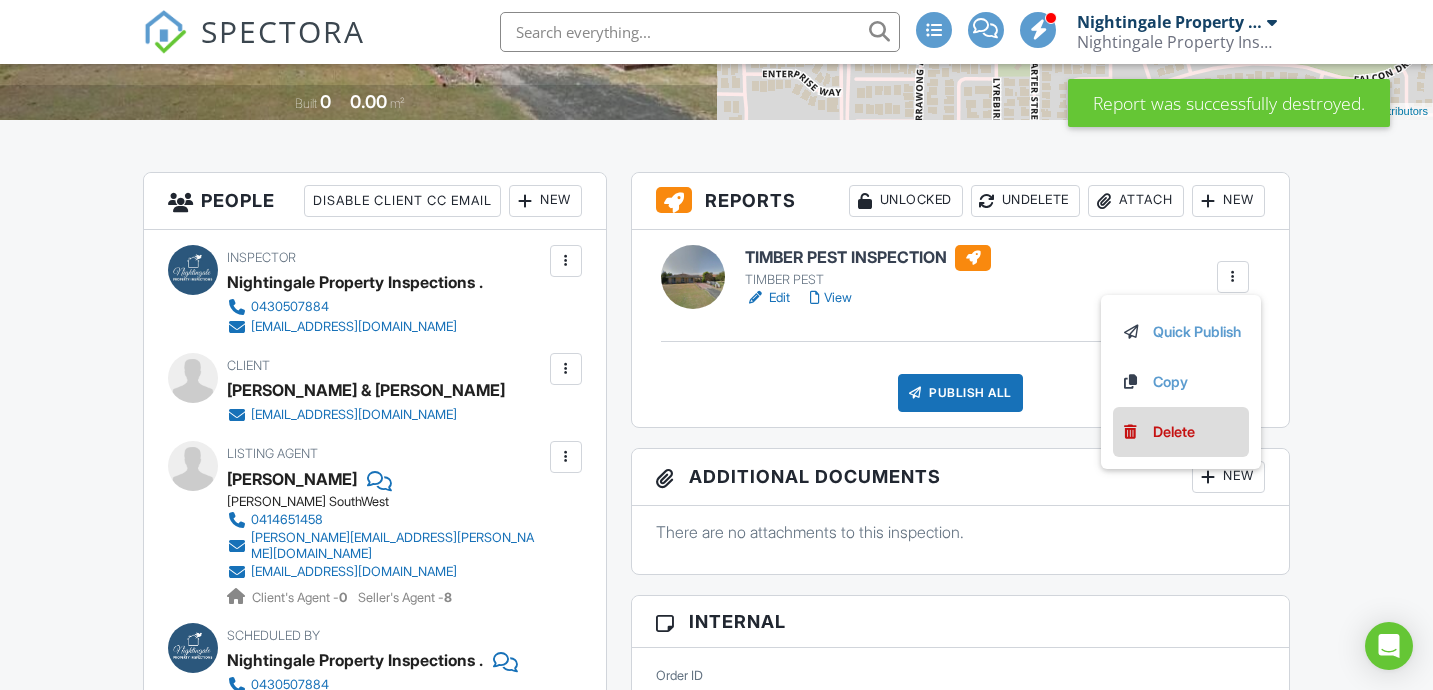 click on "Delete" at bounding box center [1174, 432] 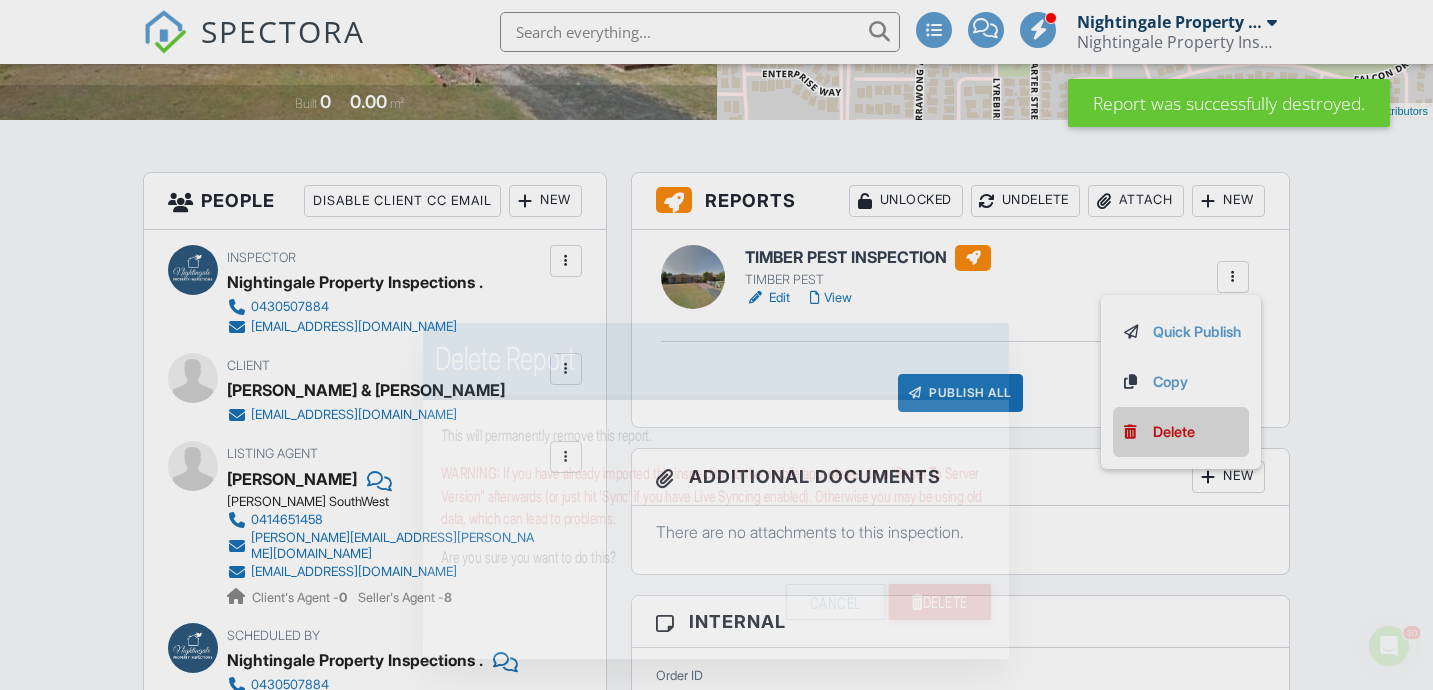 scroll, scrollTop: 0, scrollLeft: 0, axis: both 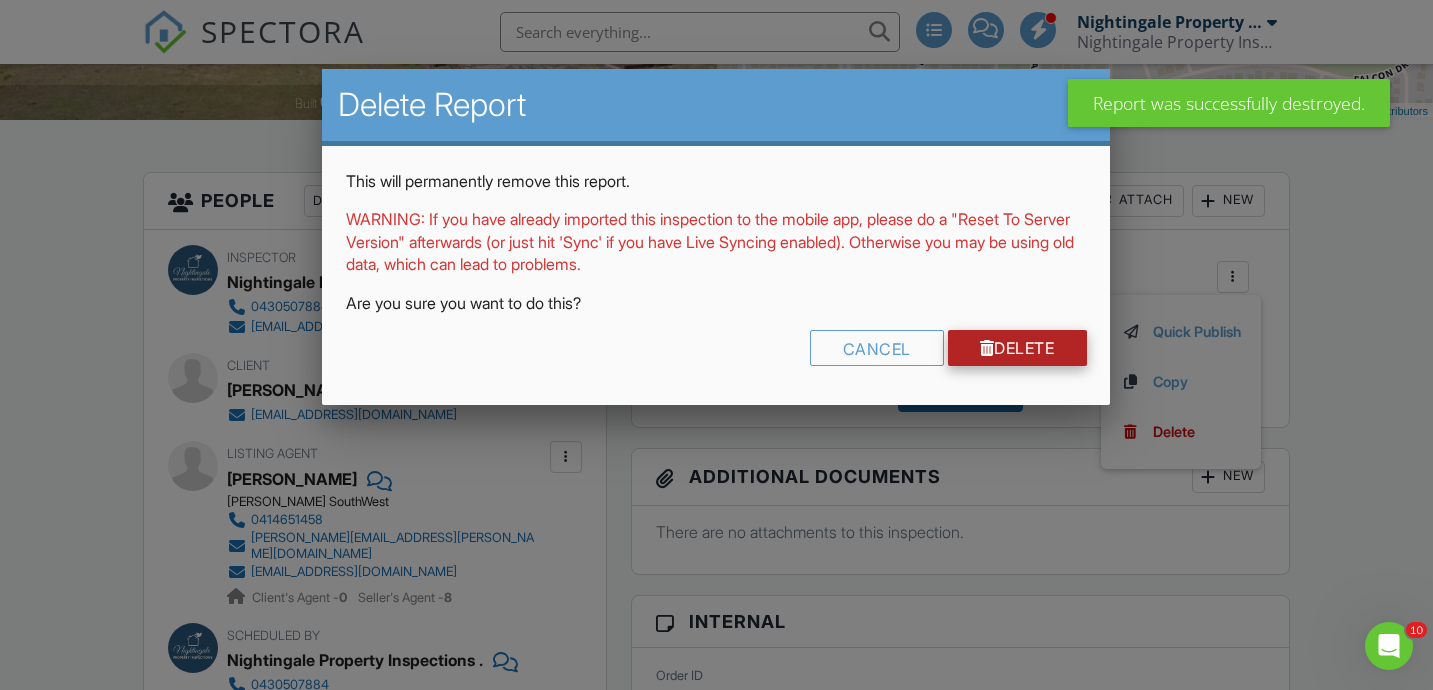 click on "Delete" at bounding box center [1017, 348] 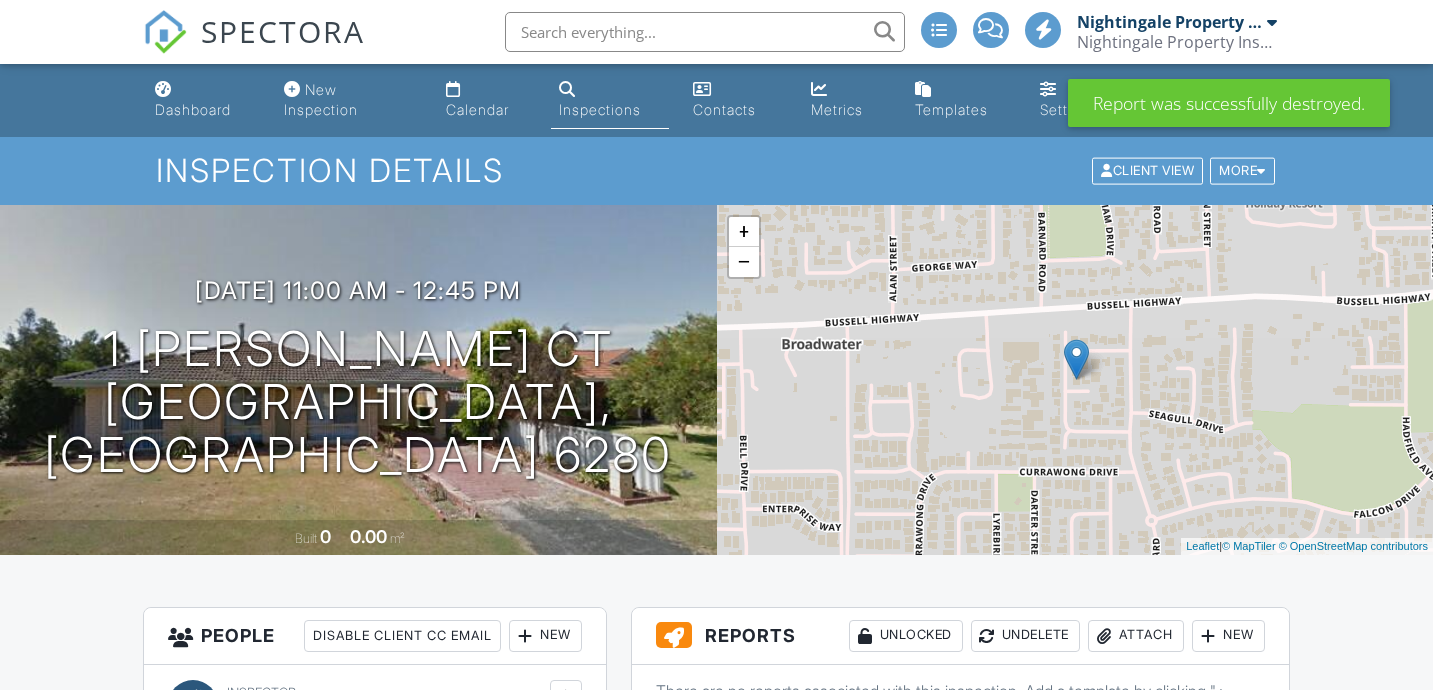 scroll, scrollTop: 352, scrollLeft: 0, axis: vertical 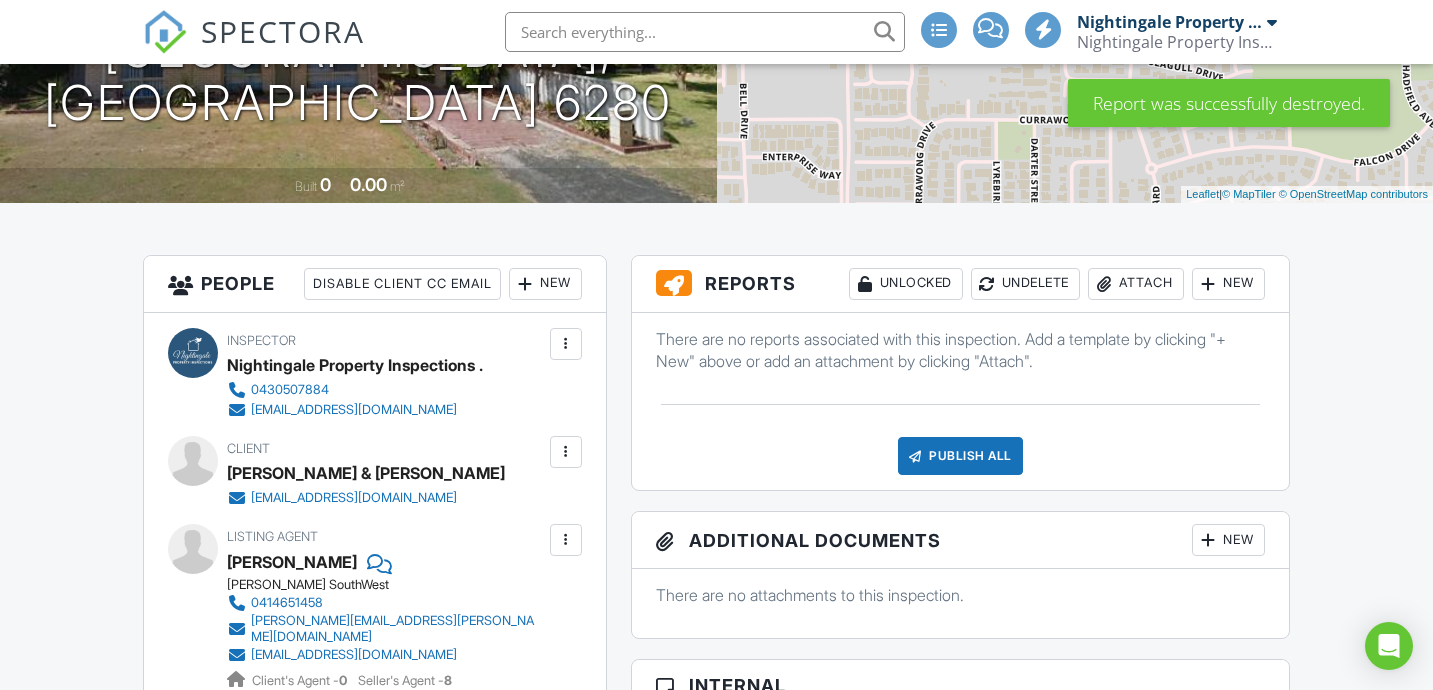 click on "Attach" at bounding box center [1136, 284] 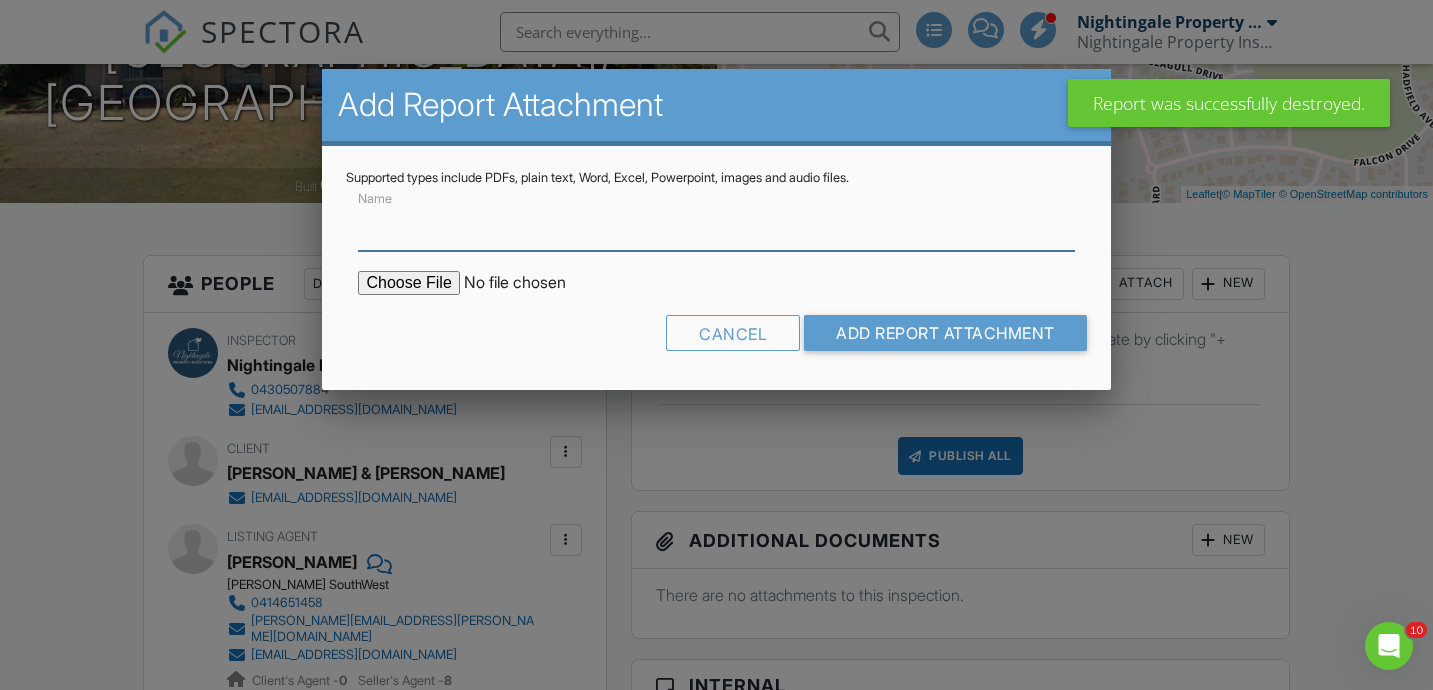 scroll, scrollTop: 0, scrollLeft: 0, axis: both 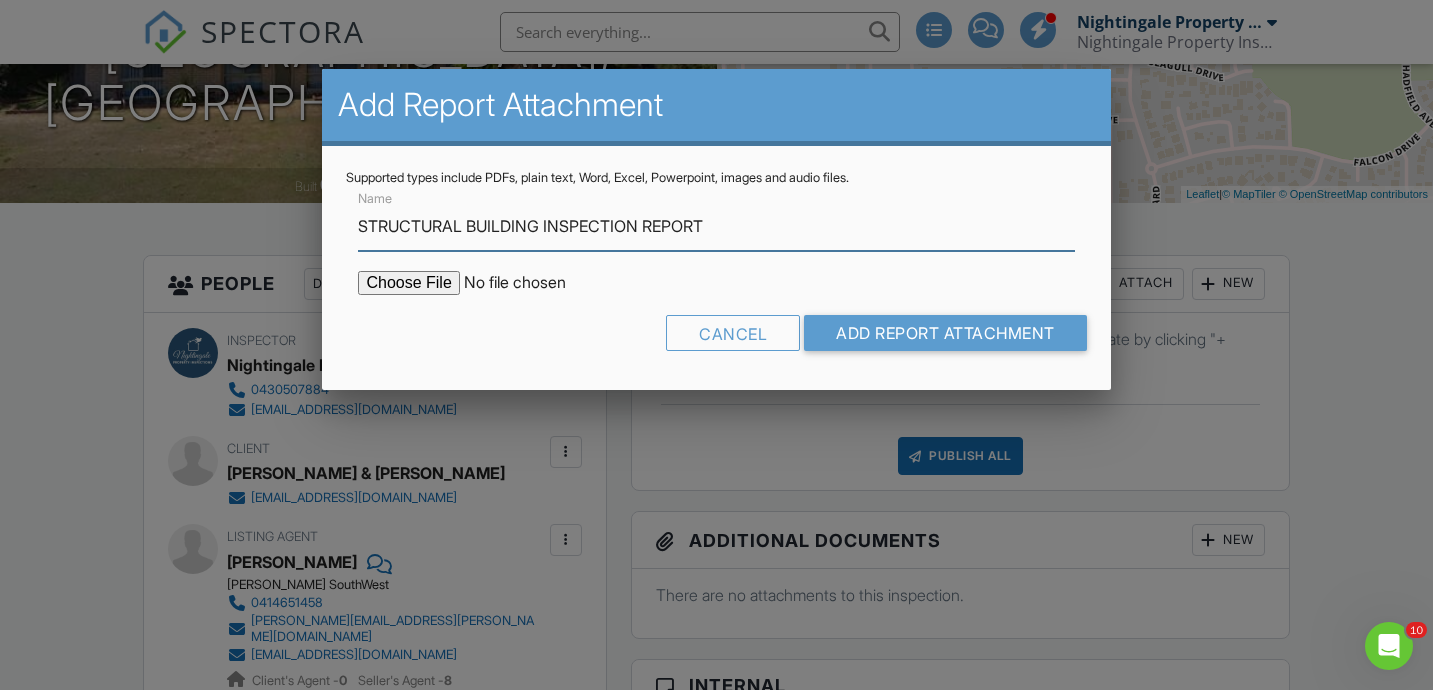 type on "STRUCTURAL BUILDING INSPECTION REPORT" 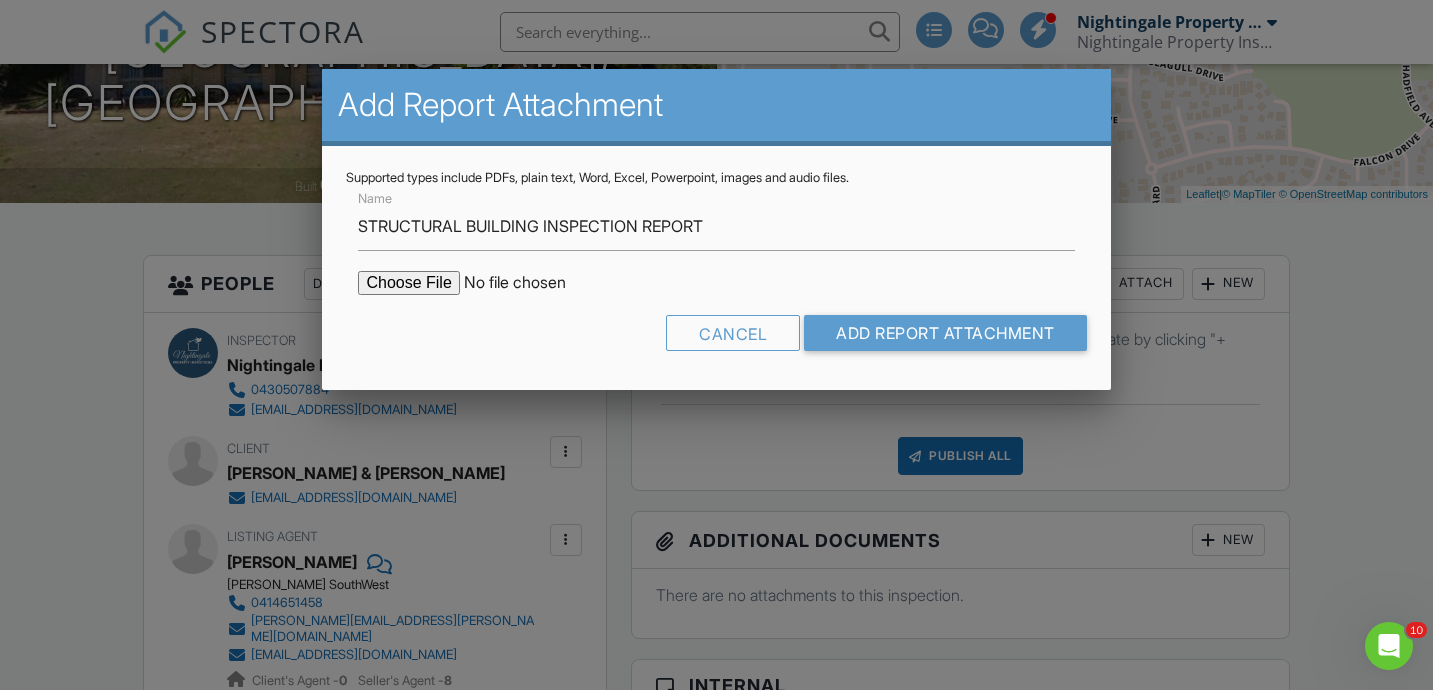 click at bounding box center [528, 283] 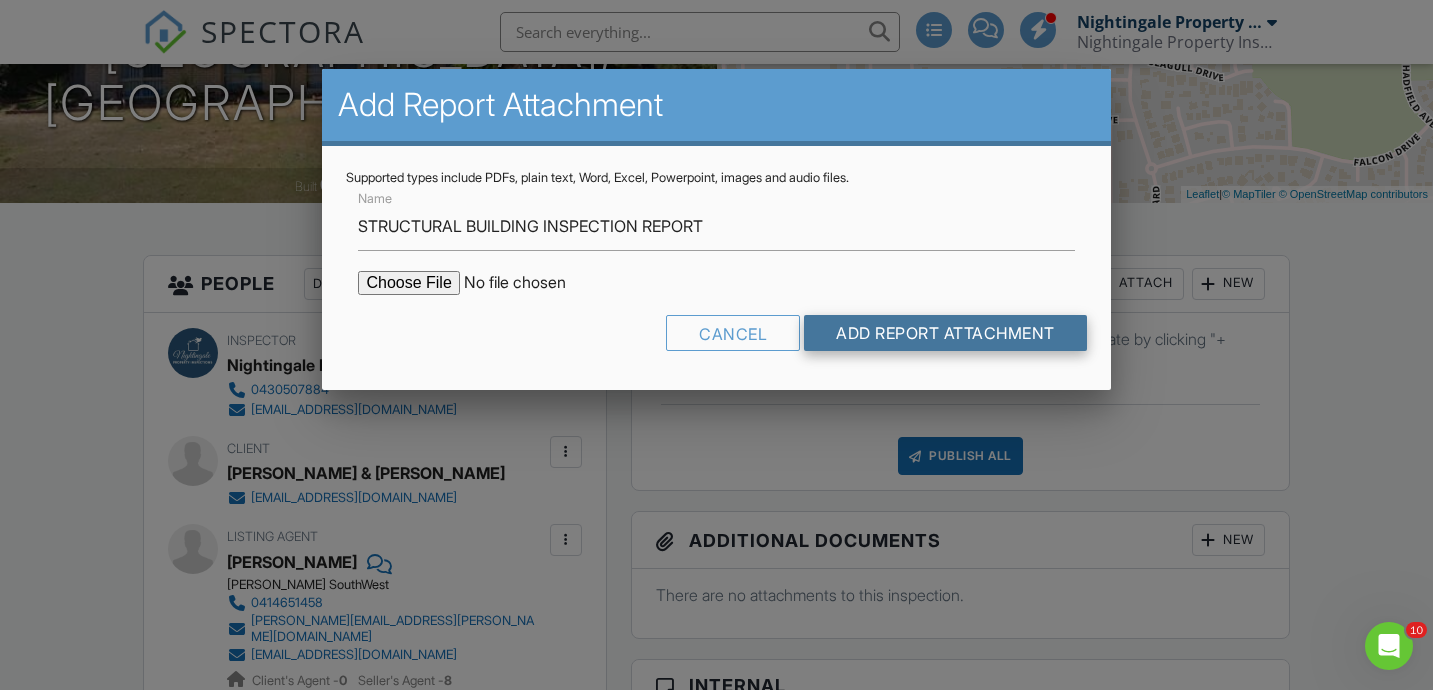 click on "Add Report Attachment" at bounding box center (945, 333) 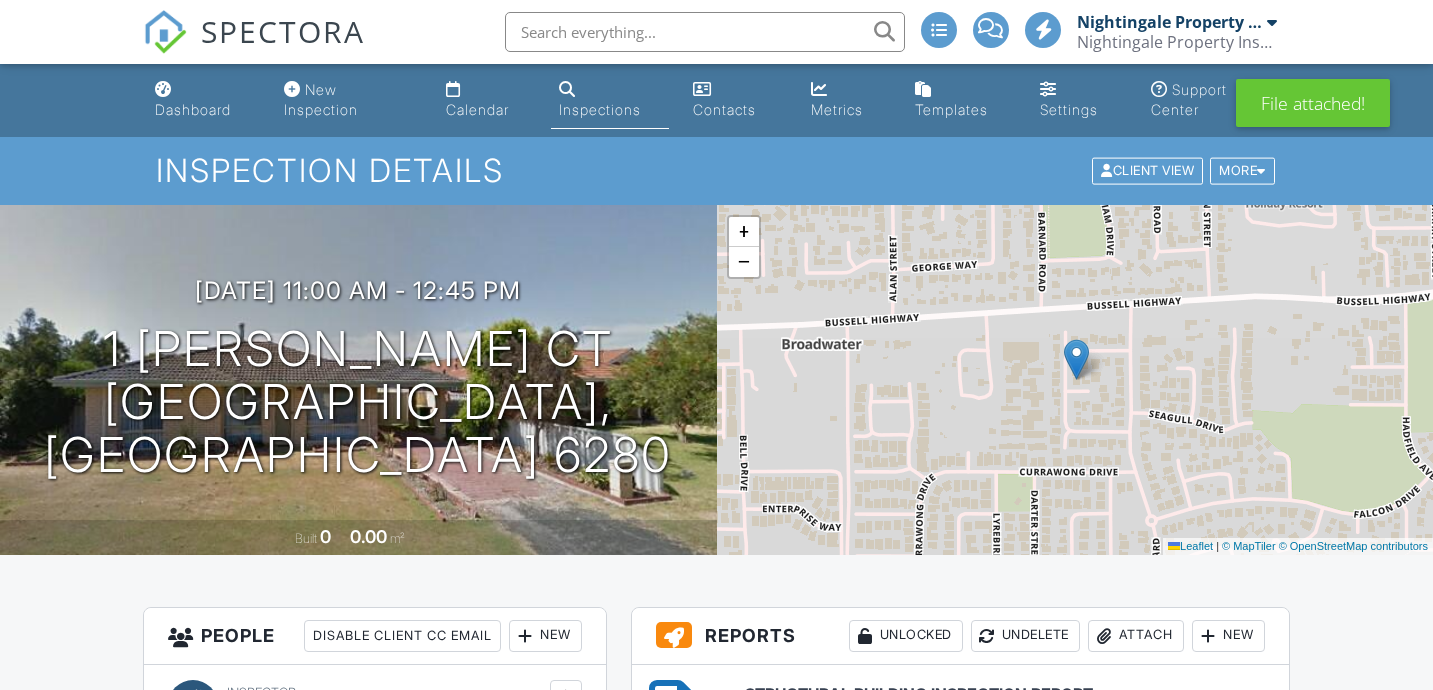 scroll, scrollTop: 405, scrollLeft: 0, axis: vertical 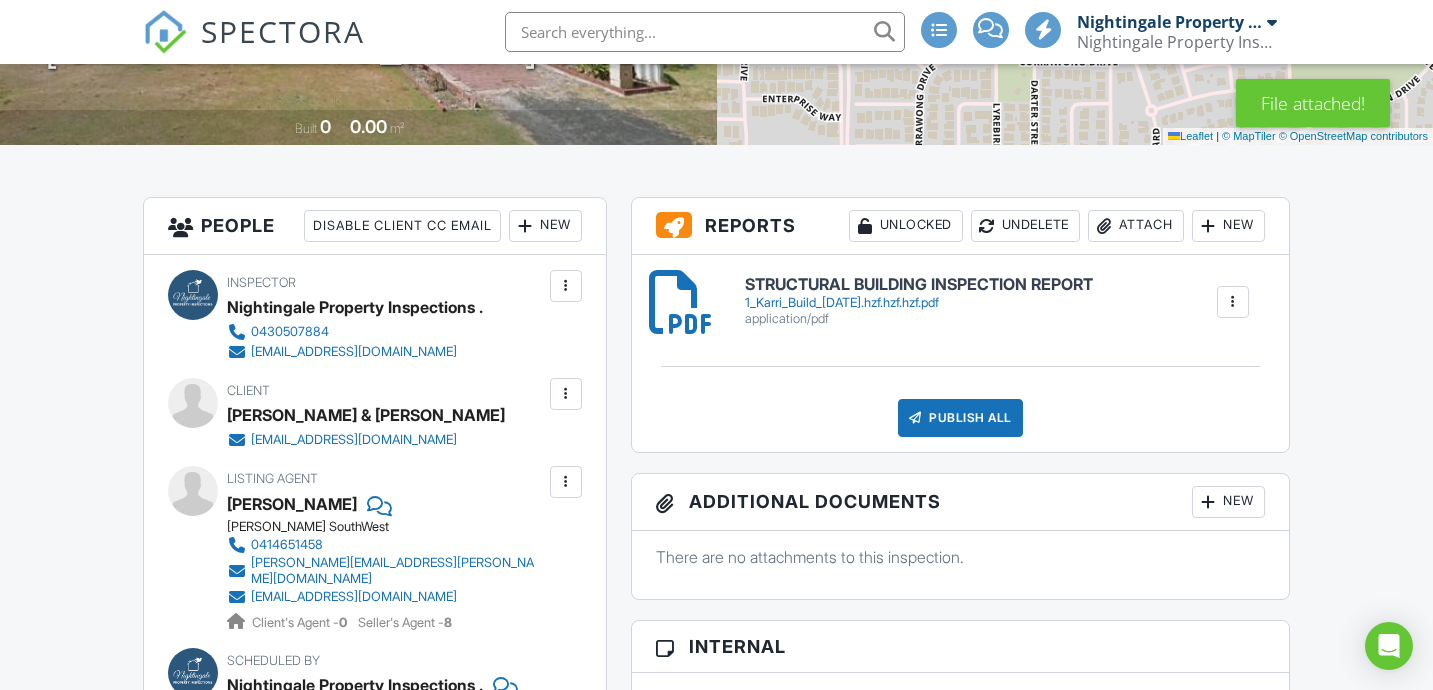 click on "Attach" at bounding box center (1136, 226) 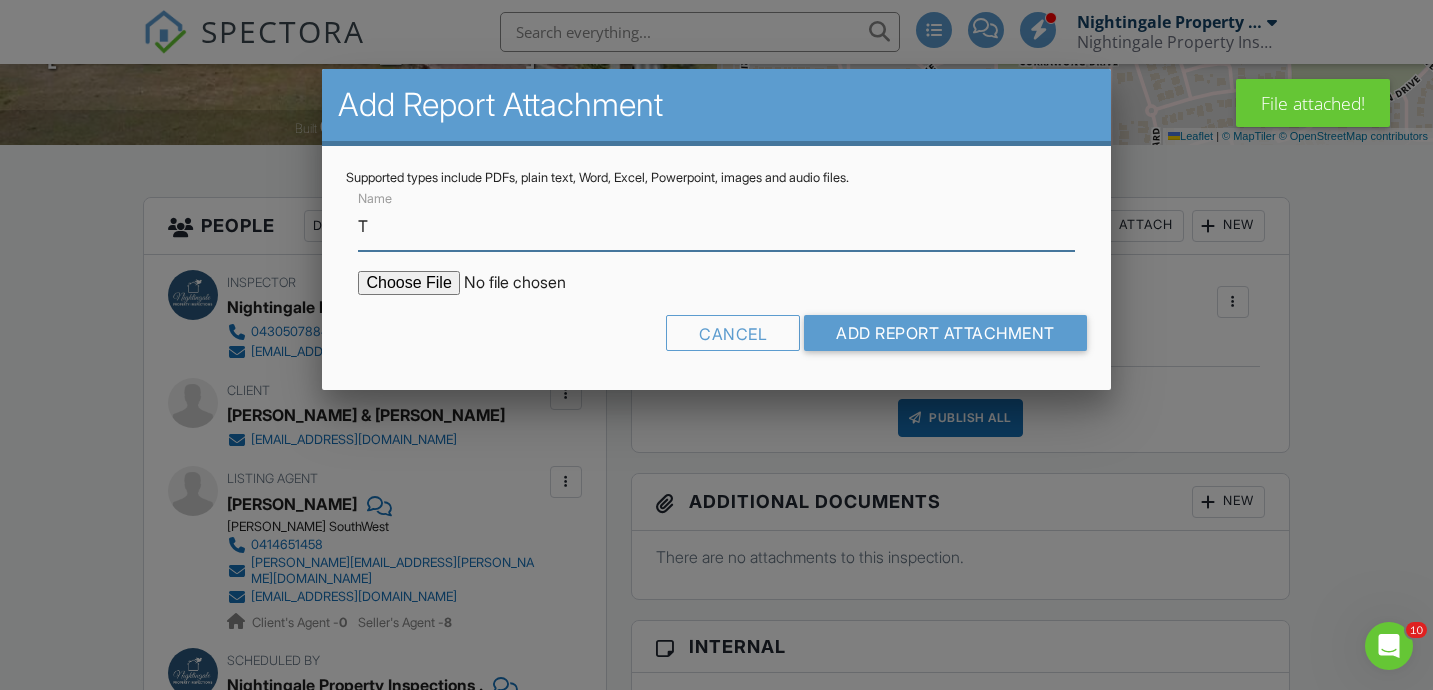 scroll, scrollTop: 0, scrollLeft: 0, axis: both 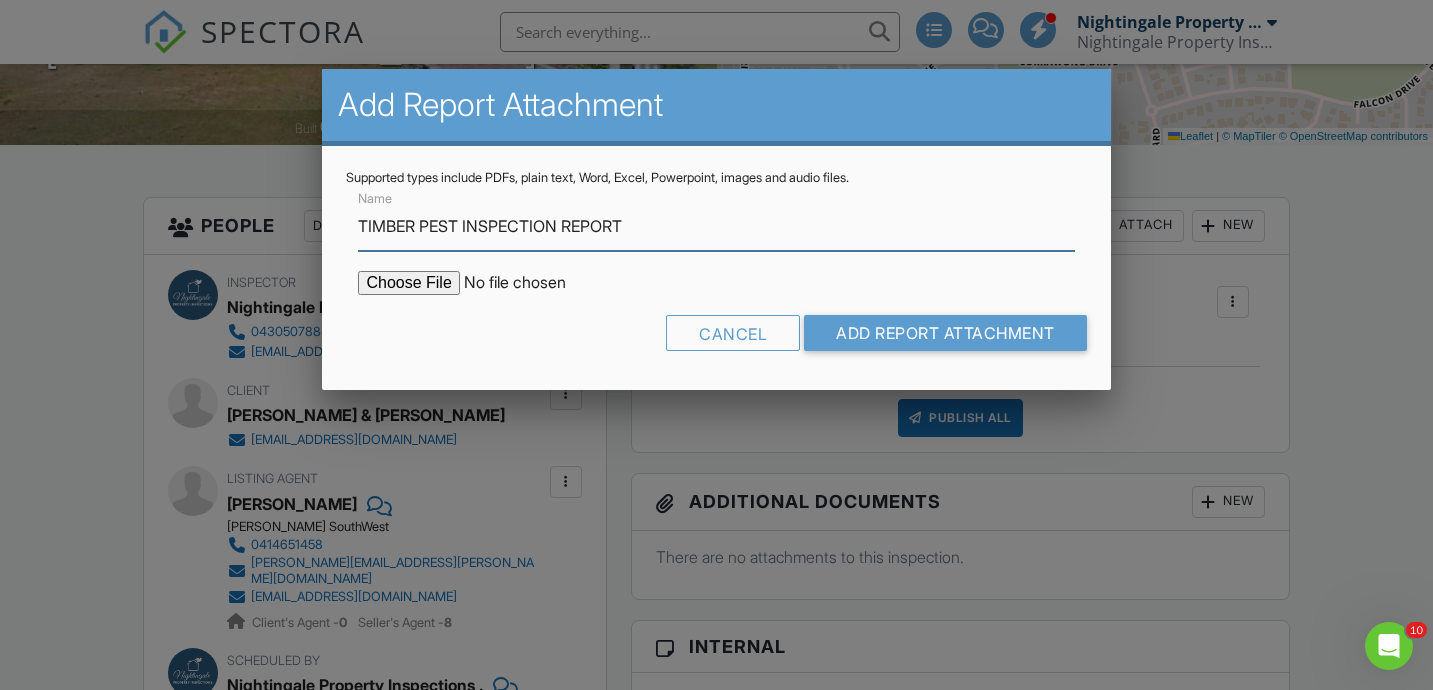 type on "TIMBER PEST INSPECTION REPORT" 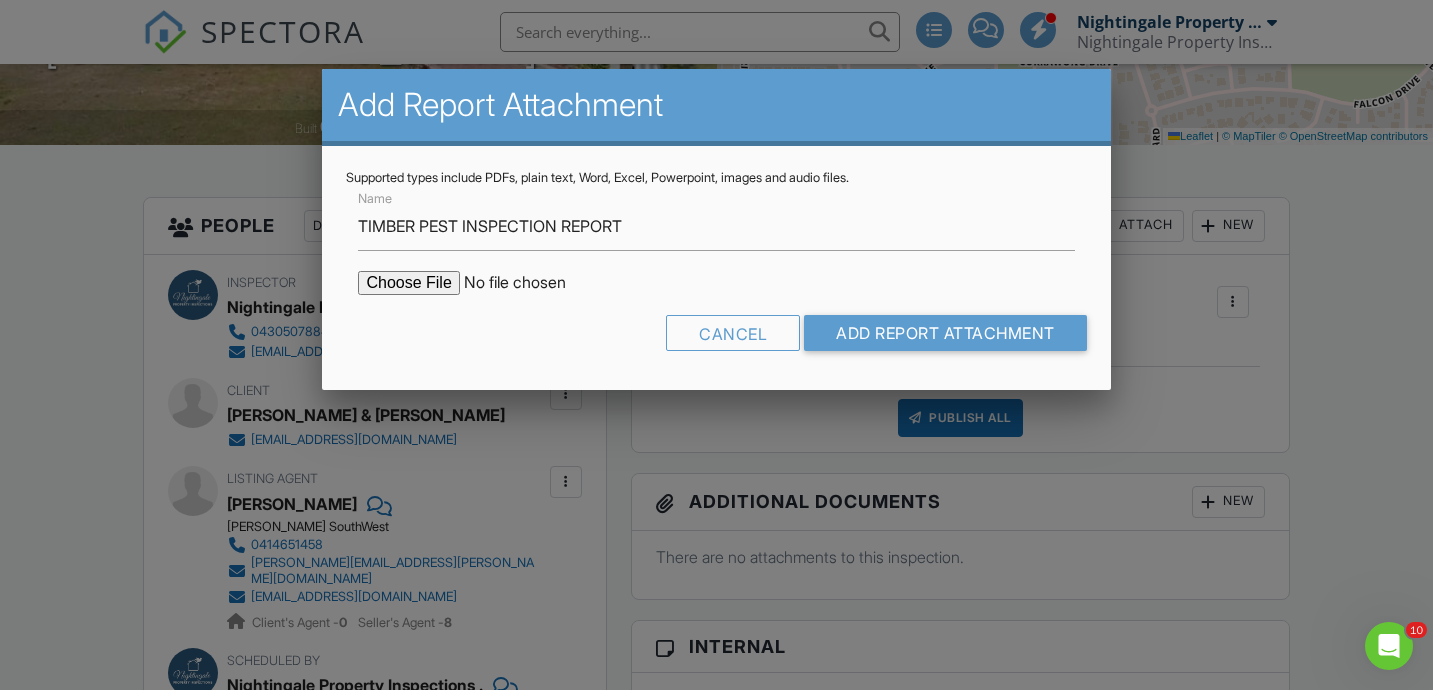 click at bounding box center (528, 283) 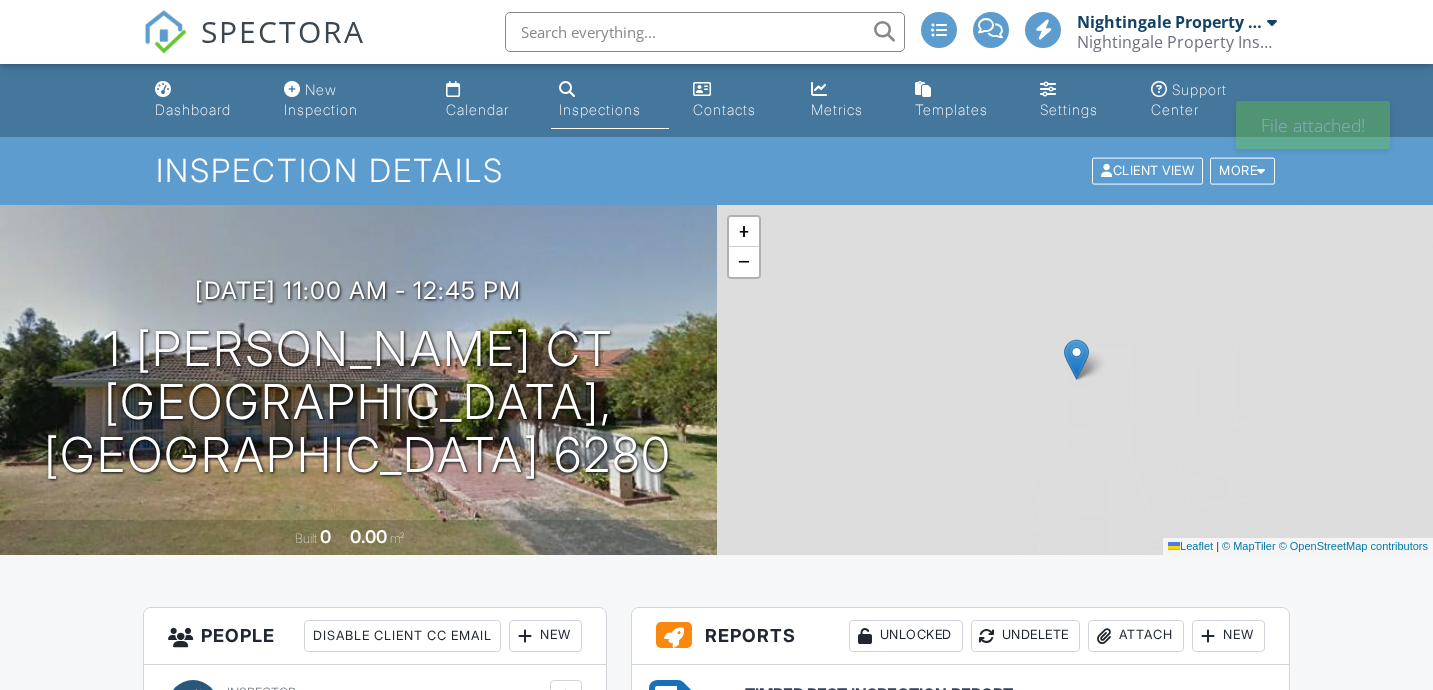 scroll, scrollTop: 0, scrollLeft: 0, axis: both 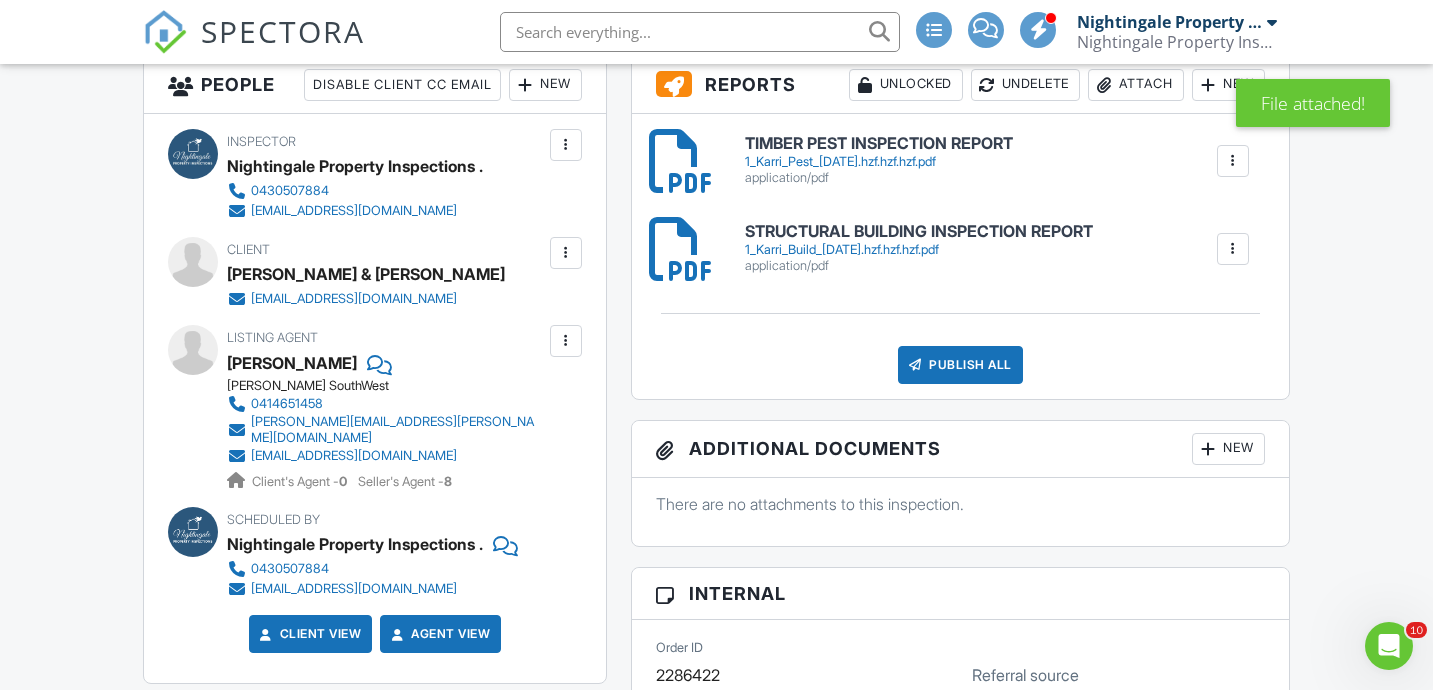 click on "Publish All" at bounding box center [960, 365] 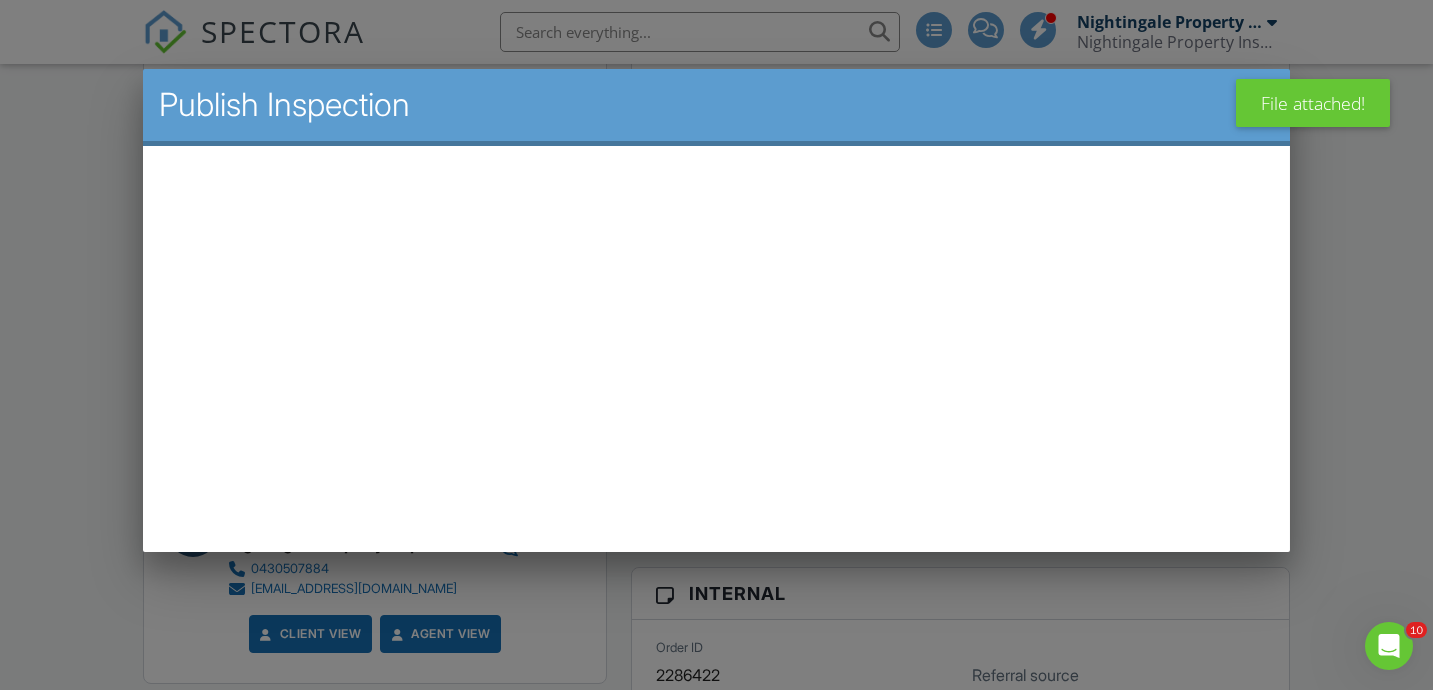 scroll, scrollTop: 0, scrollLeft: 0, axis: both 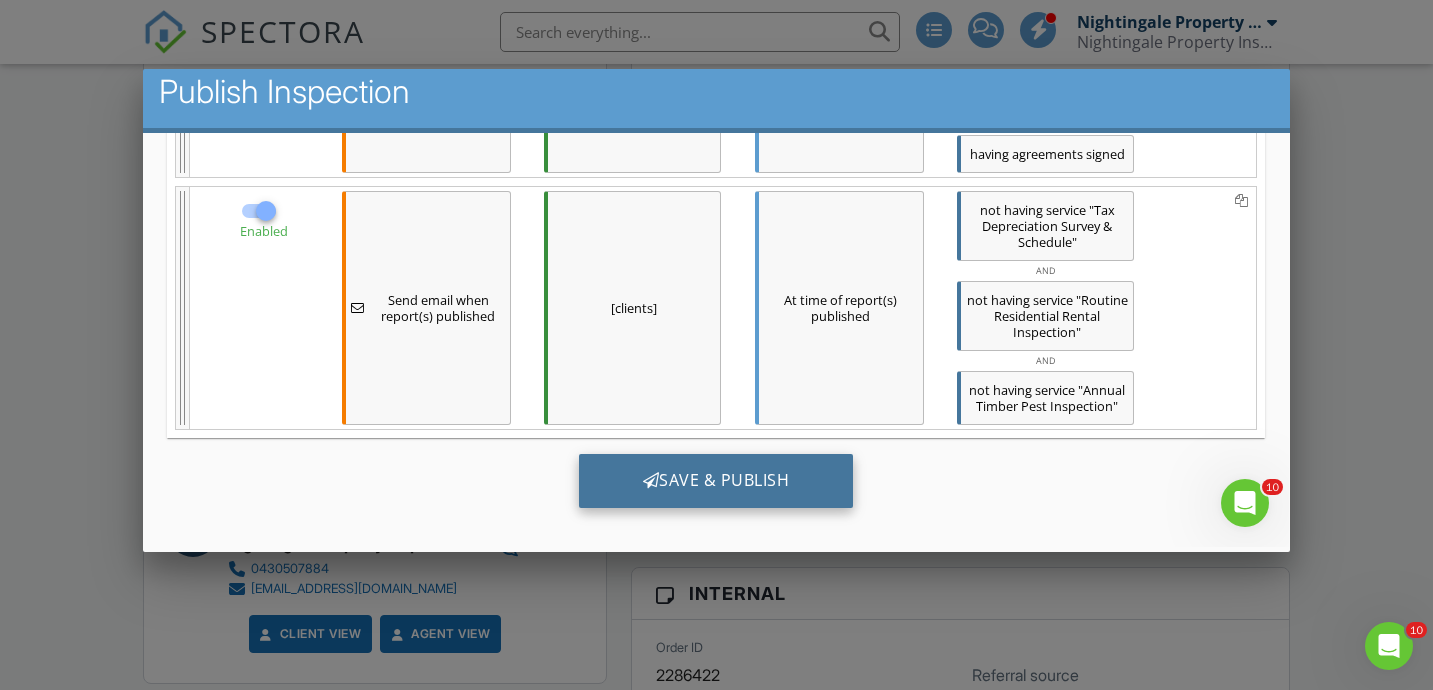 click on "Save & Publish" at bounding box center (716, 481) 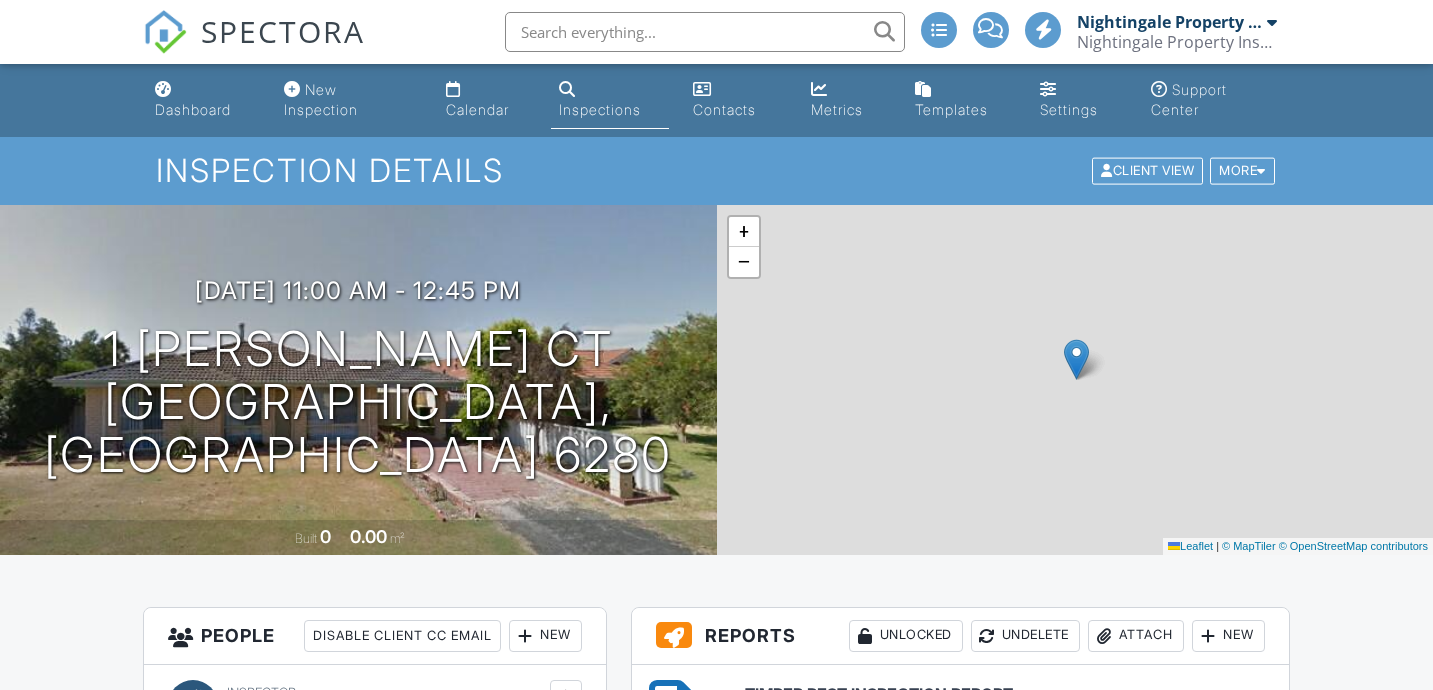 scroll, scrollTop: 0, scrollLeft: 0, axis: both 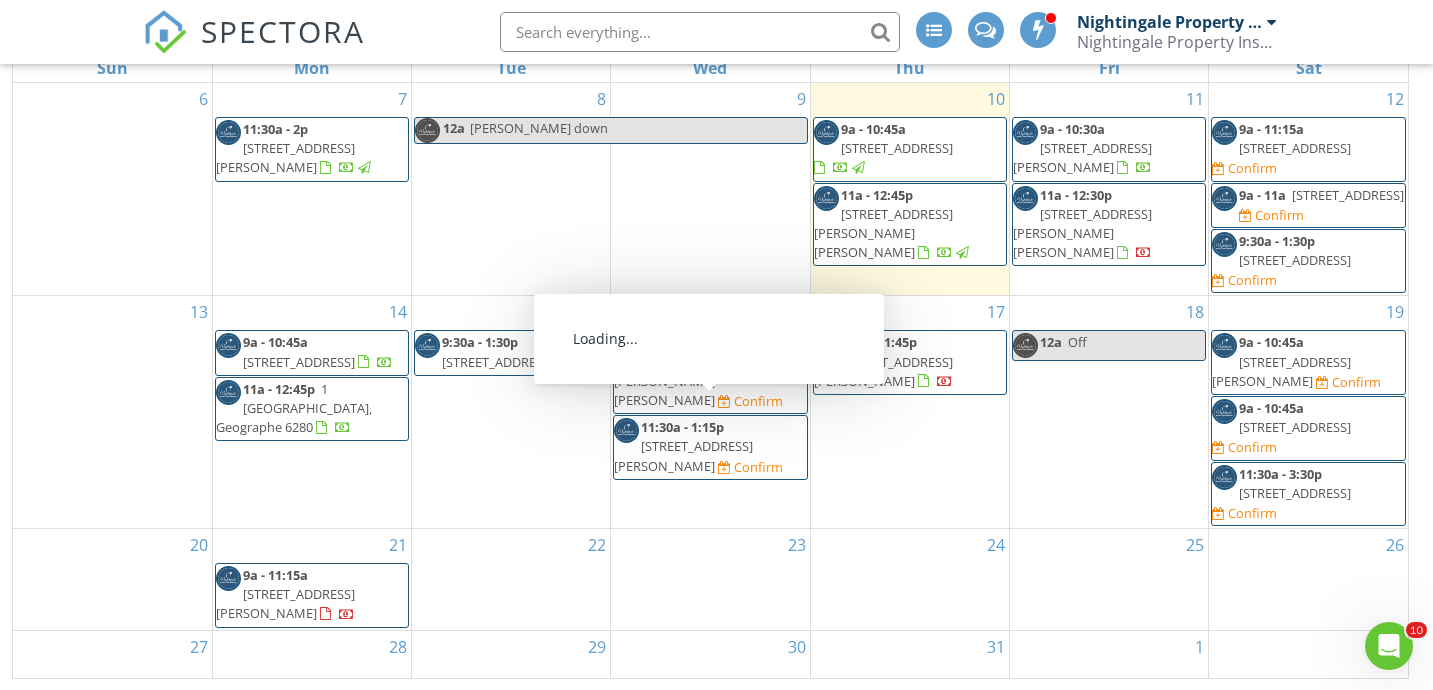 click on "11:30a - 1:15p
11 Sandalwood Dr, Margaret River 6285
Confirm" at bounding box center (710, 447) 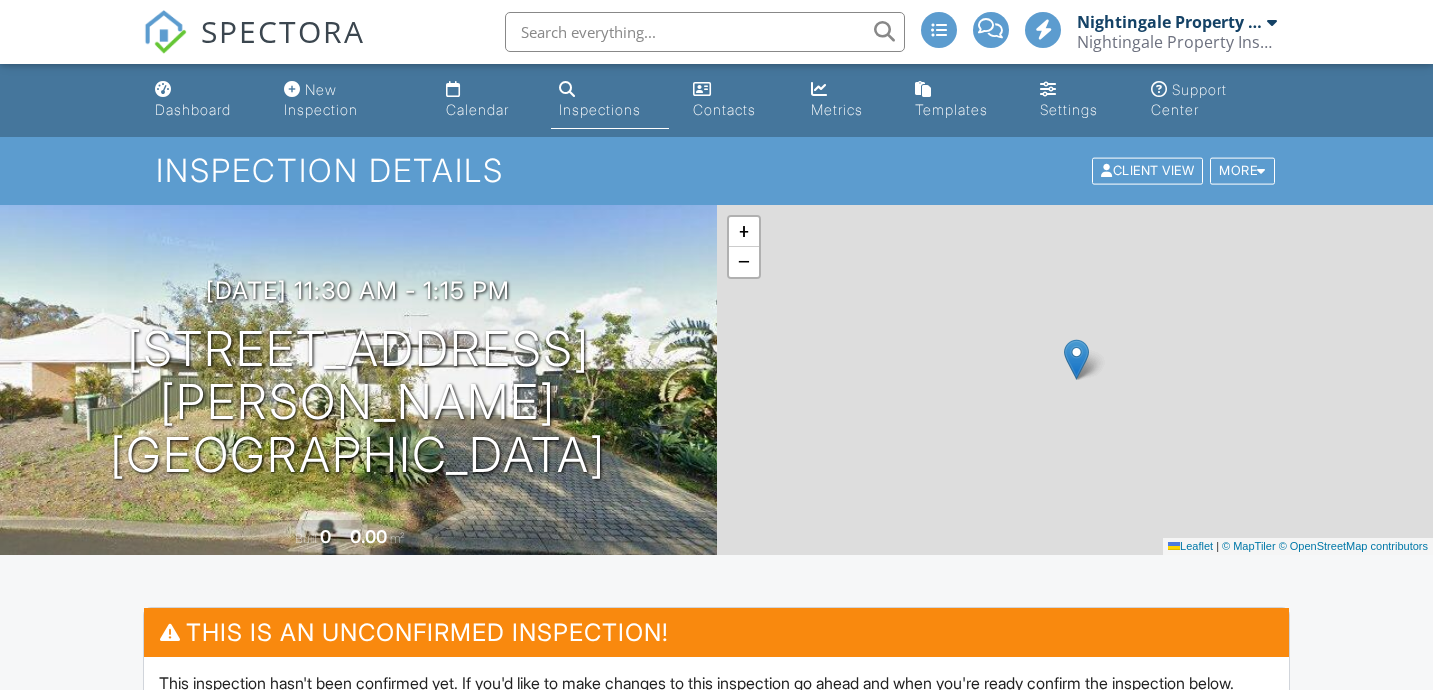 scroll, scrollTop: 0, scrollLeft: 0, axis: both 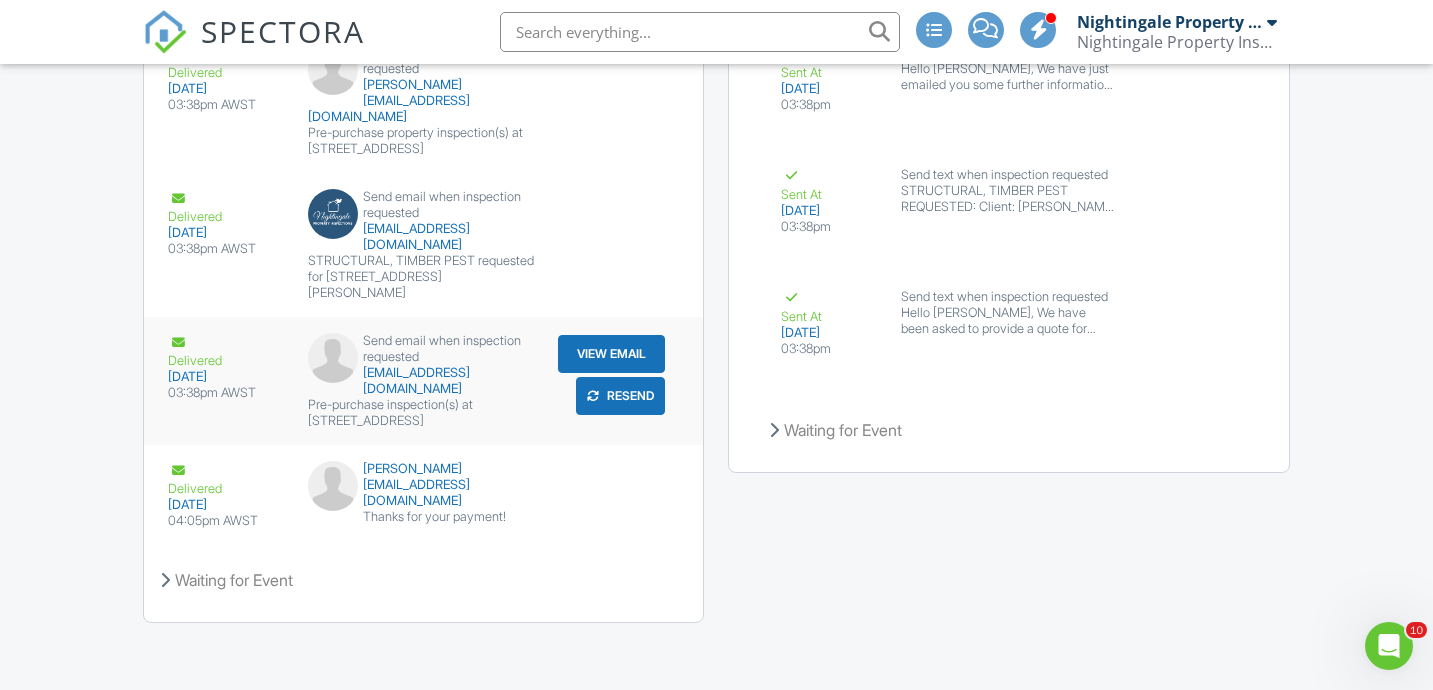 click on "View Email" at bounding box center (611, 354) 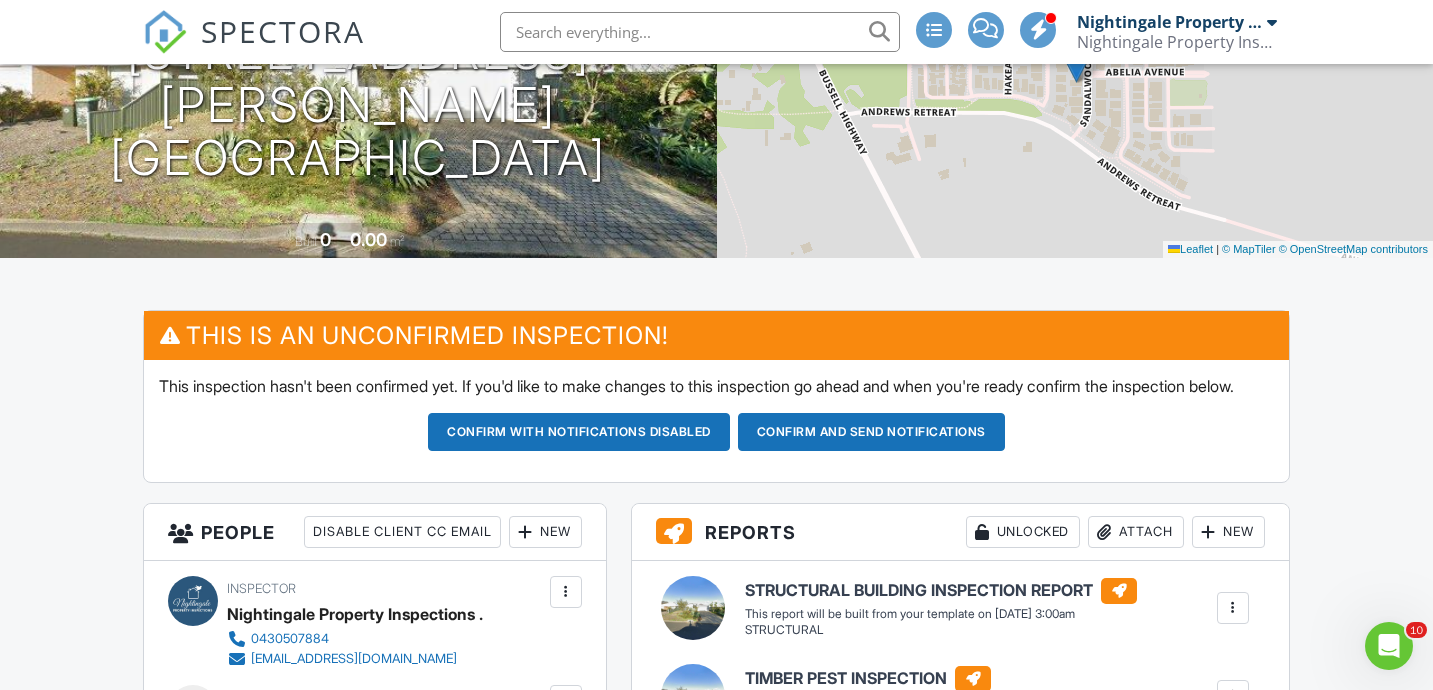 scroll, scrollTop: 0, scrollLeft: 0, axis: both 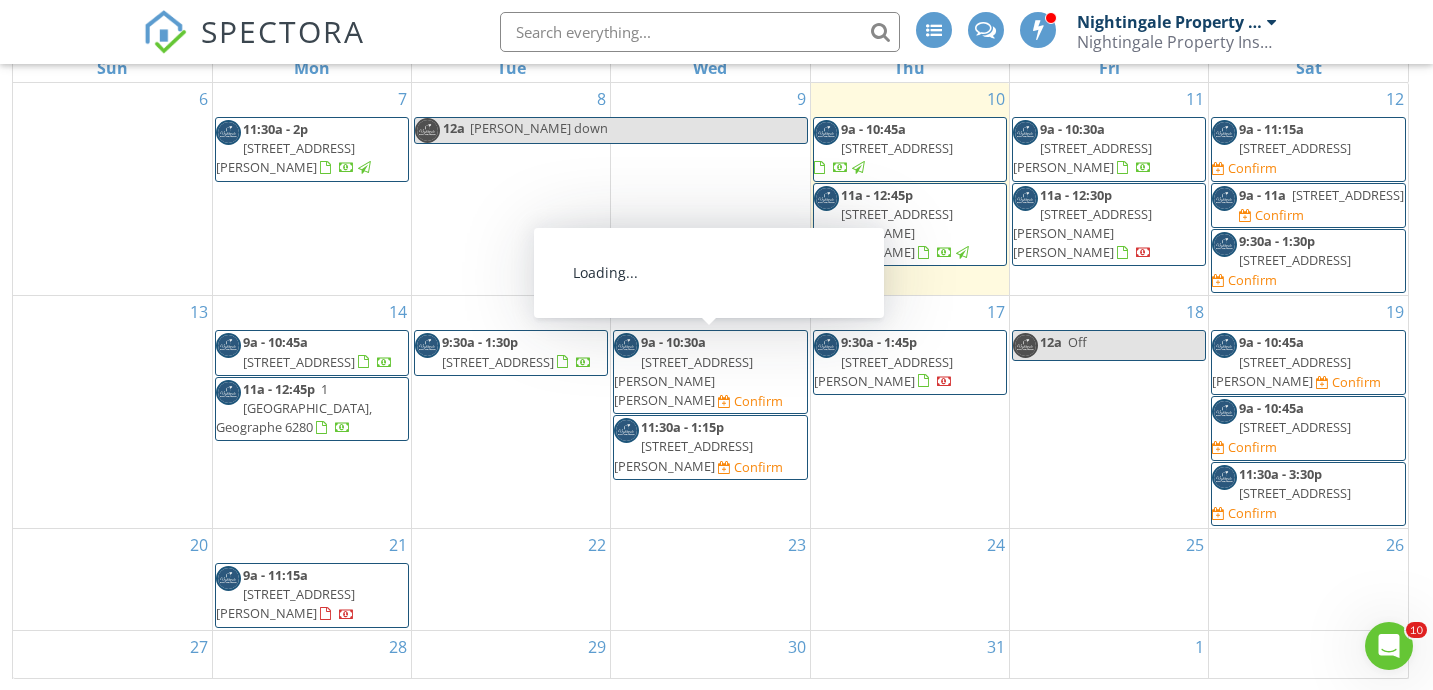 click on "9a - 10:30a
[STREET_ADDRESS][PERSON_NAME][PERSON_NAME]
Confirm" at bounding box center [710, 372] 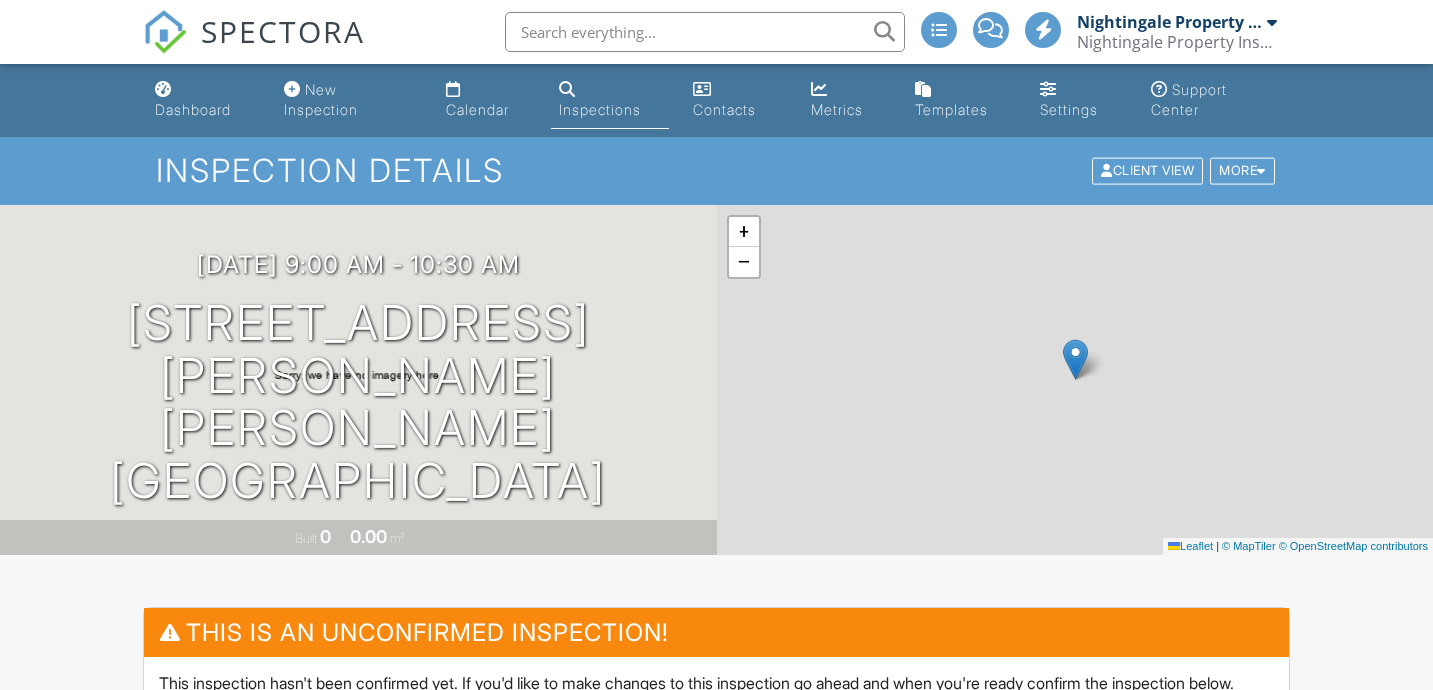 scroll, scrollTop: 2205, scrollLeft: 0, axis: vertical 